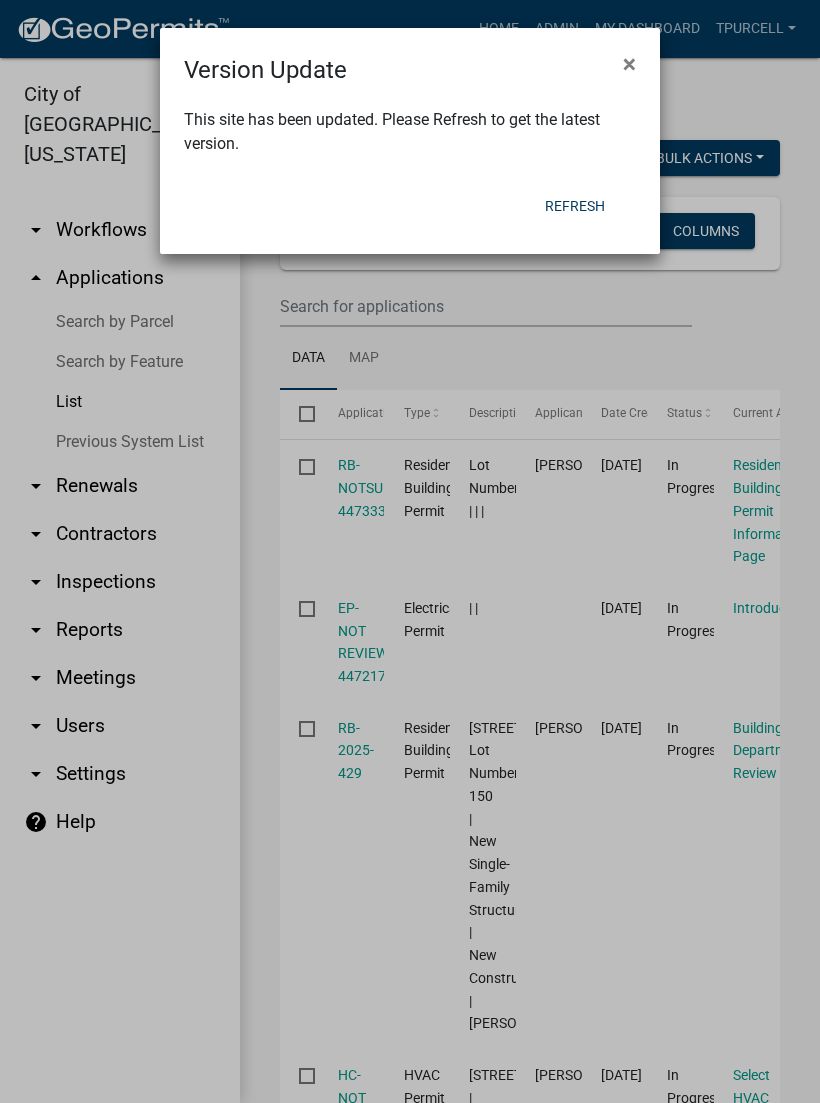 scroll, scrollTop: 0, scrollLeft: 0, axis: both 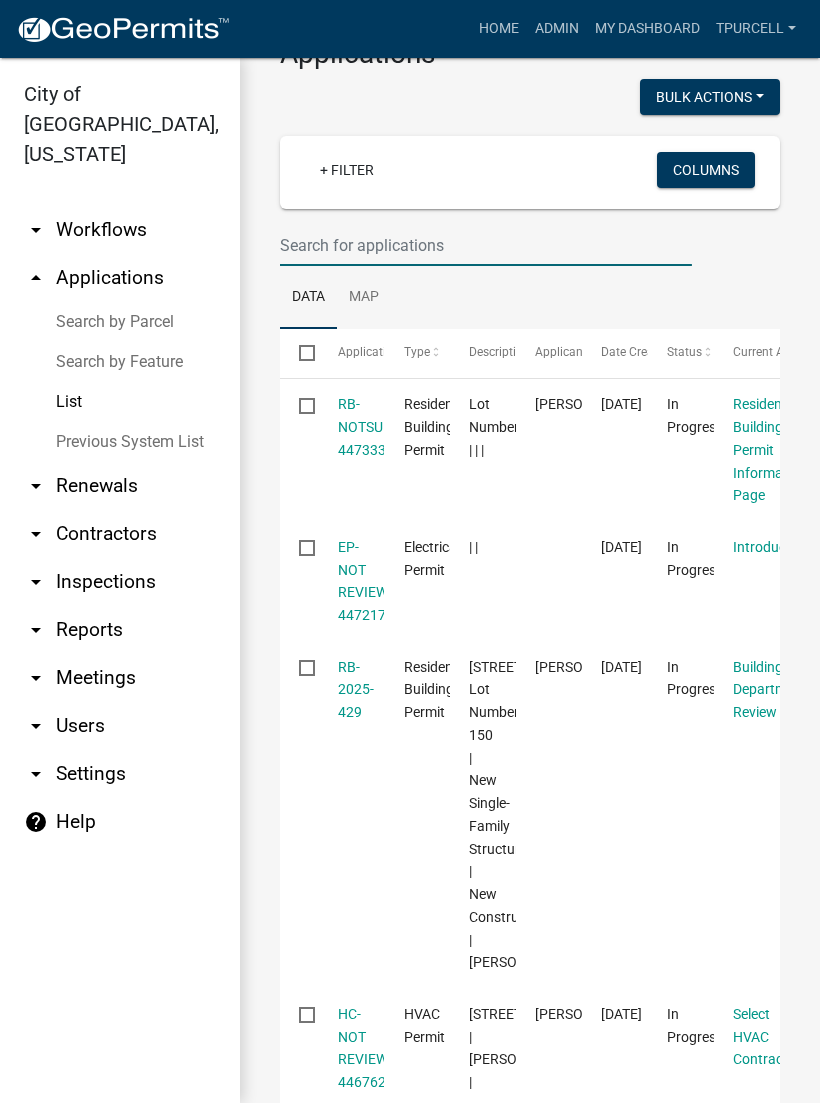 click at bounding box center [486, 245] 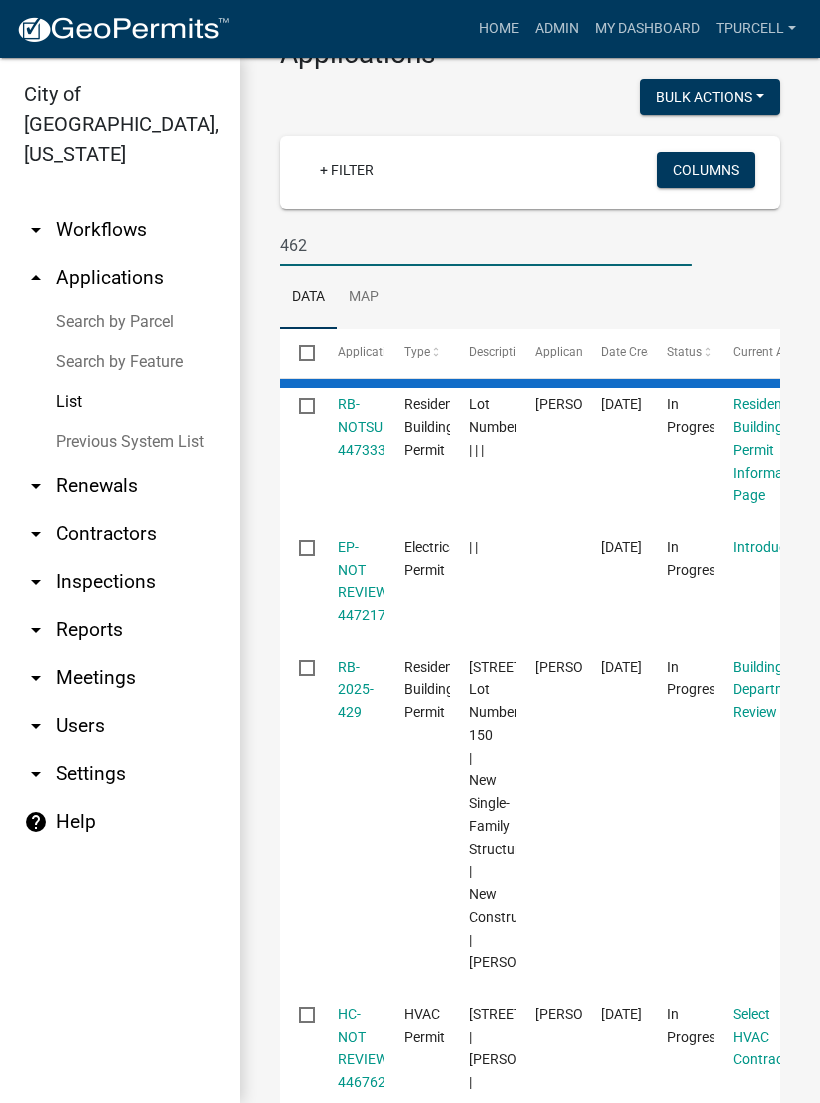 type on "462" 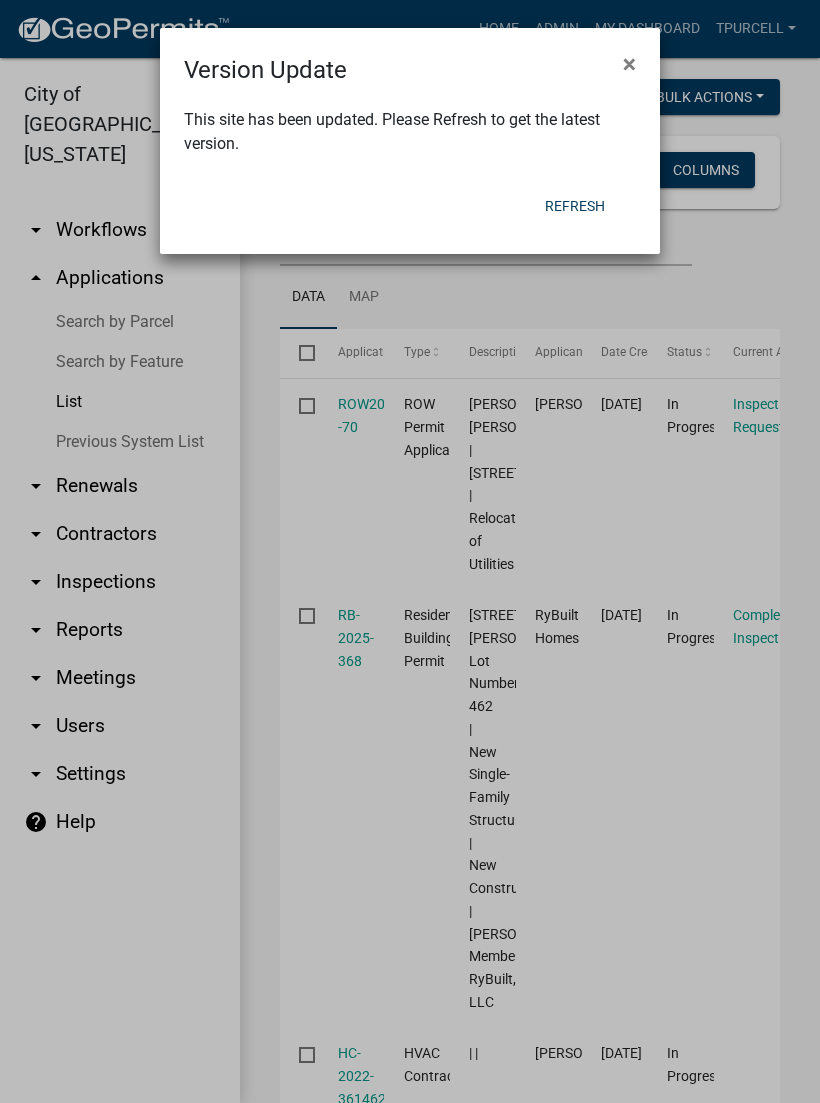 click on "Refresh" 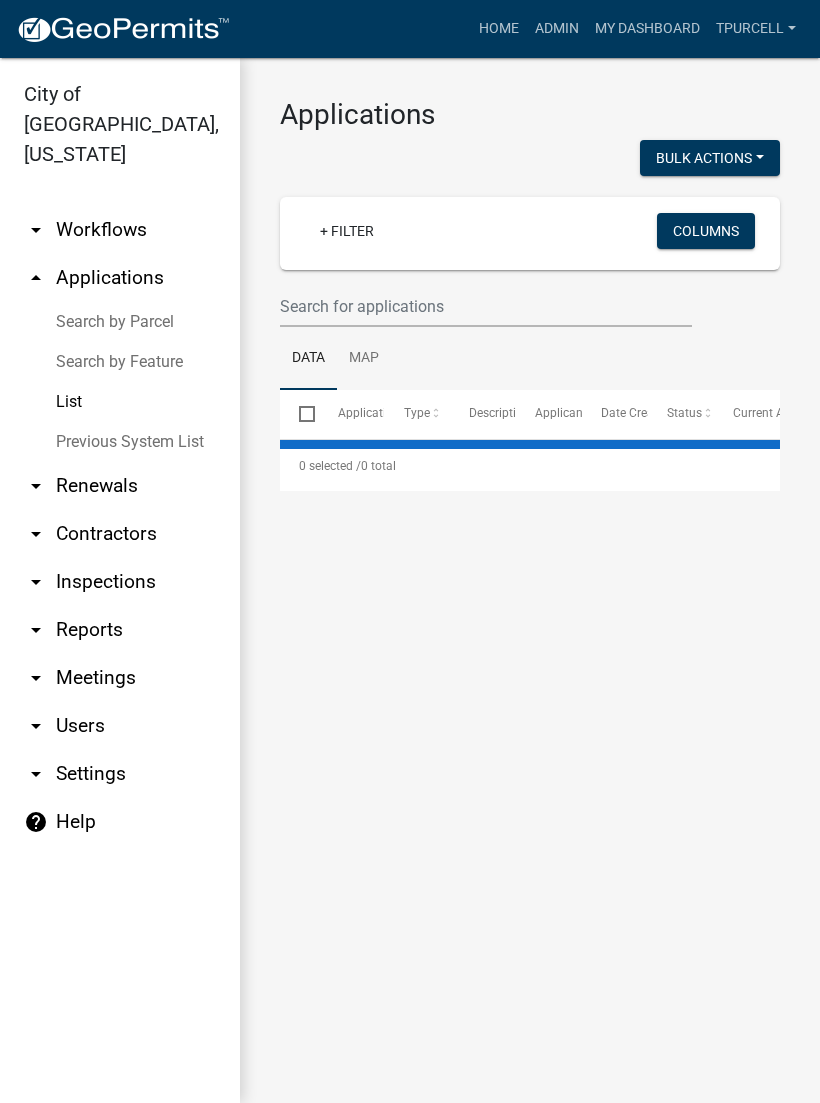 scroll, scrollTop: 0, scrollLeft: 0, axis: both 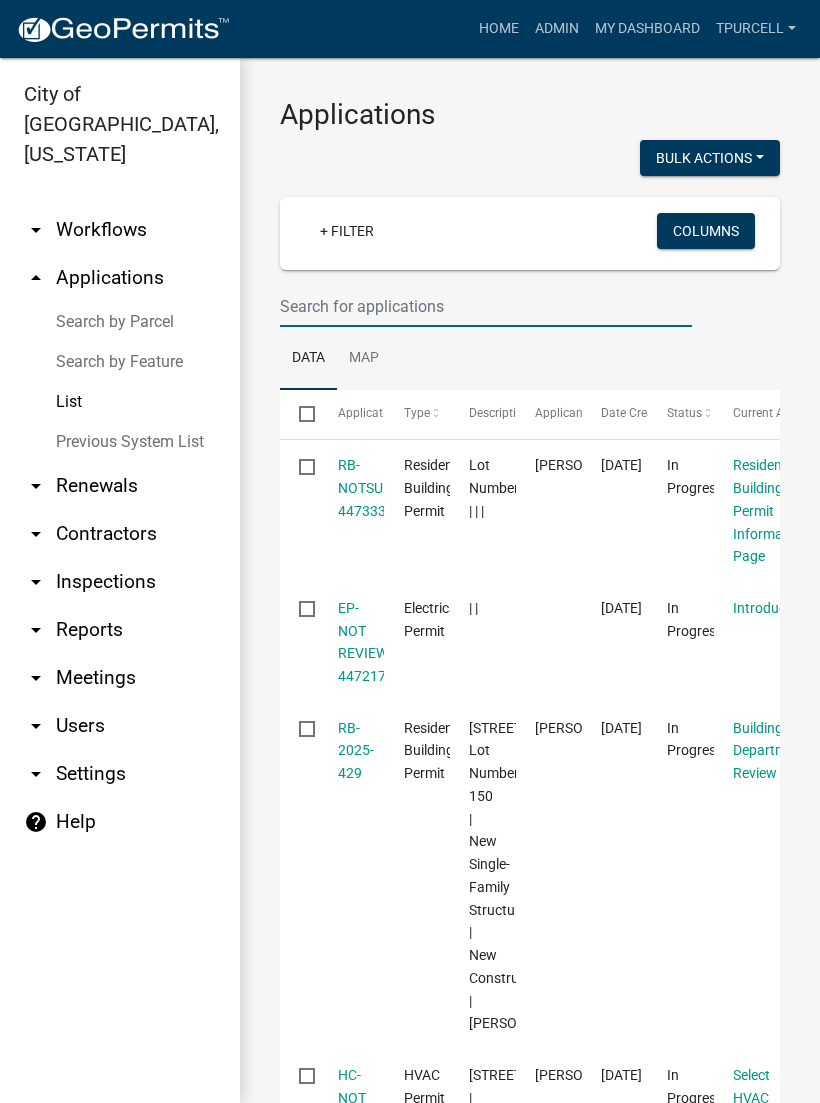 click at bounding box center [486, 306] 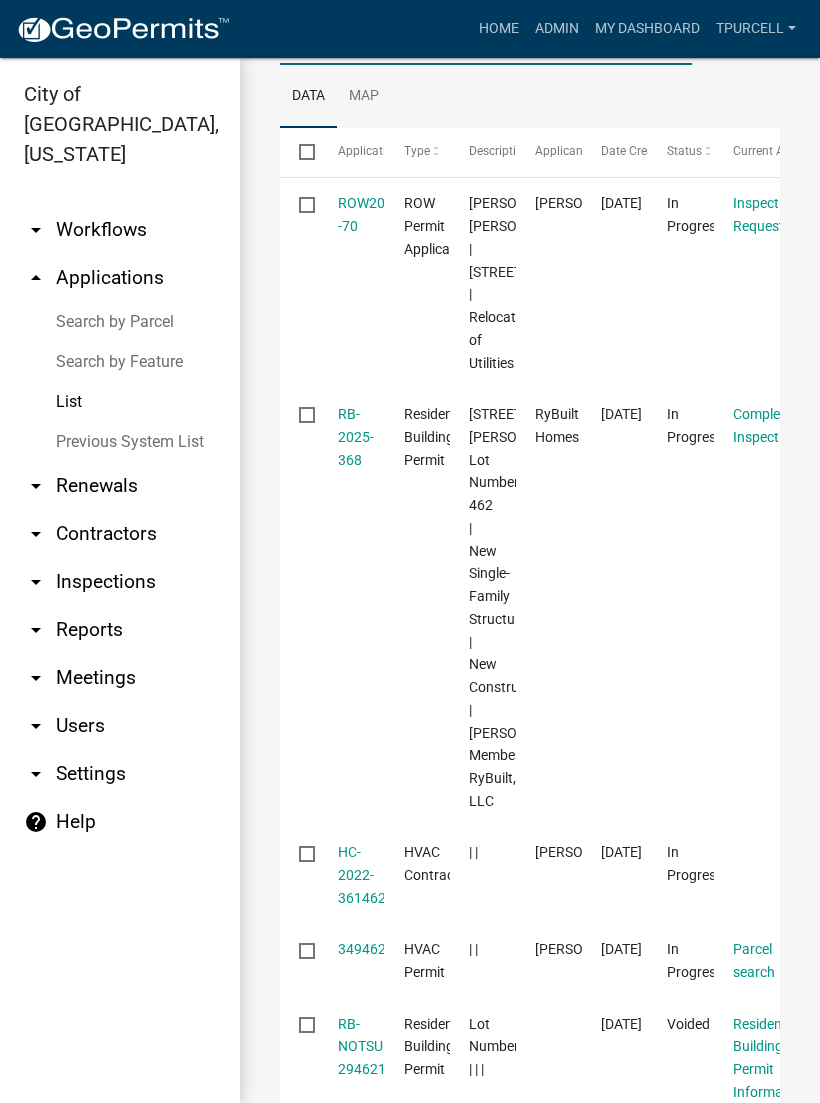 scroll, scrollTop: 264, scrollLeft: 0, axis: vertical 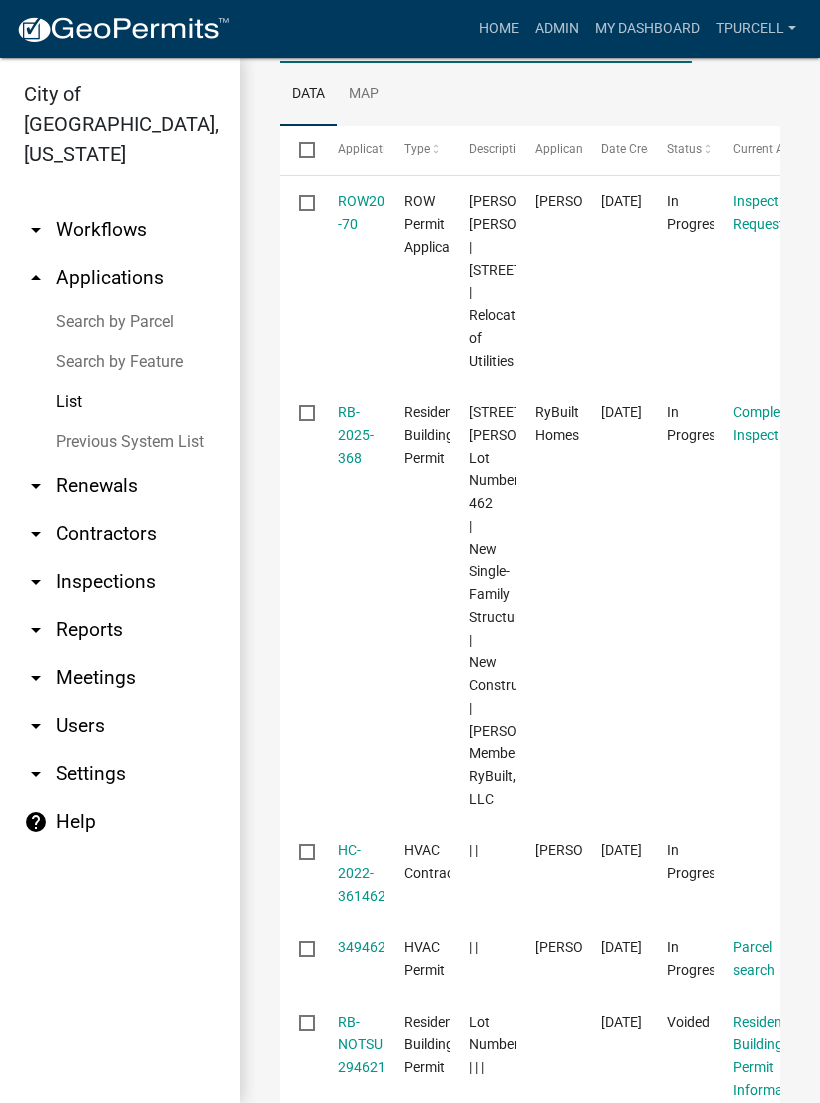 type on "462" 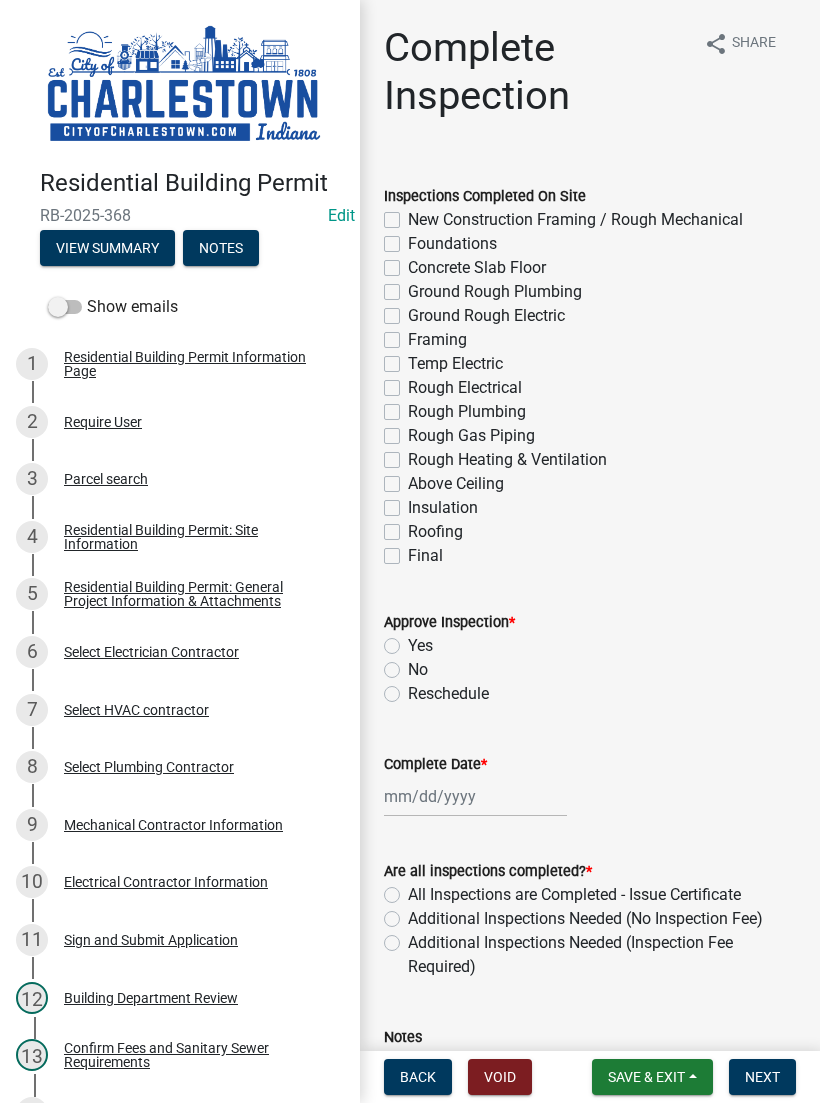 click on "Final" 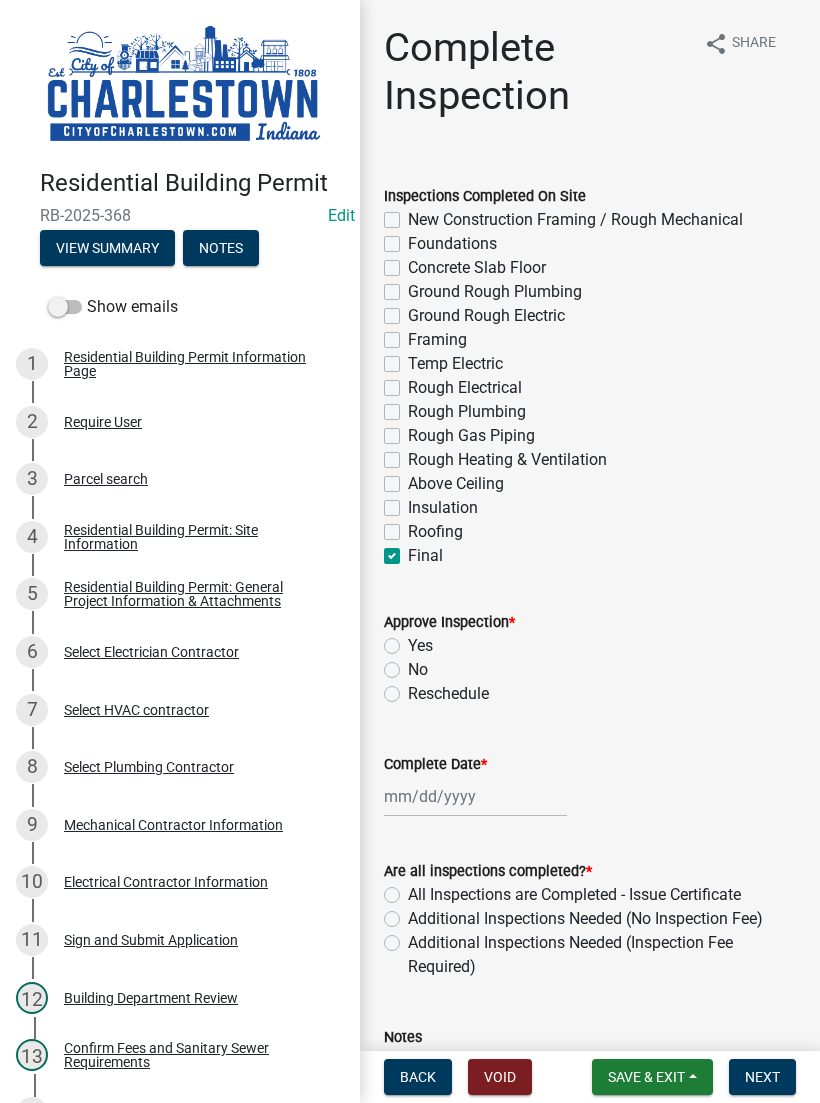 checkbox on "false" 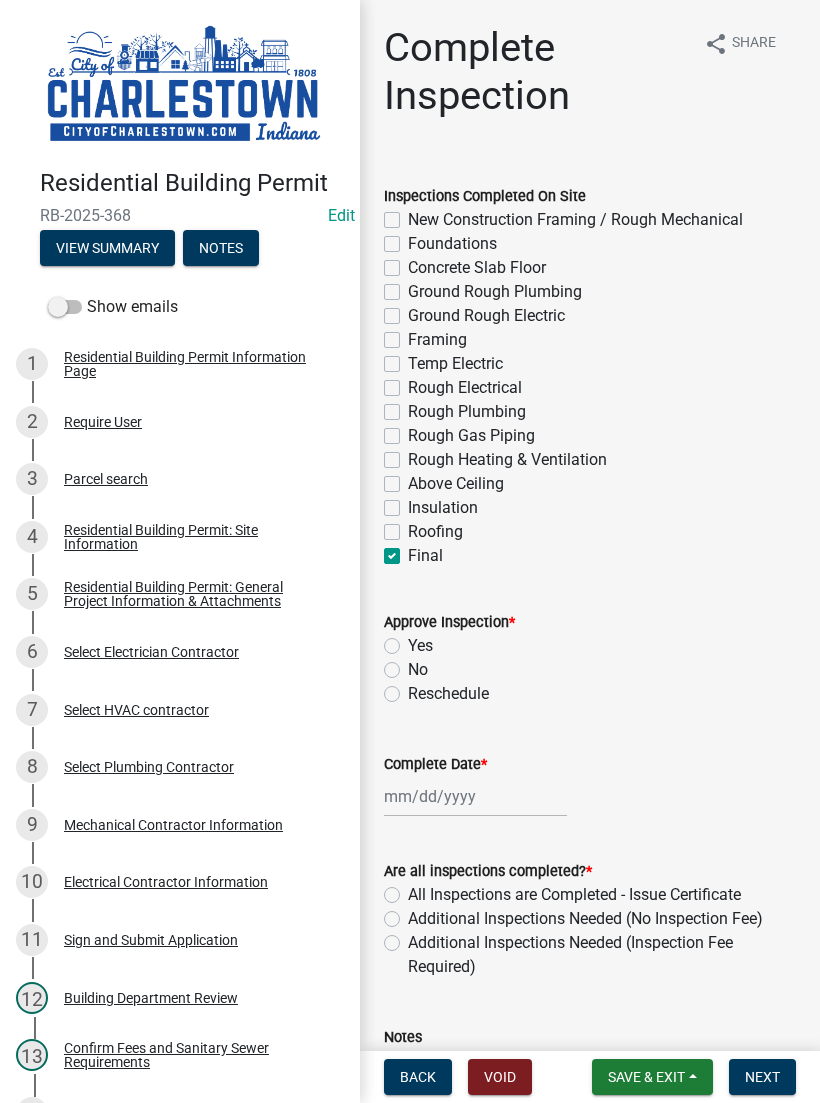 click on "Yes" 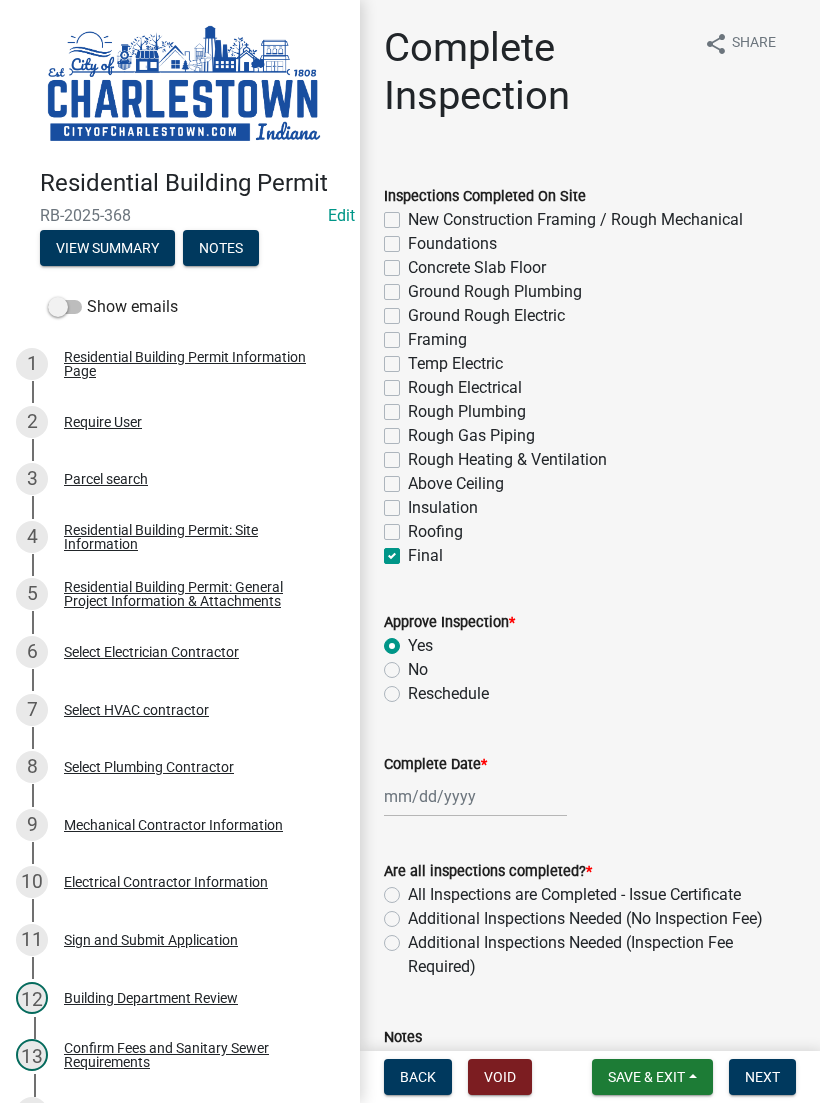 radio on "true" 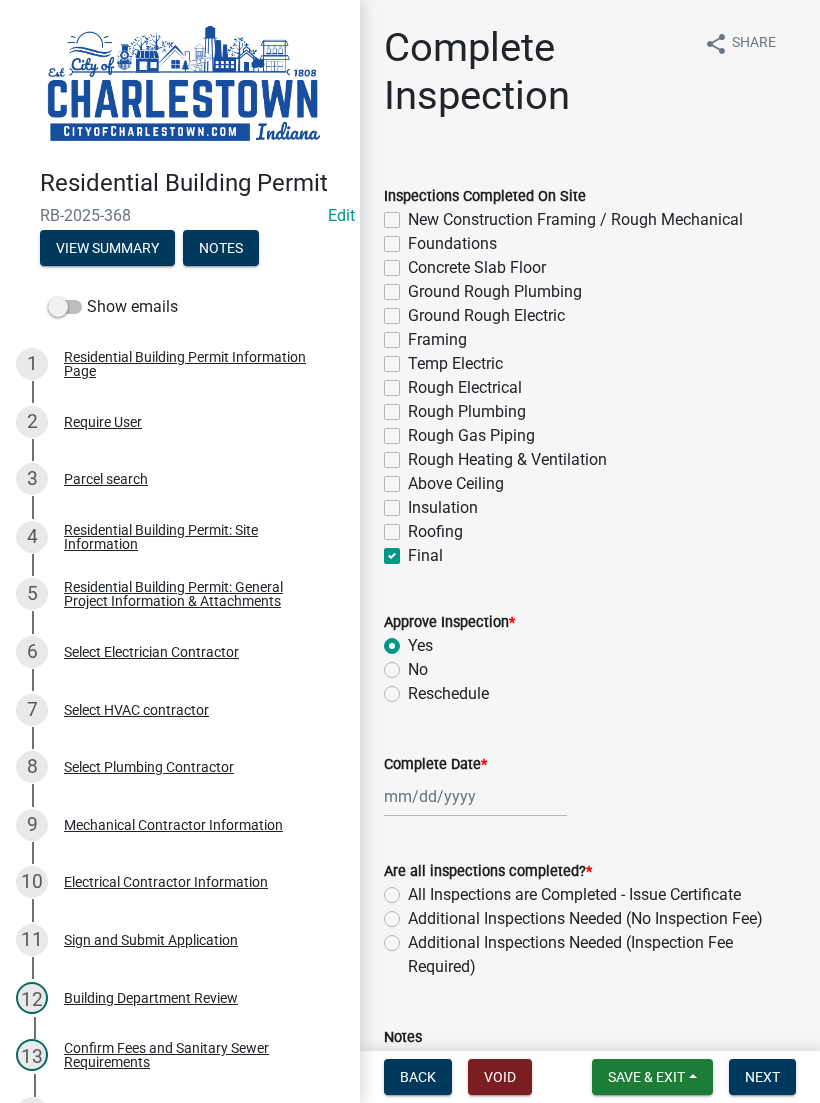 click on "All Inspections are Completed - Issue Certificate" 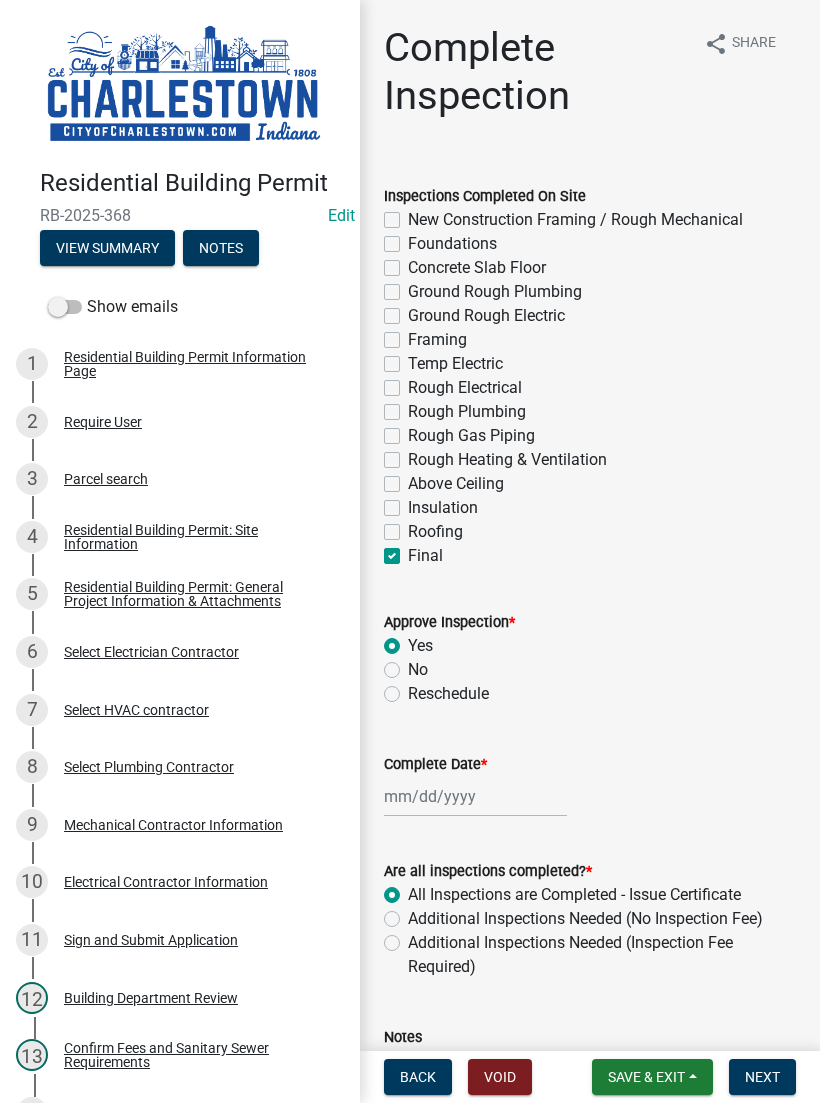 radio on "true" 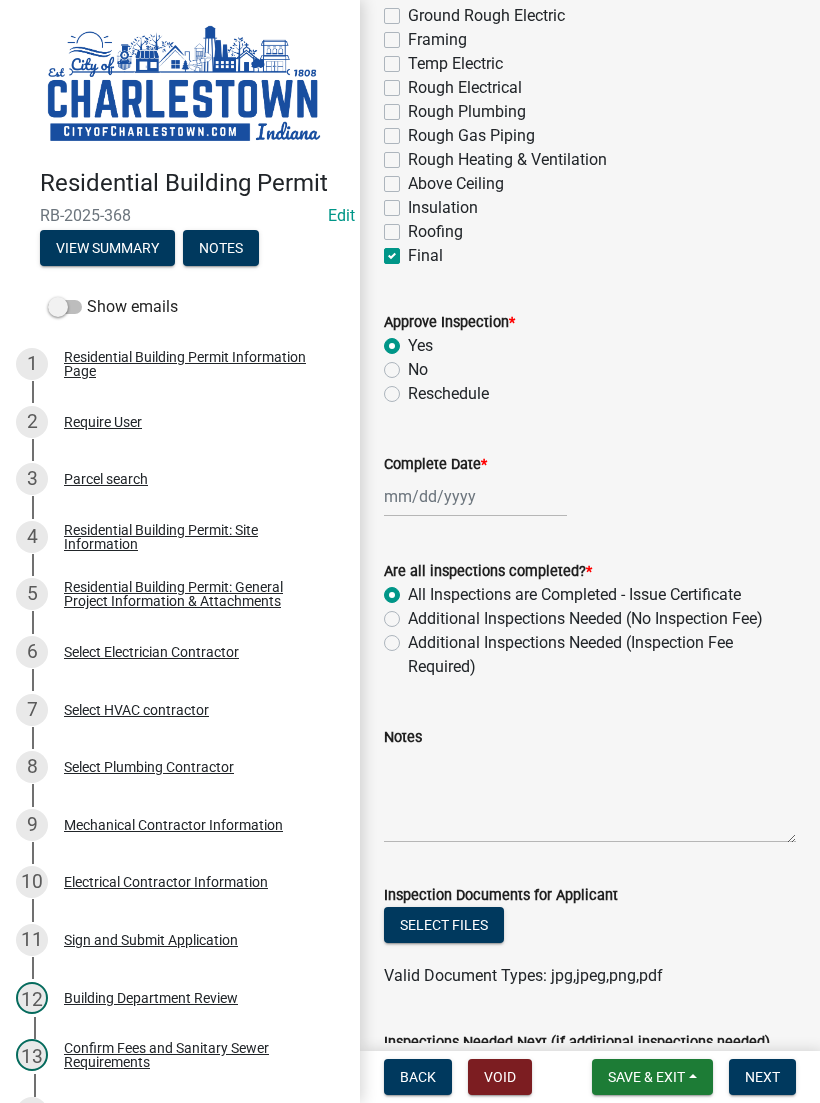 scroll, scrollTop: 315, scrollLeft: 0, axis: vertical 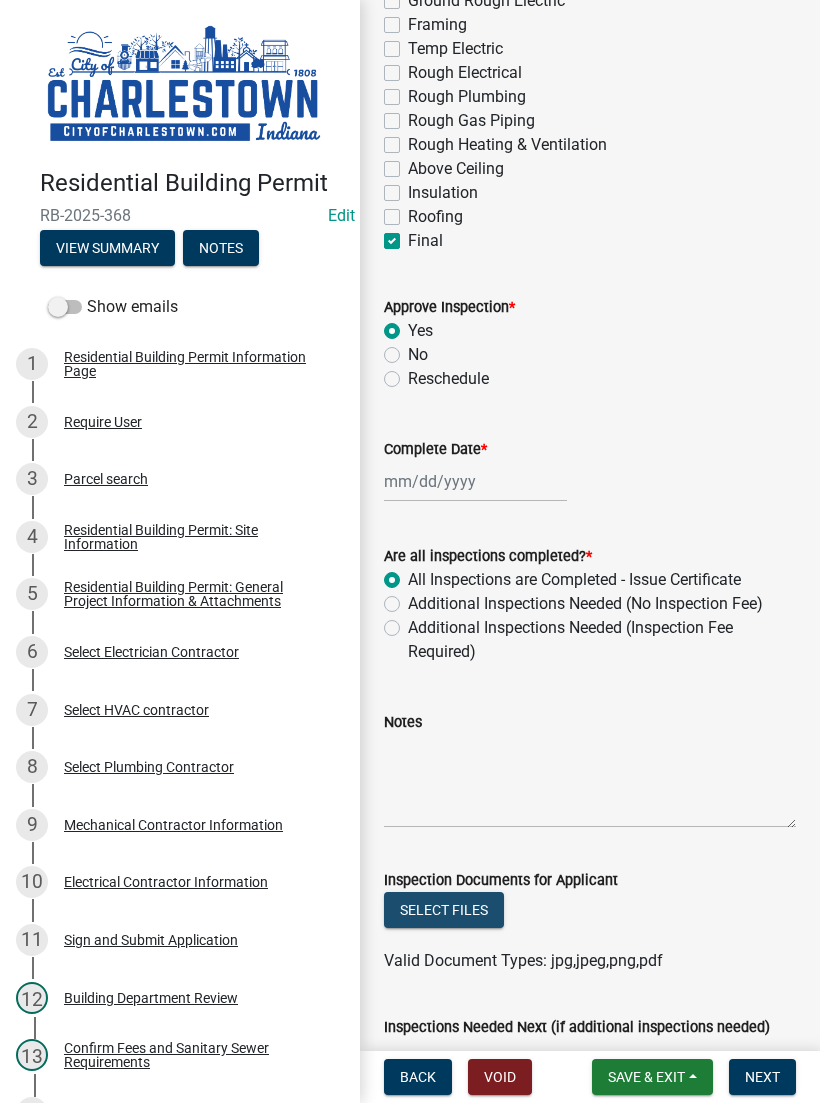 click on "Select files" 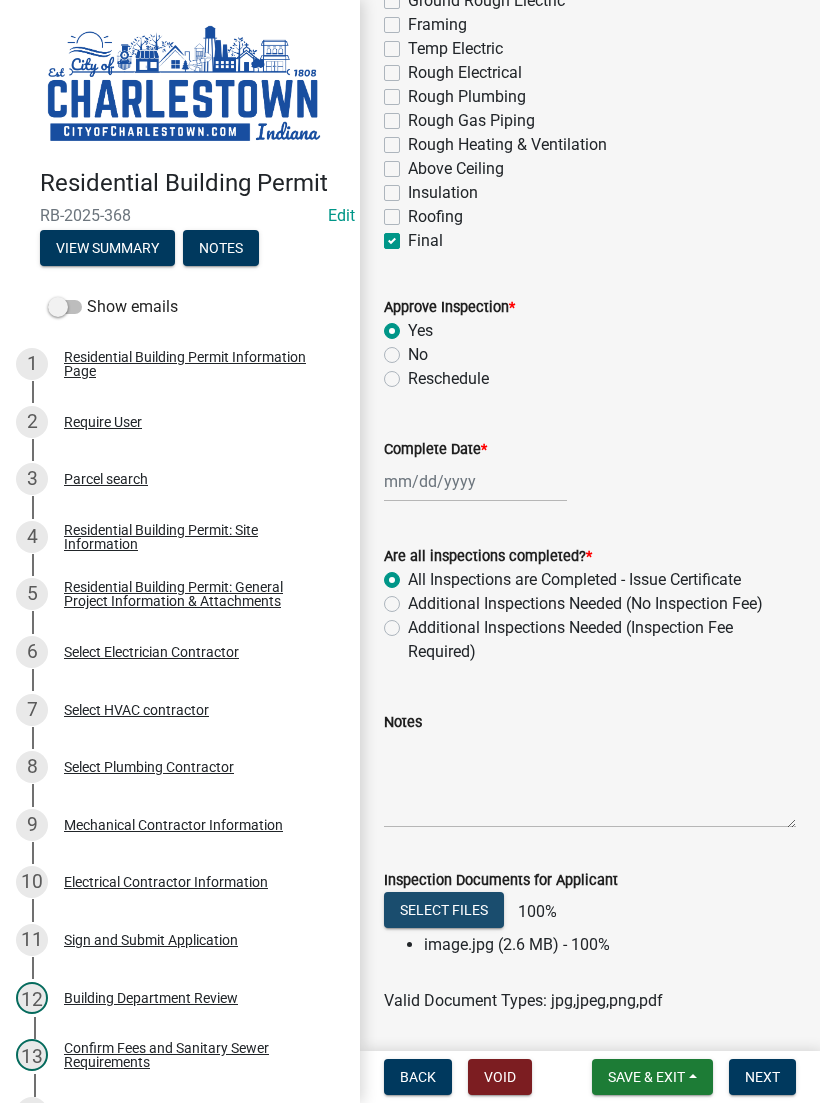 click on "Select files" 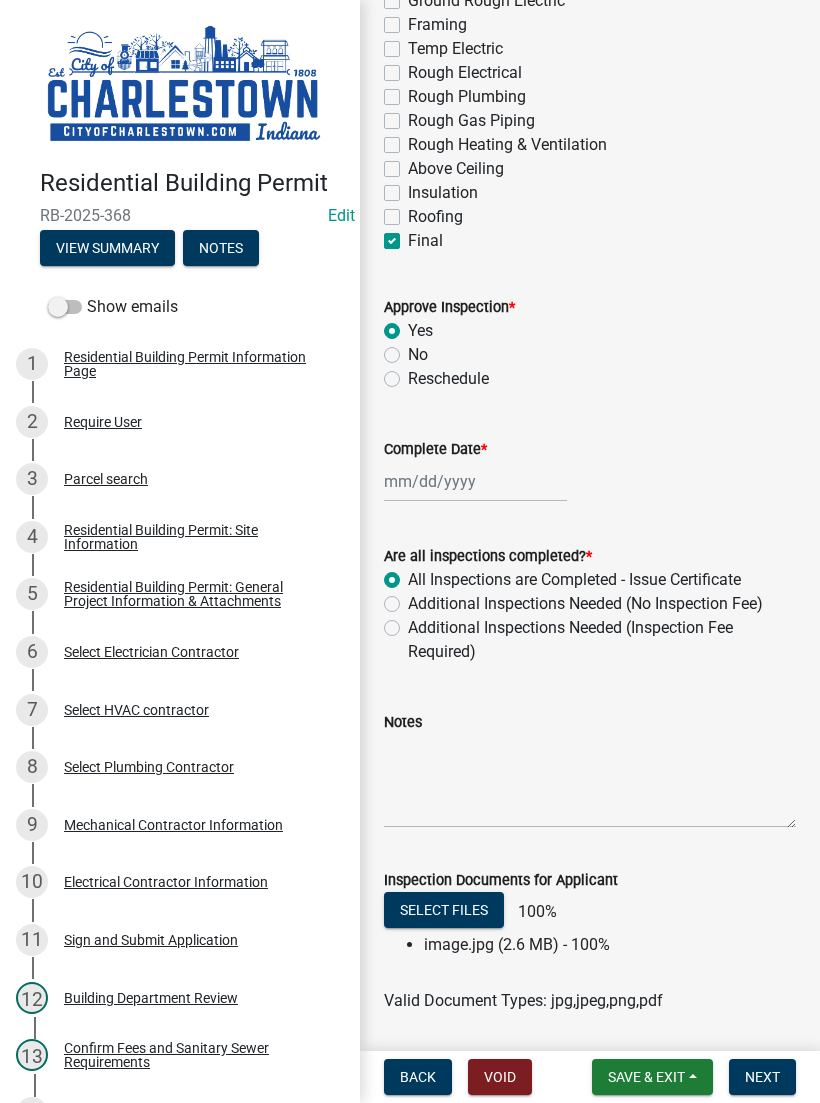 click on "Select files" 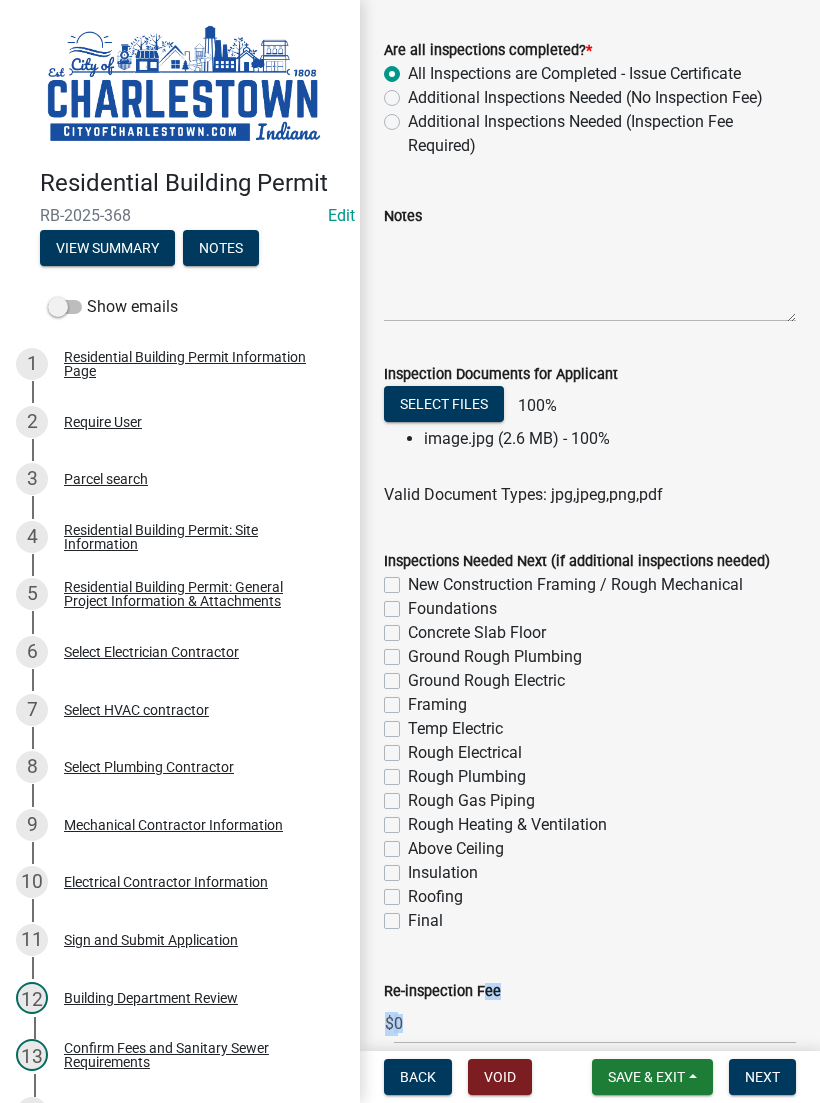 scroll, scrollTop: 918, scrollLeft: 0, axis: vertical 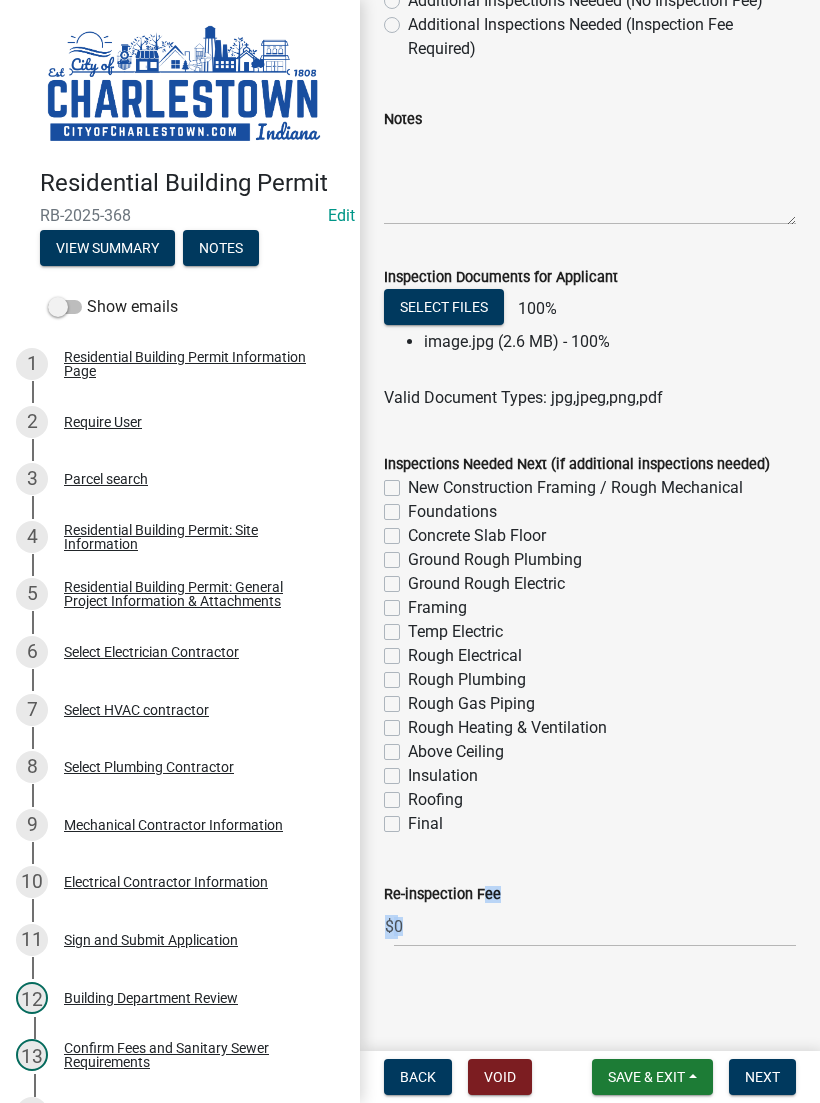 click on "Insulation" 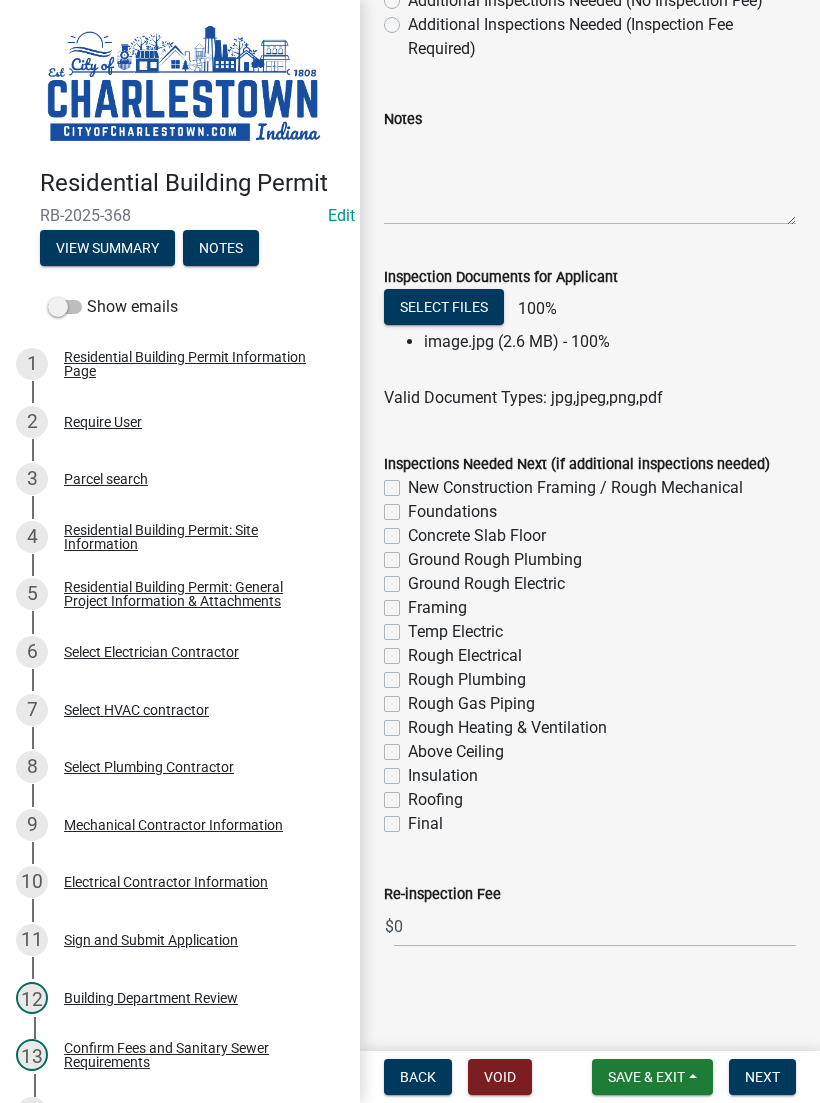 click on "Save & Exit" at bounding box center (646, 1077) 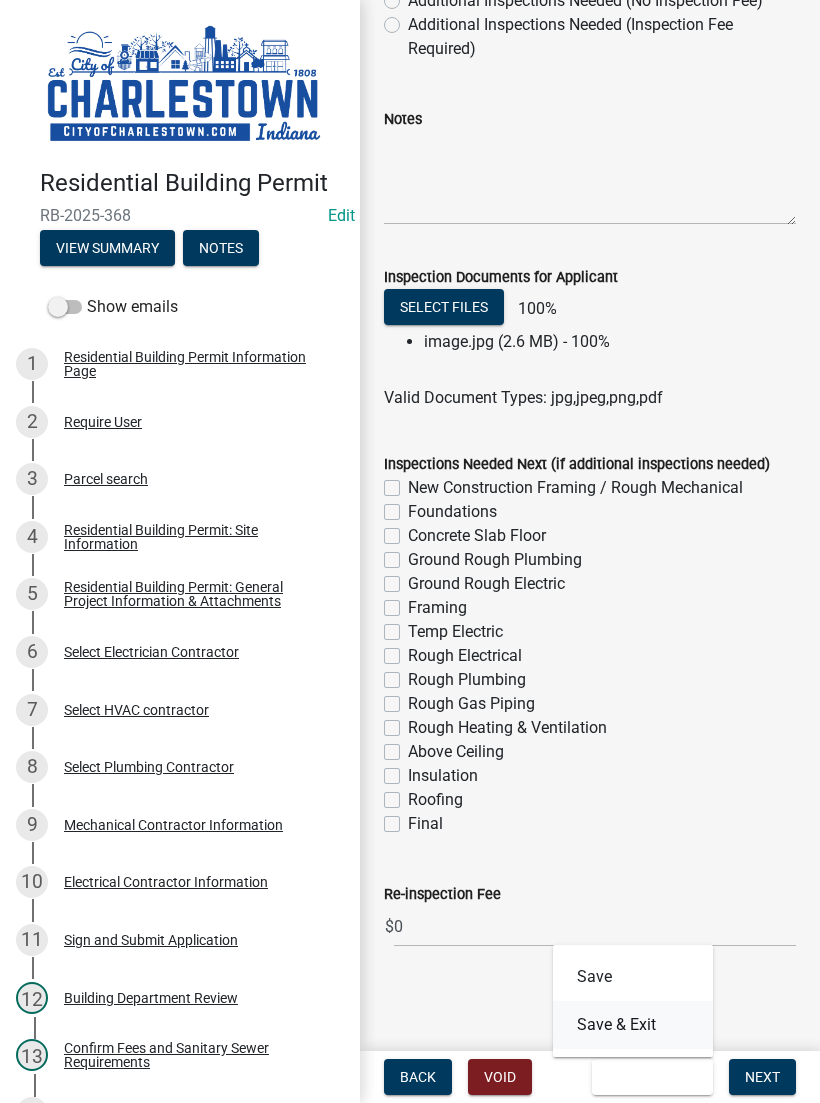 click on "Save & Exit" at bounding box center (633, 1025) 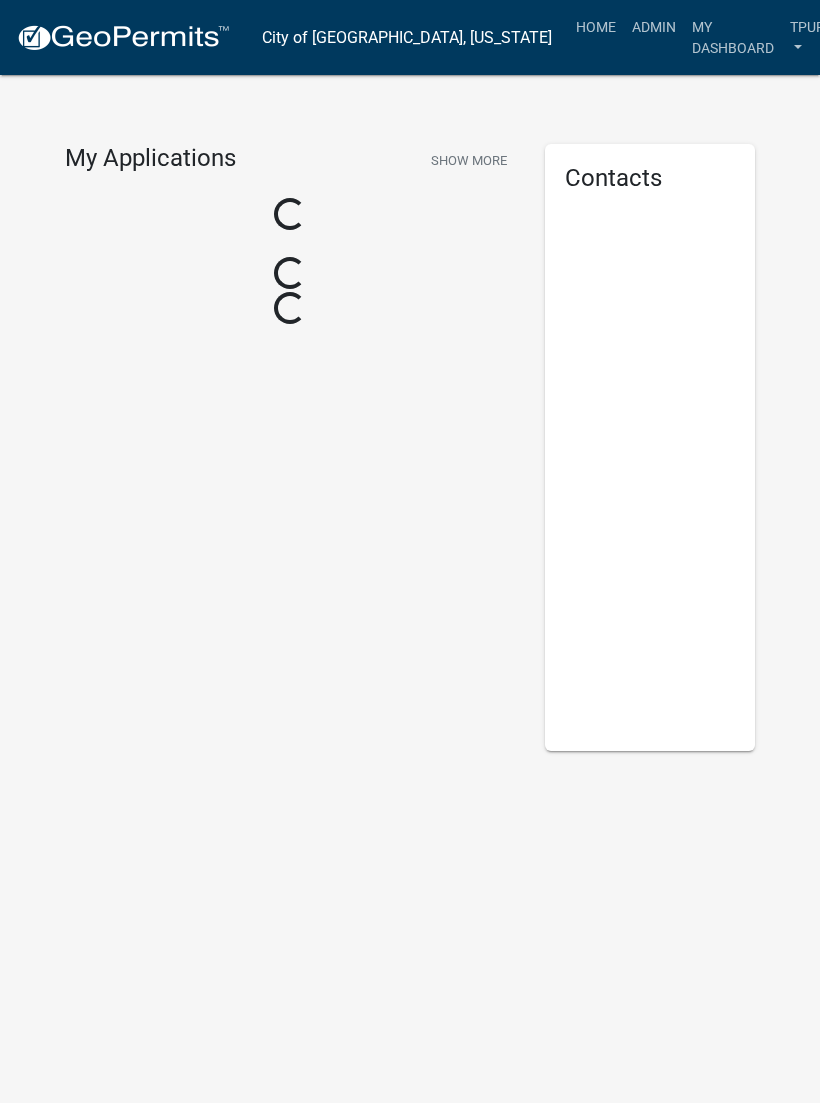 scroll, scrollTop: 0, scrollLeft: 0, axis: both 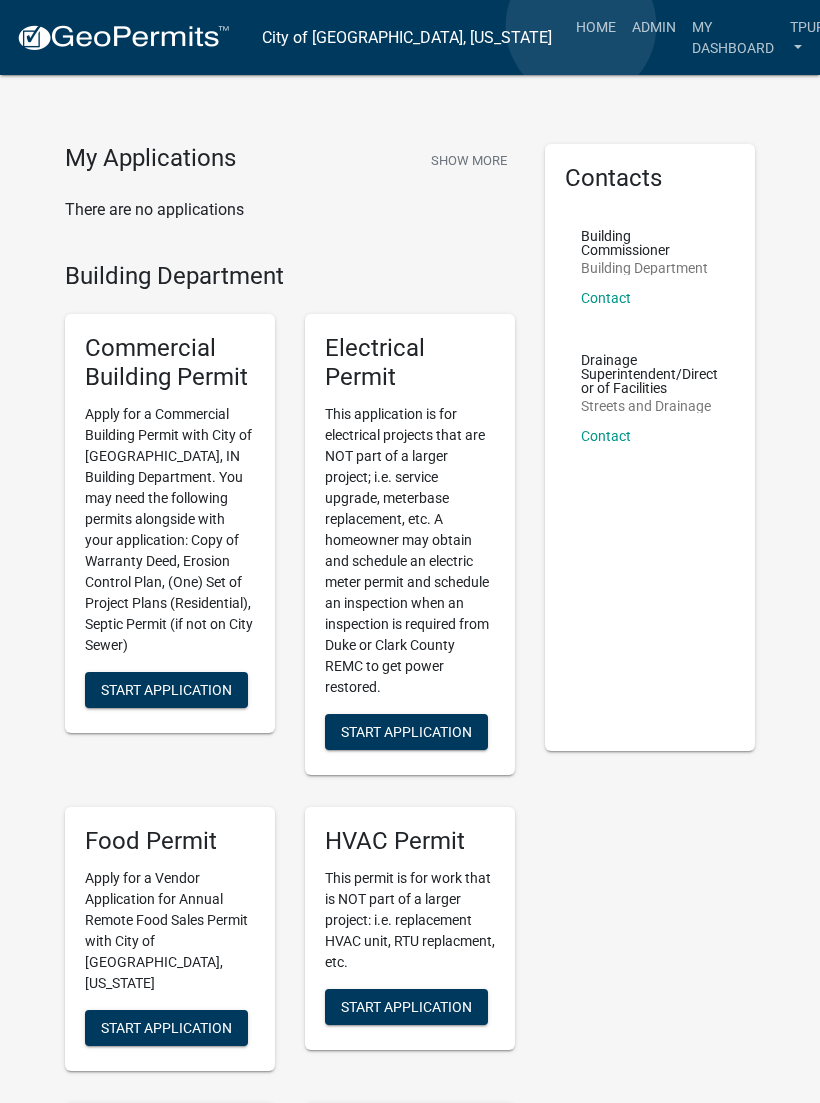 click on "Admin" at bounding box center (654, 27) 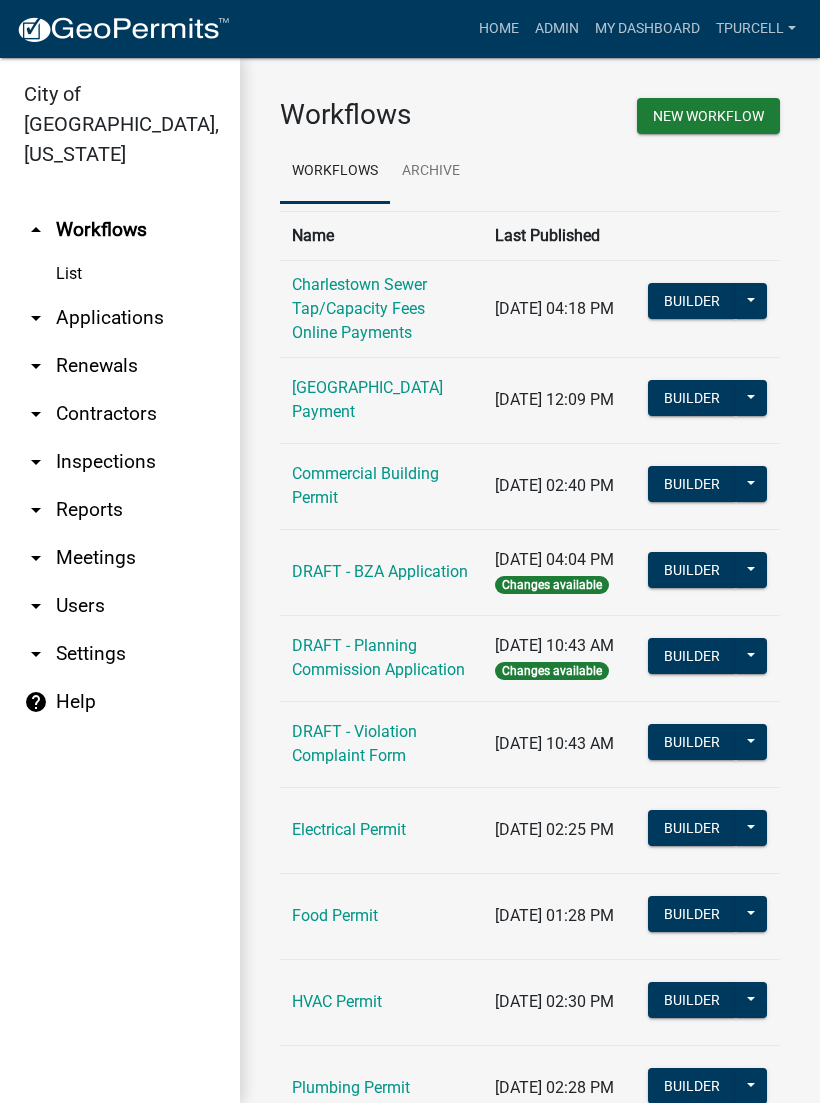 click on "arrow_drop_down   Applications" at bounding box center [120, 318] 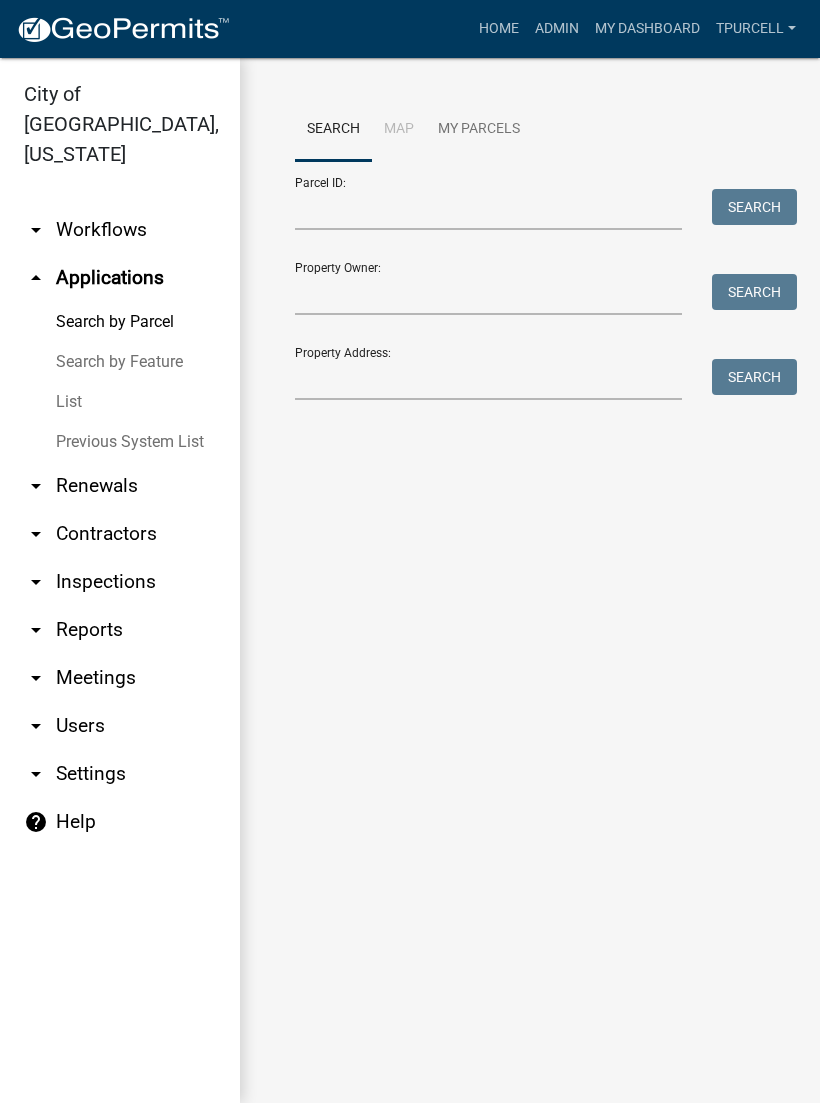 click on "List" at bounding box center (120, 402) 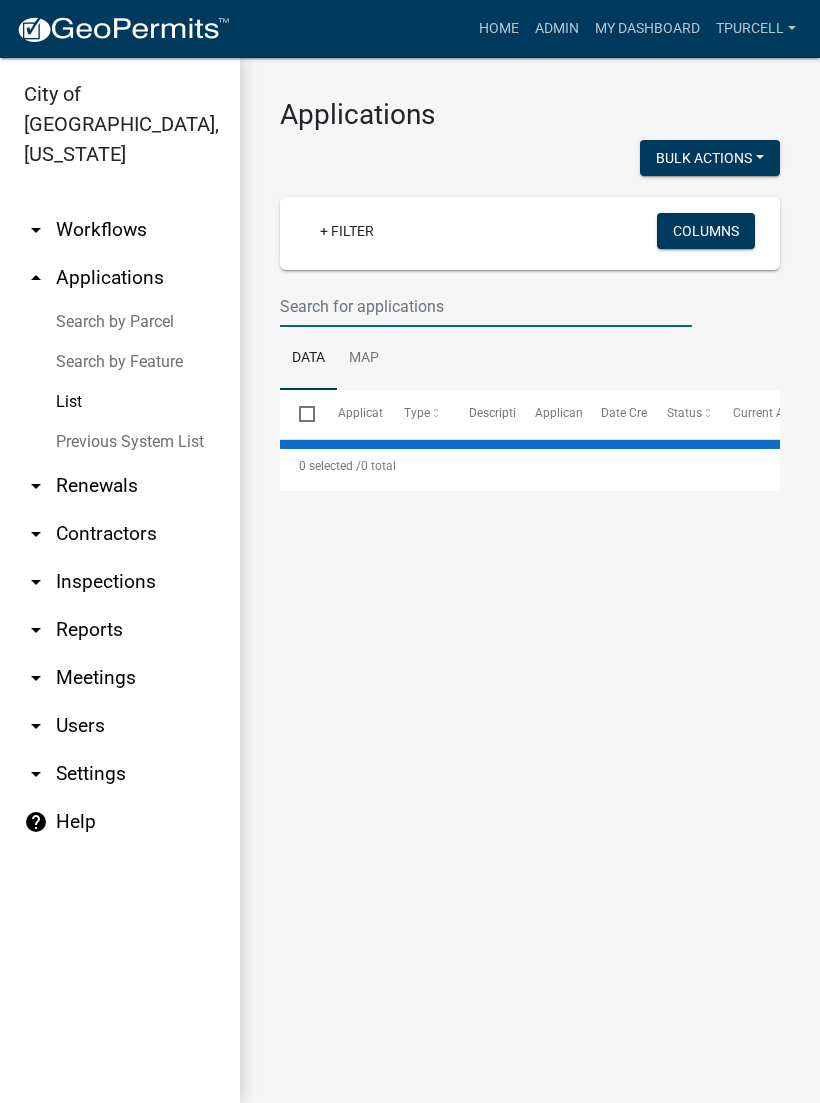 click at bounding box center [486, 306] 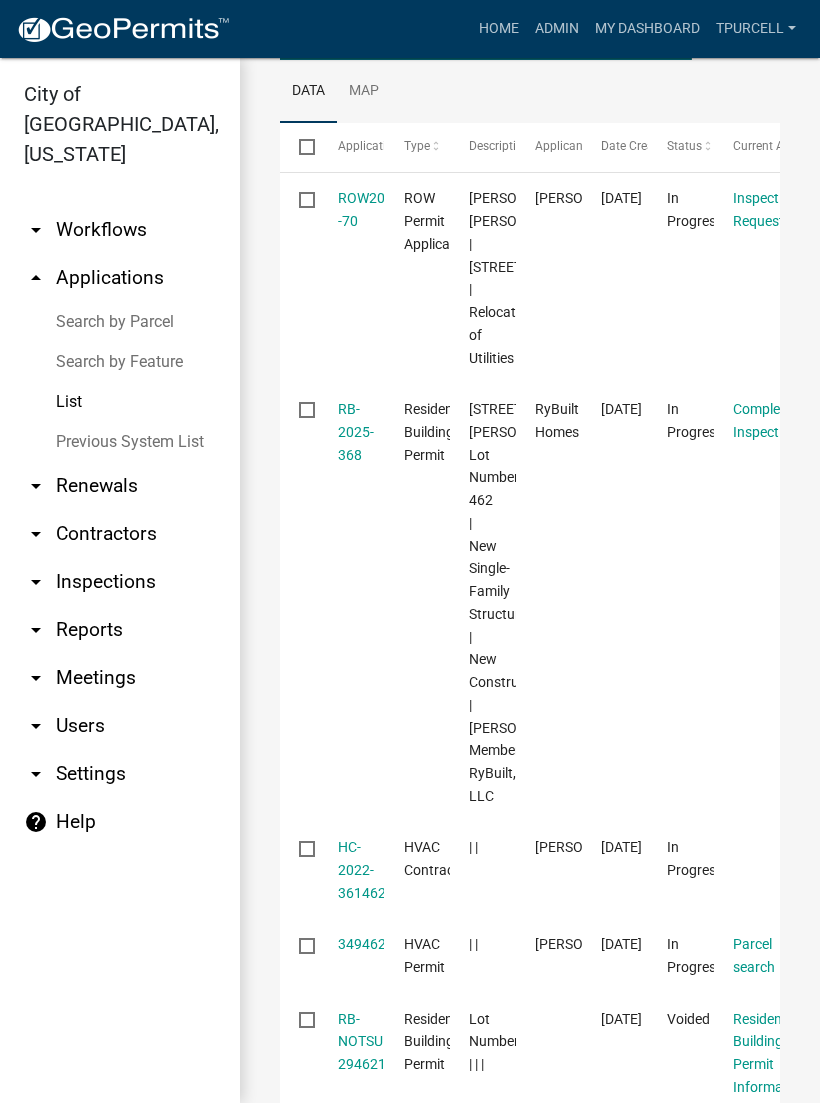 scroll, scrollTop: 269, scrollLeft: 0, axis: vertical 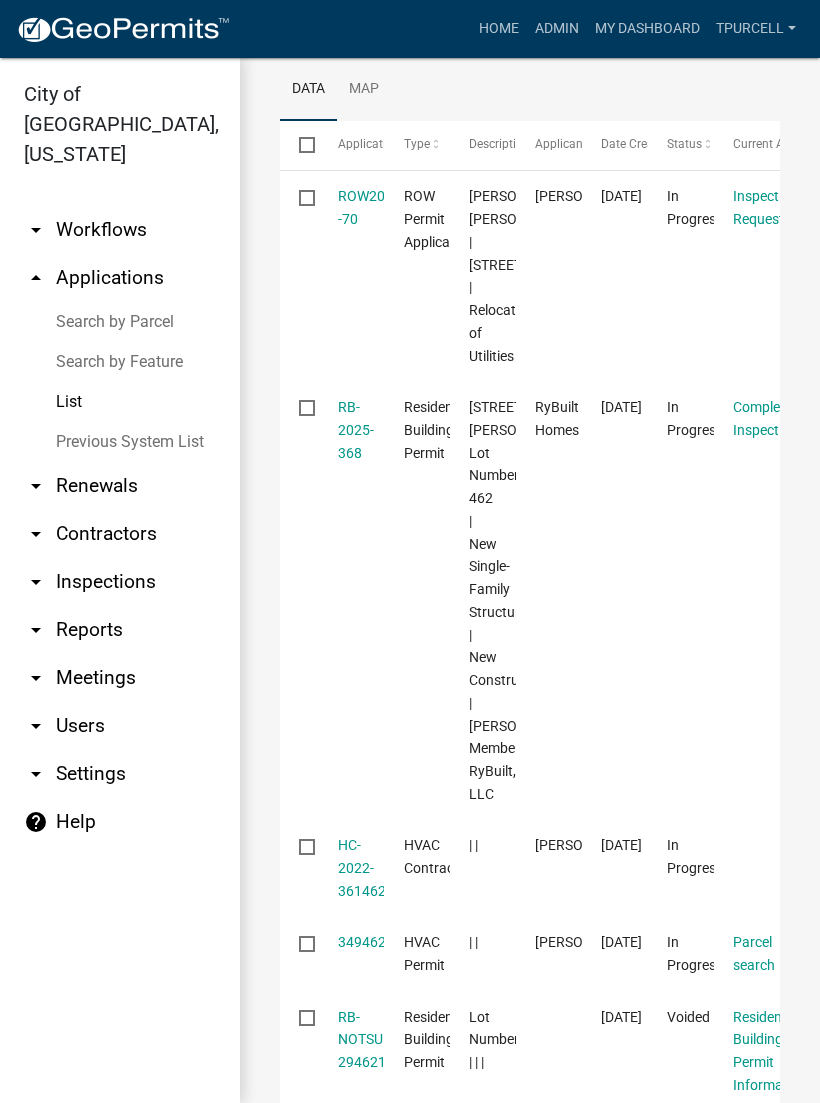 type on "462" 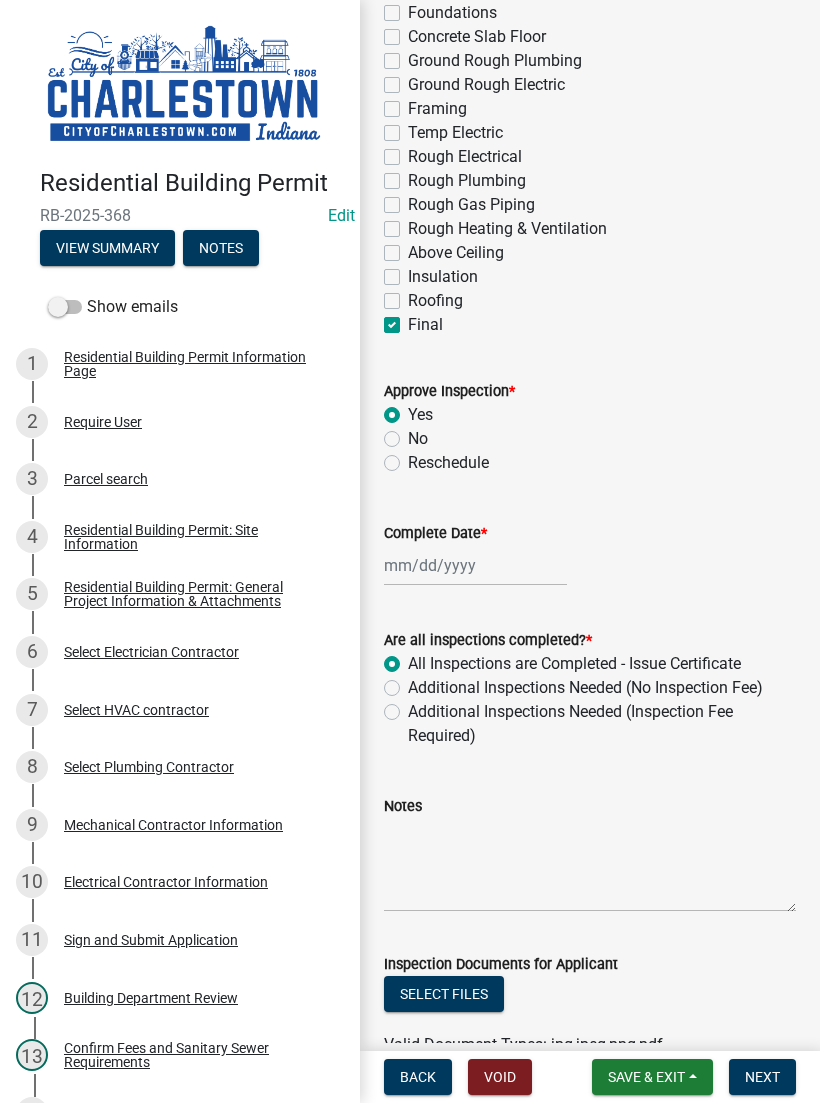 scroll, scrollTop: 245, scrollLeft: 0, axis: vertical 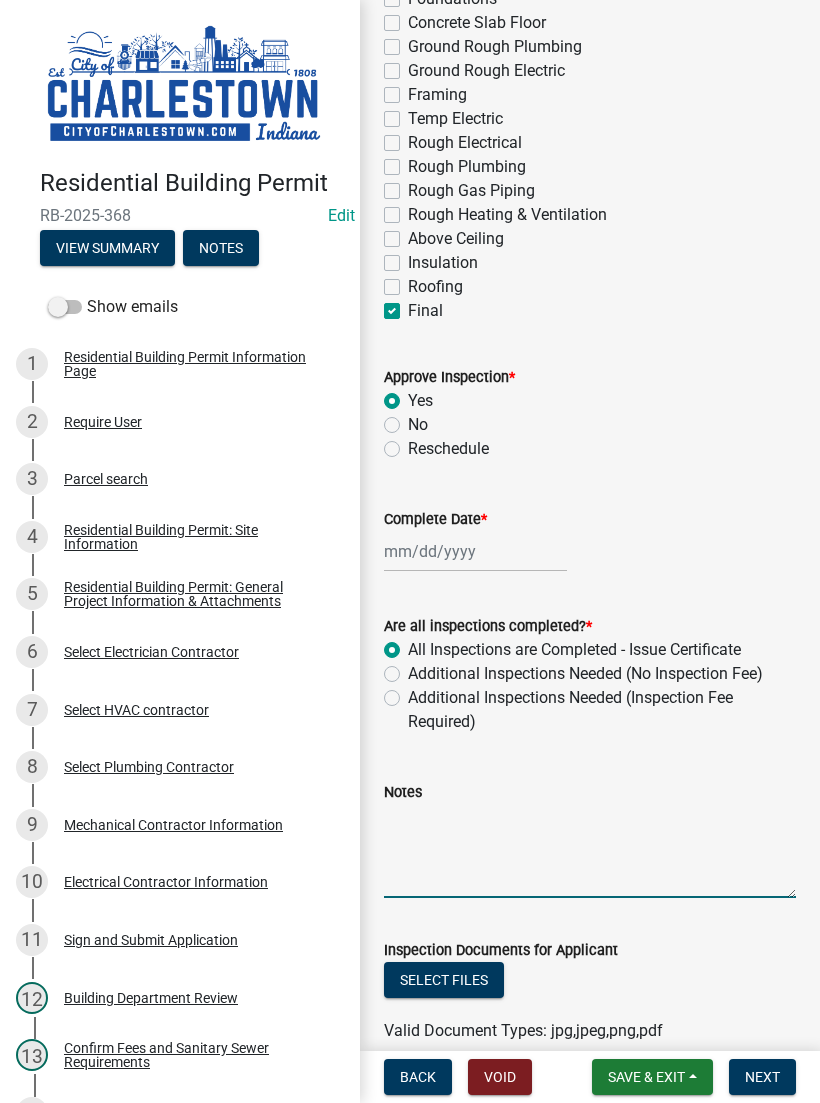 click on "Notes" at bounding box center (590, 851) 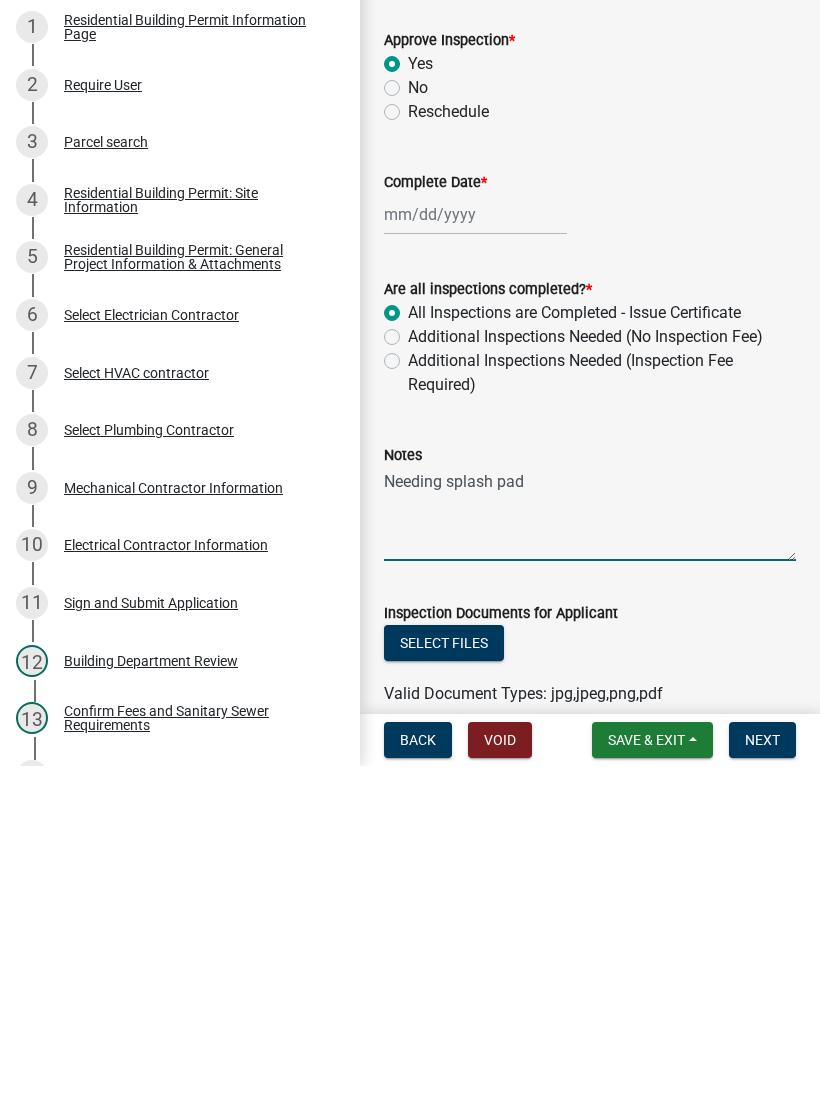 click on "Select files" 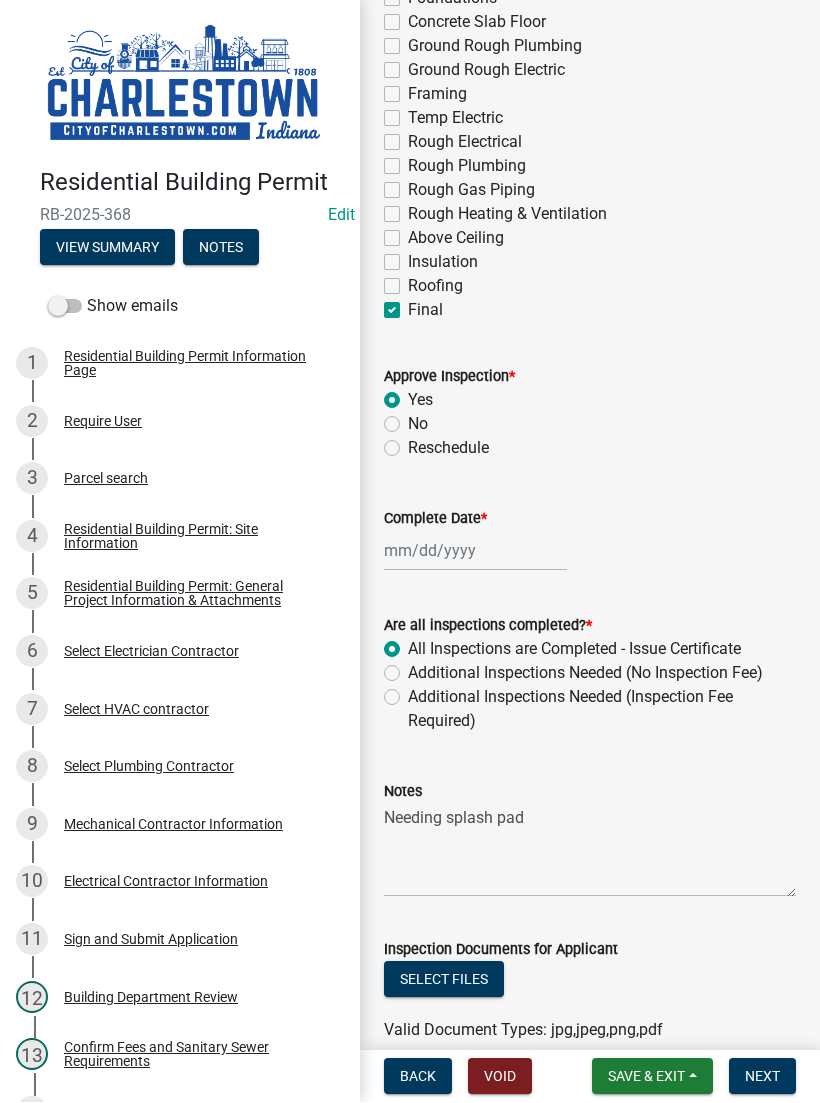 click on "Select files" 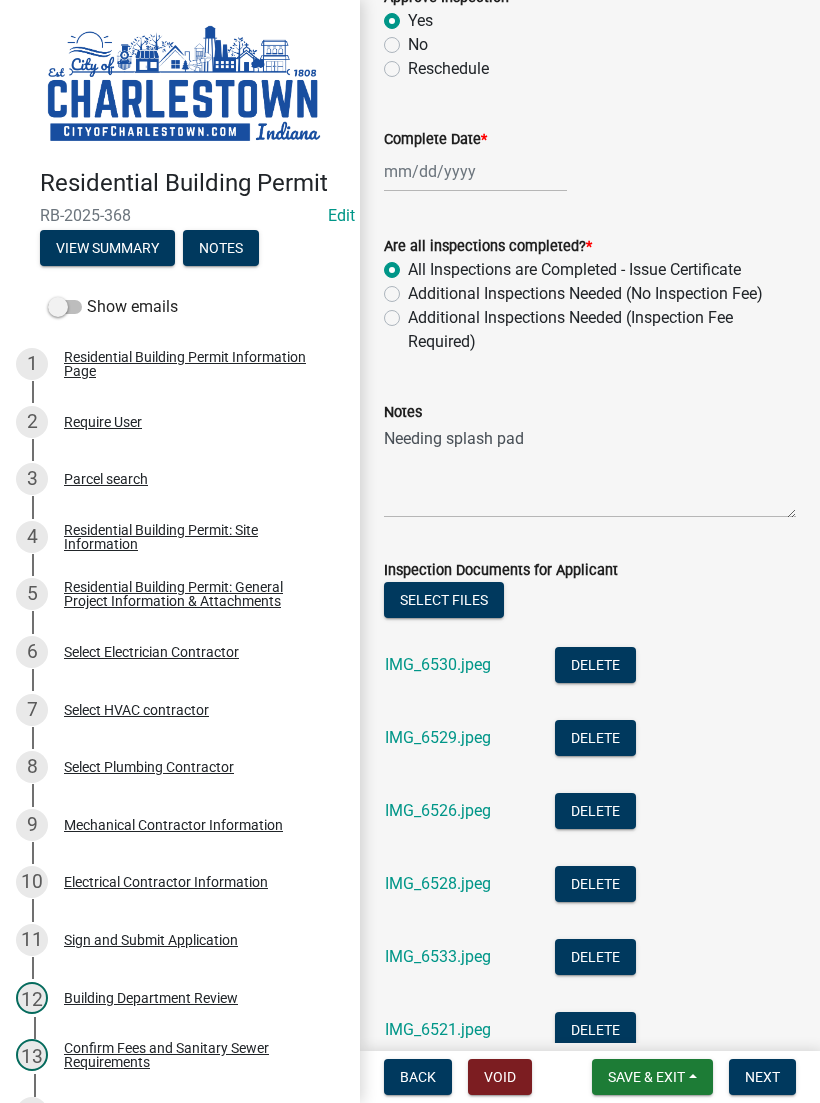 scroll, scrollTop: 623, scrollLeft: 0, axis: vertical 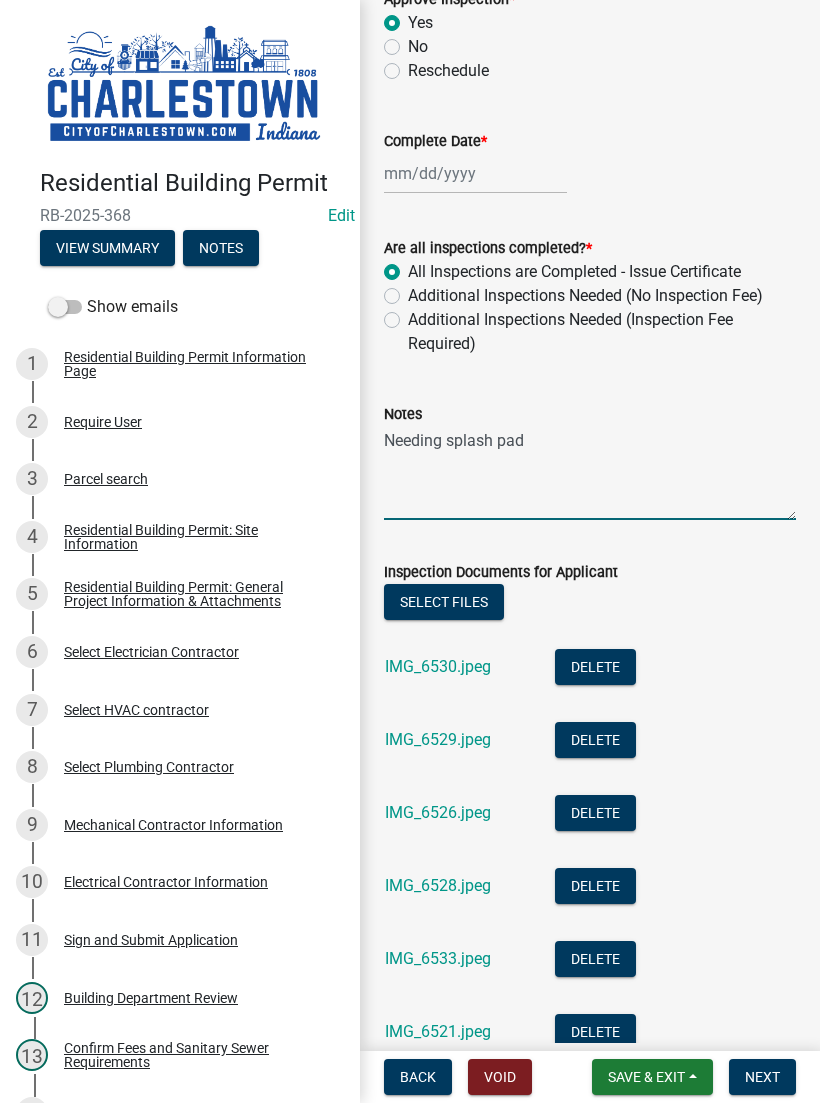 click on "Needing splash pad" at bounding box center [590, 473] 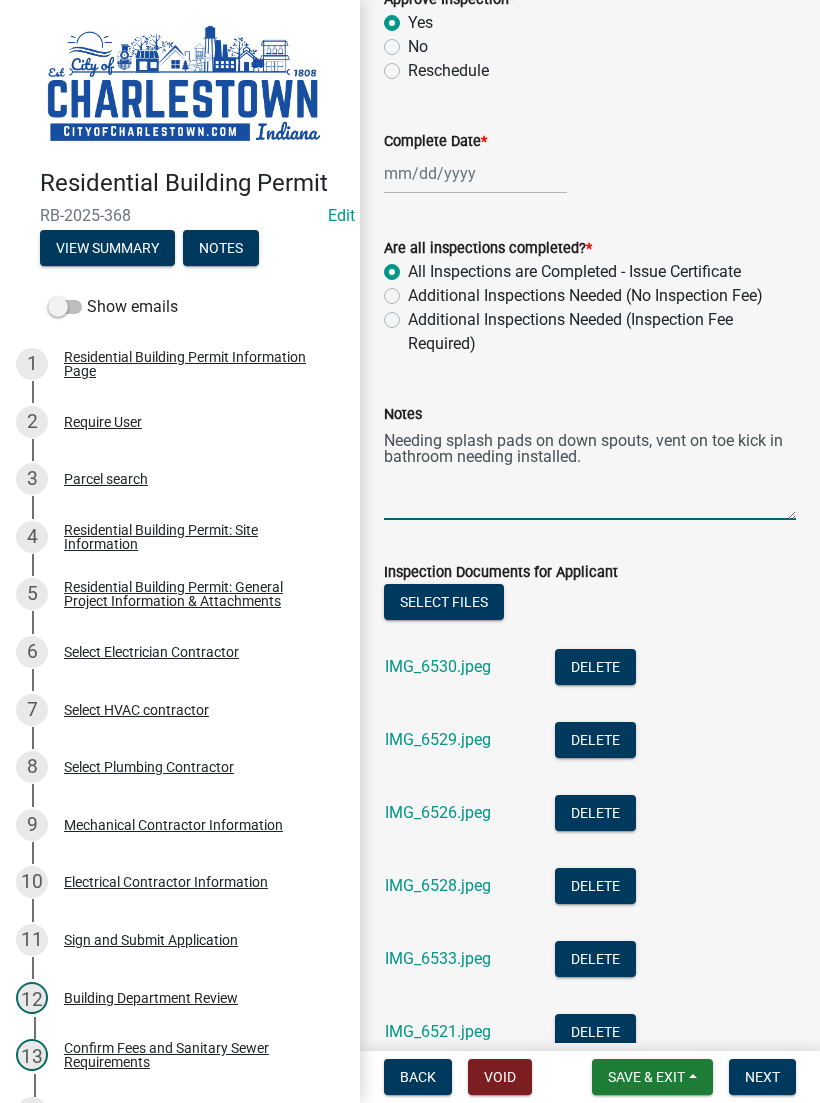 type on "Needing splash pads on down spouts, vent on toe kick in bathroom needing installed." 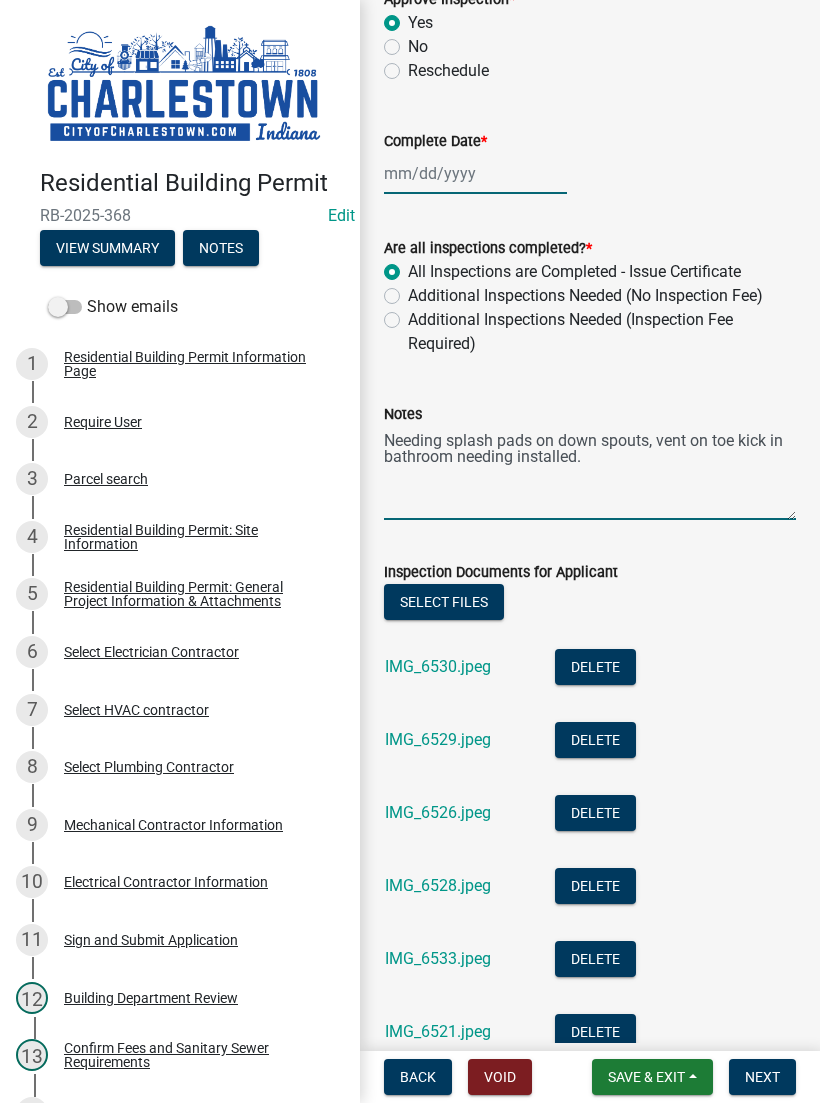 click 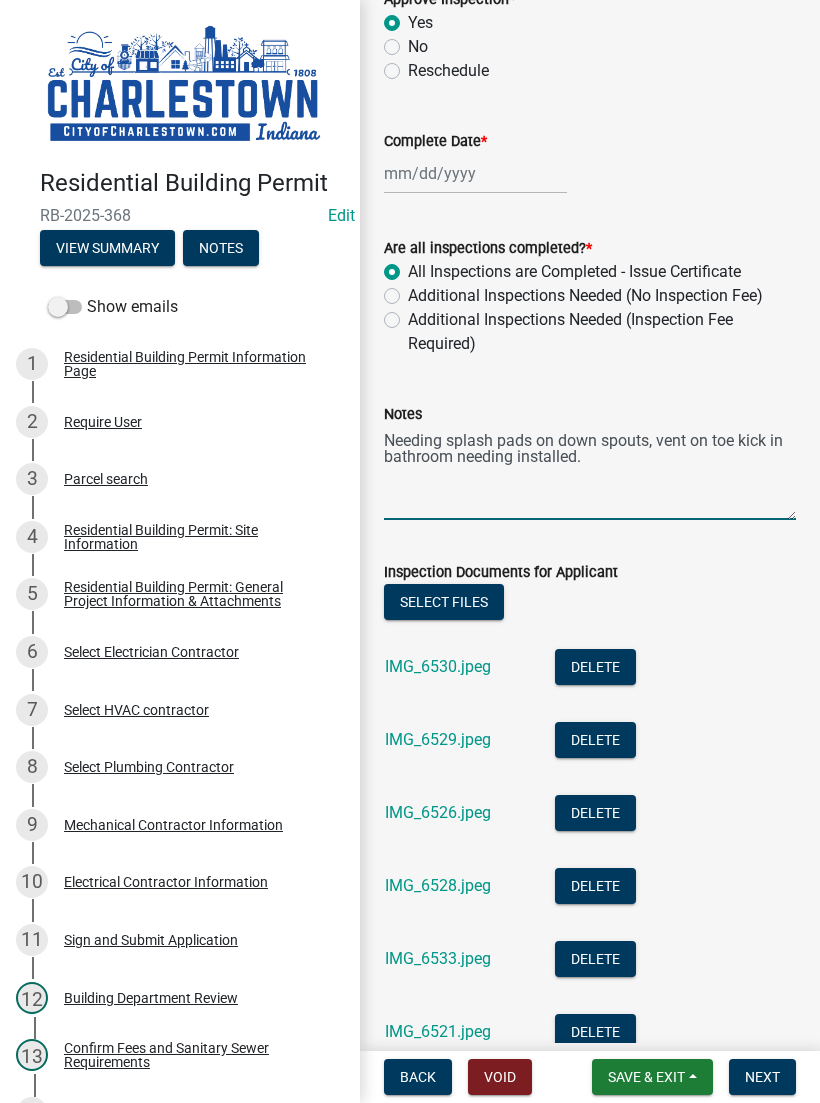 select on "7" 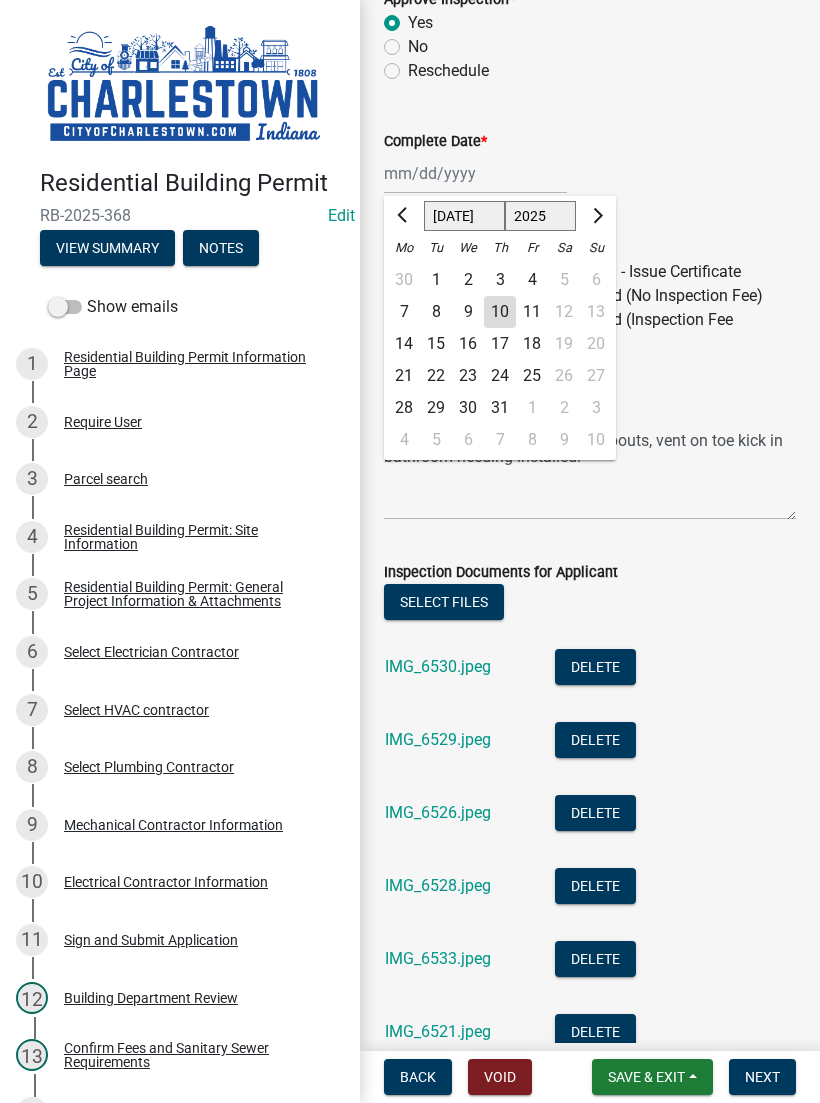 click on "10" 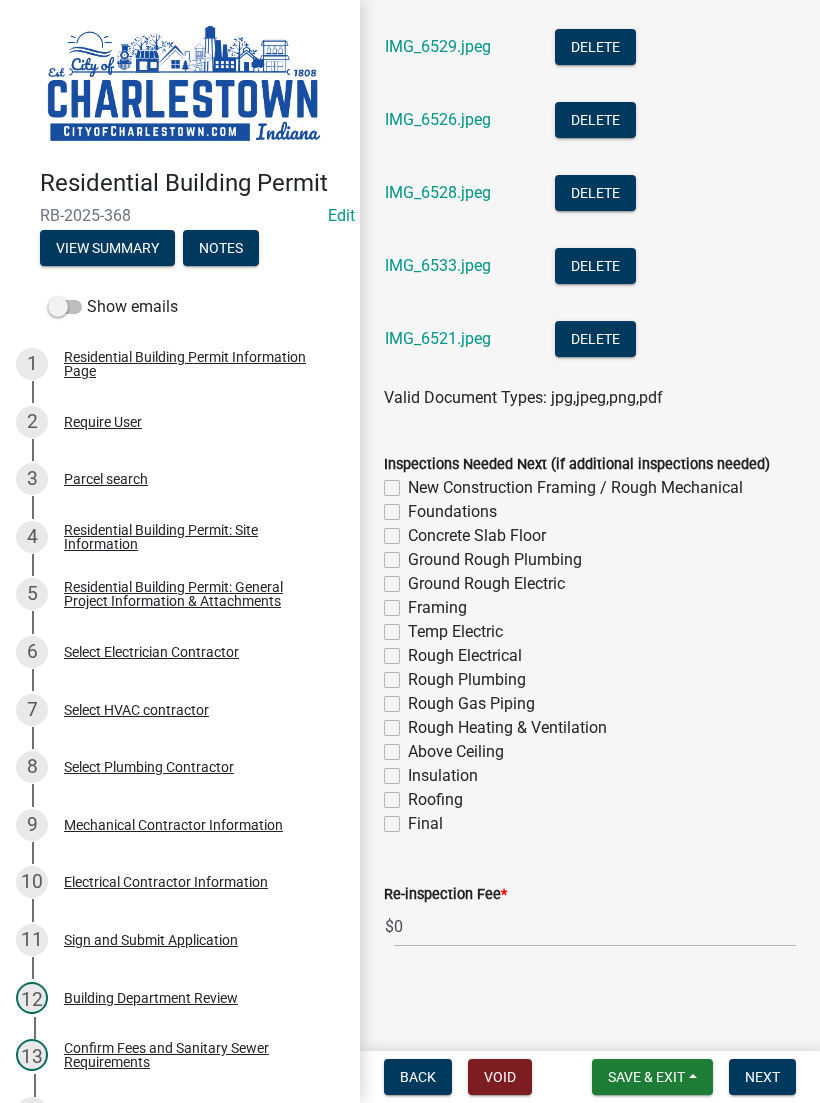 scroll, scrollTop: 1316, scrollLeft: 0, axis: vertical 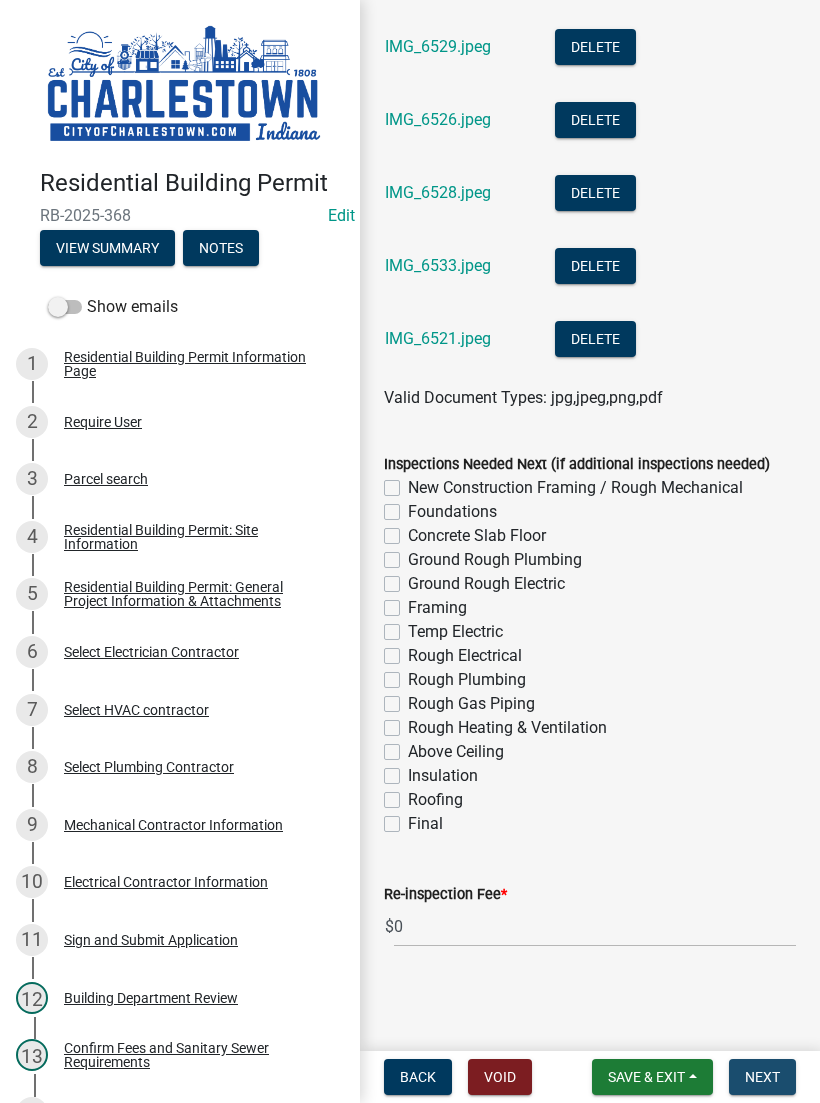 click on "Next" at bounding box center [762, 1077] 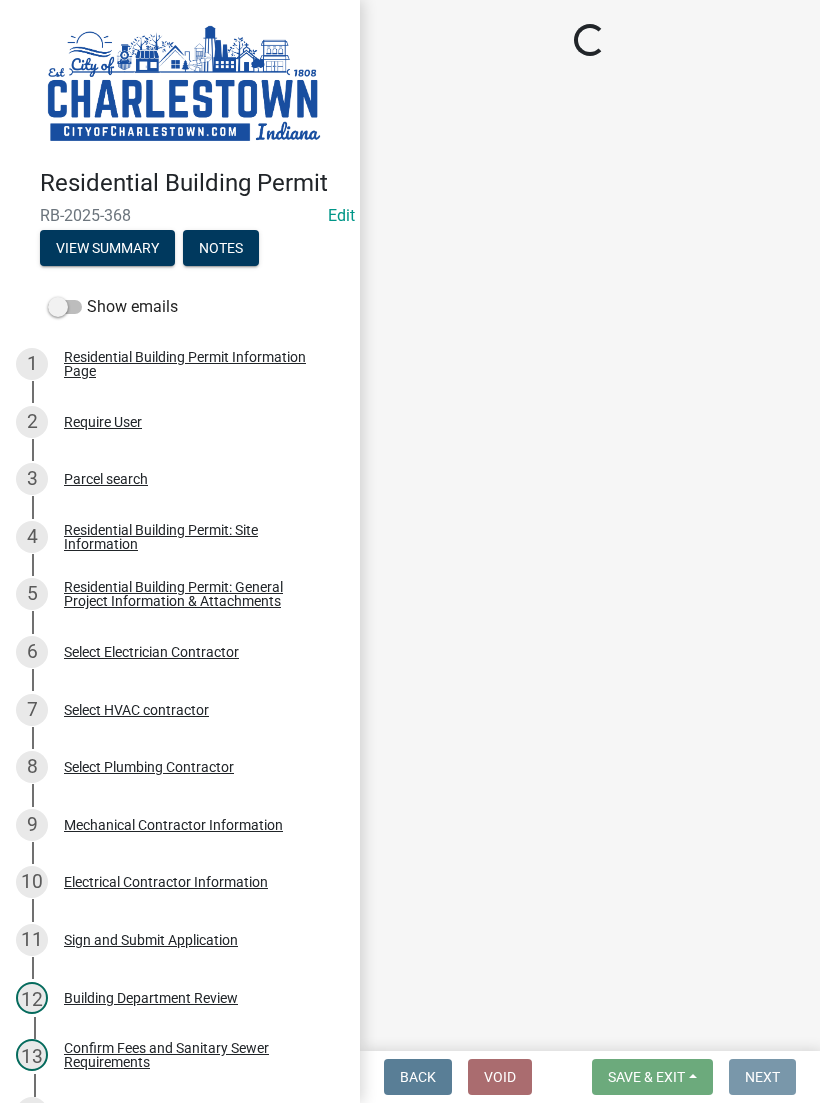 scroll, scrollTop: 0, scrollLeft: 0, axis: both 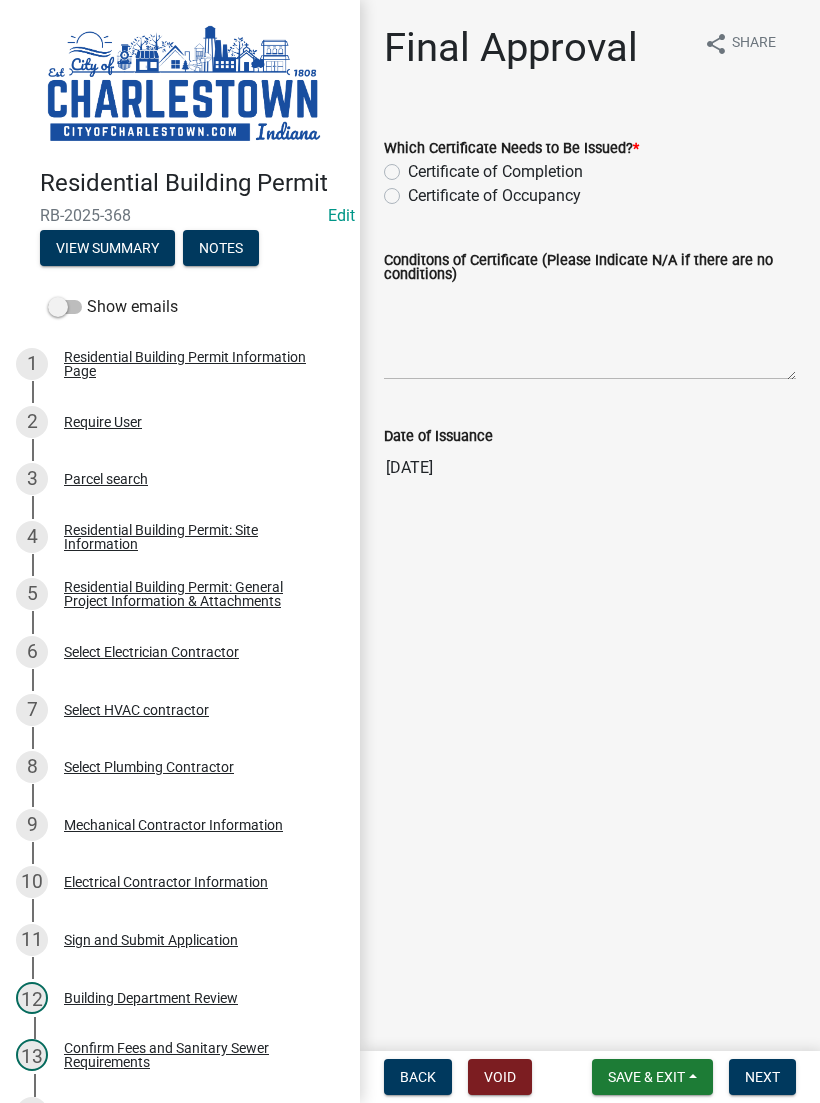 click on "Certificate of Occupancy" 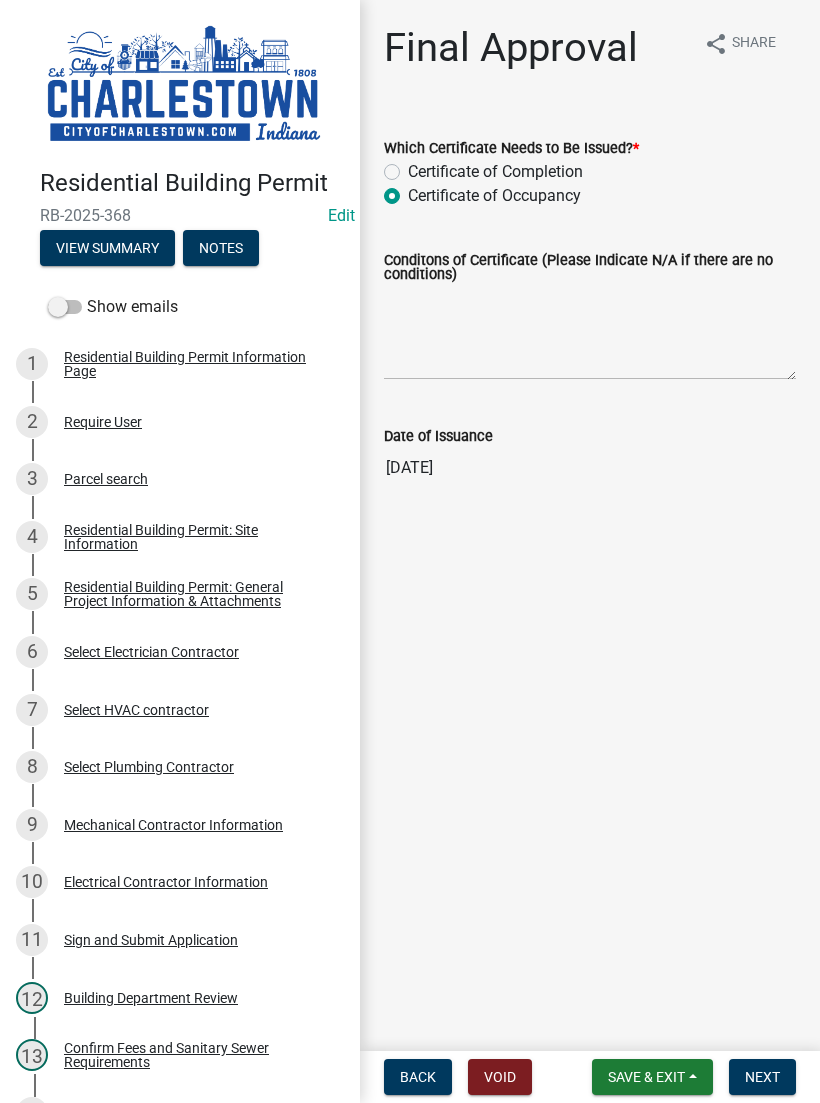 radio on "true" 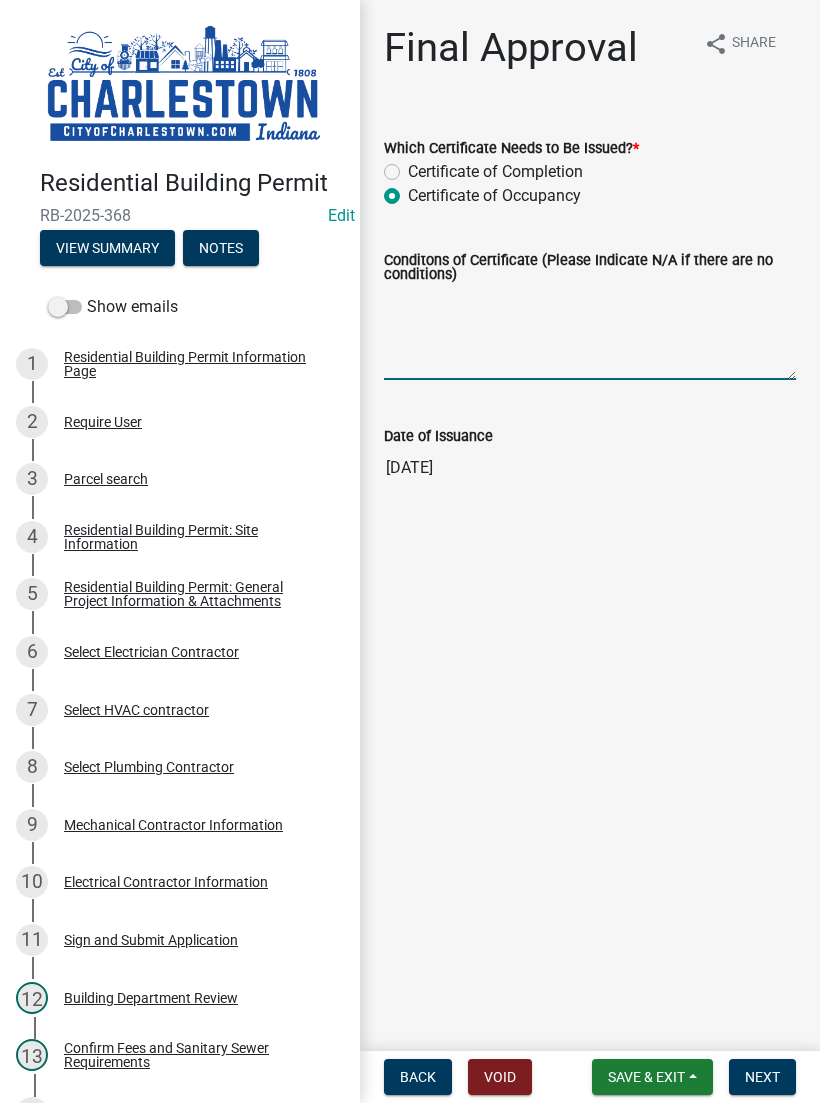 click on "Conditons of Certificate (Please Indicate N/A if there are no conditions)" at bounding box center (590, 333) 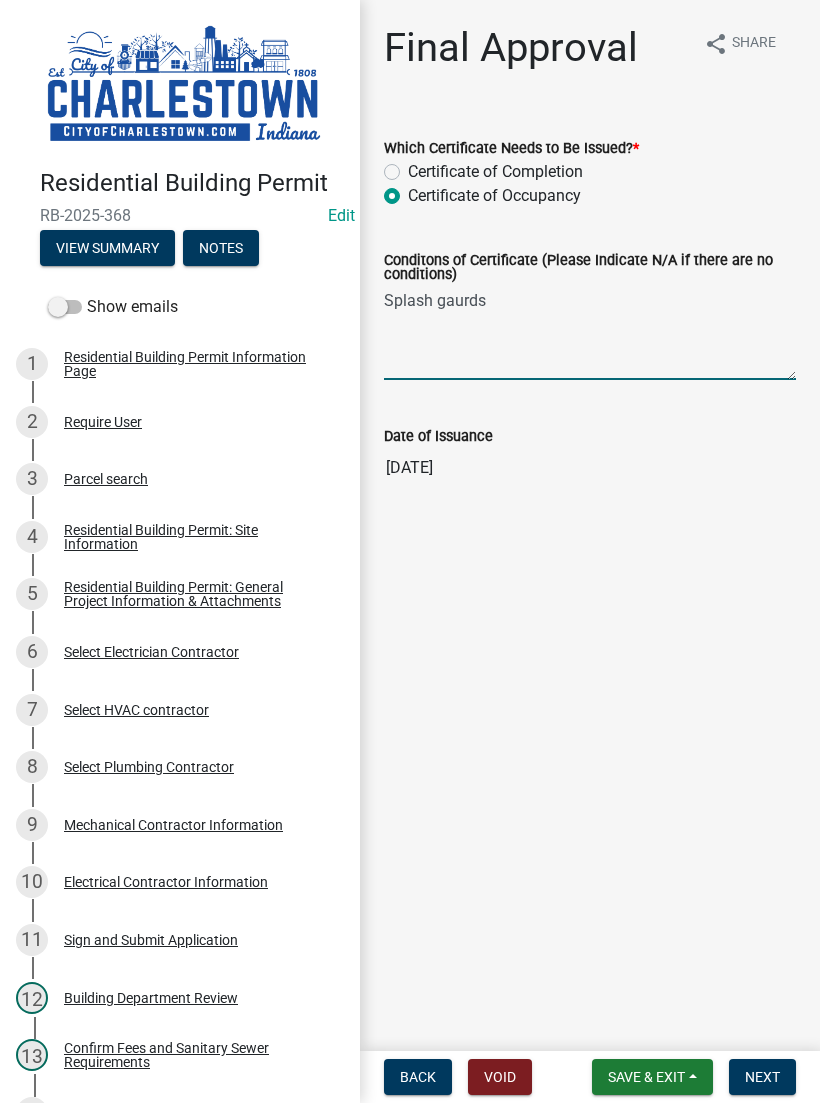 click on "Splash gaurds" at bounding box center [590, 333] 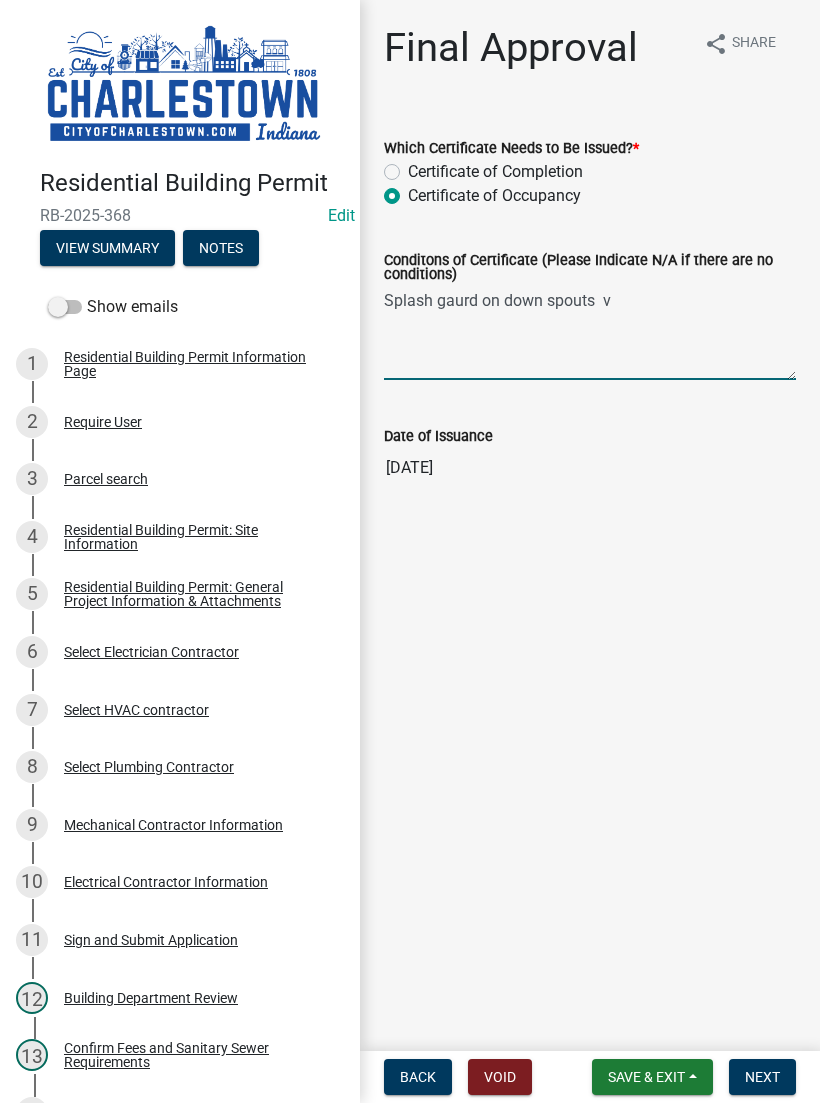 type on "Splash gaurd on down spouts" 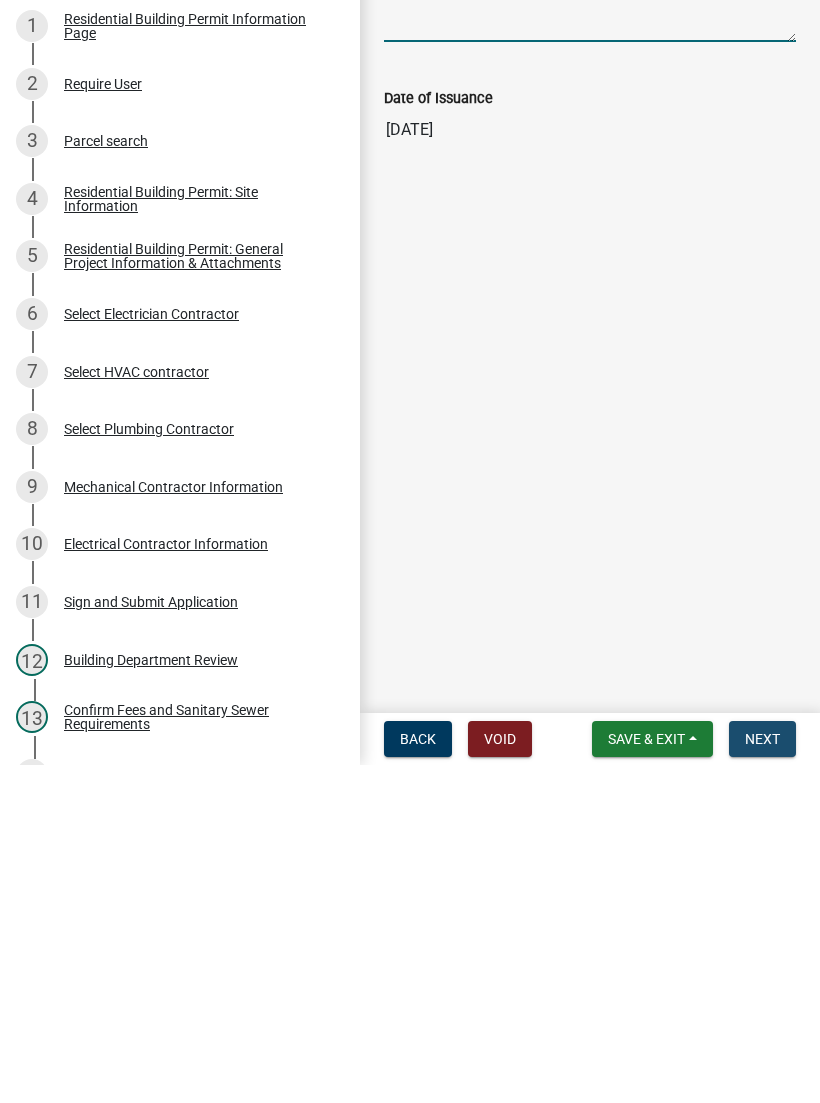 click on "Next" at bounding box center (762, 1077) 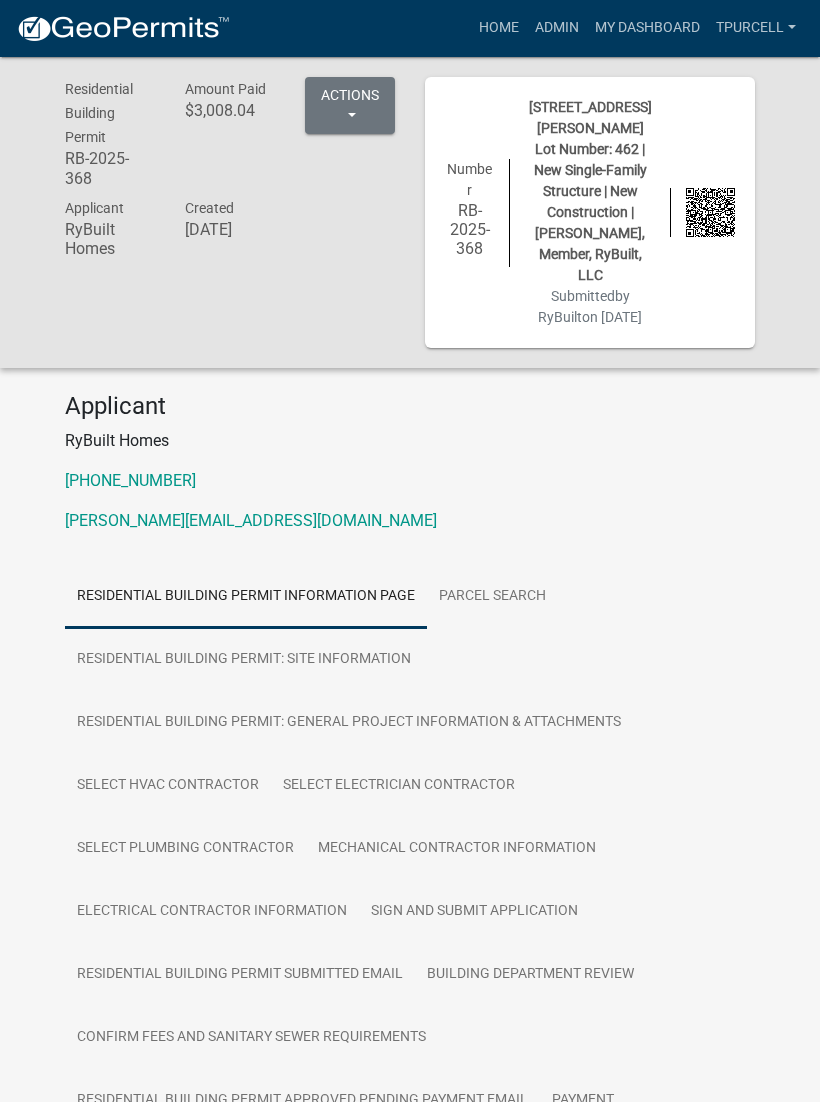 scroll, scrollTop: 1, scrollLeft: 0, axis: vertical 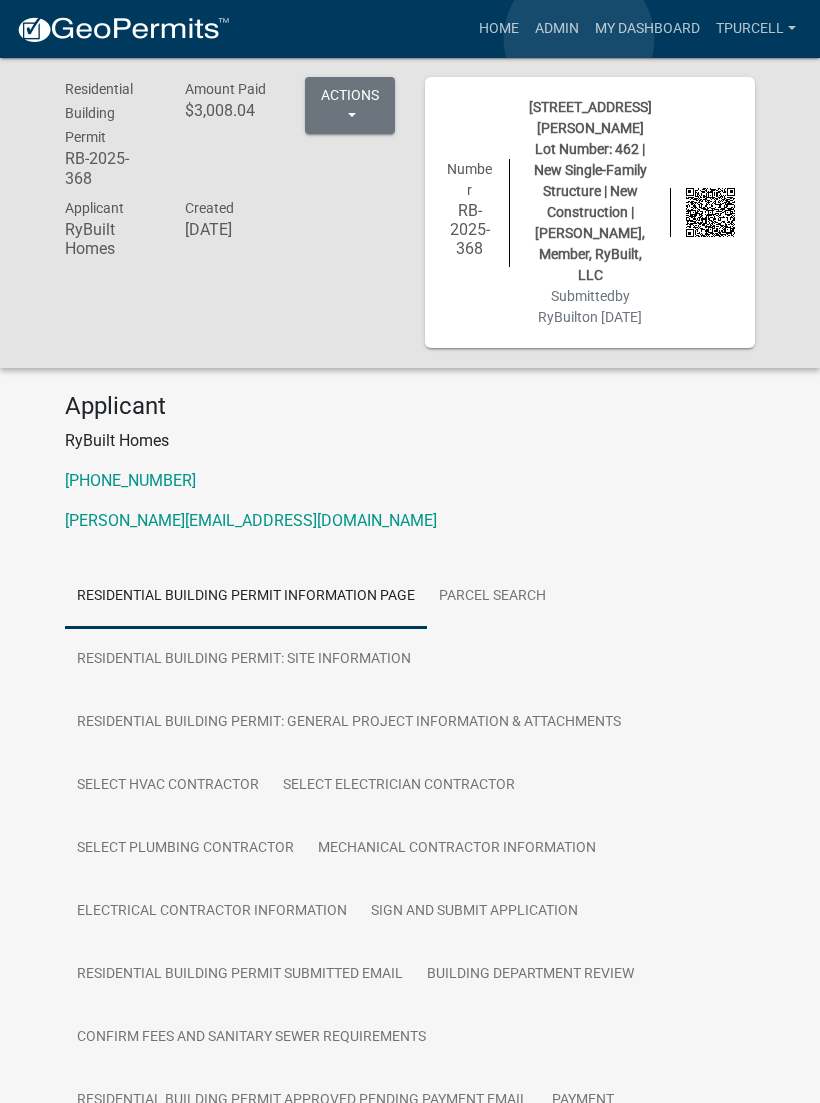 click on "Admin" at bounding box center [557, 29] 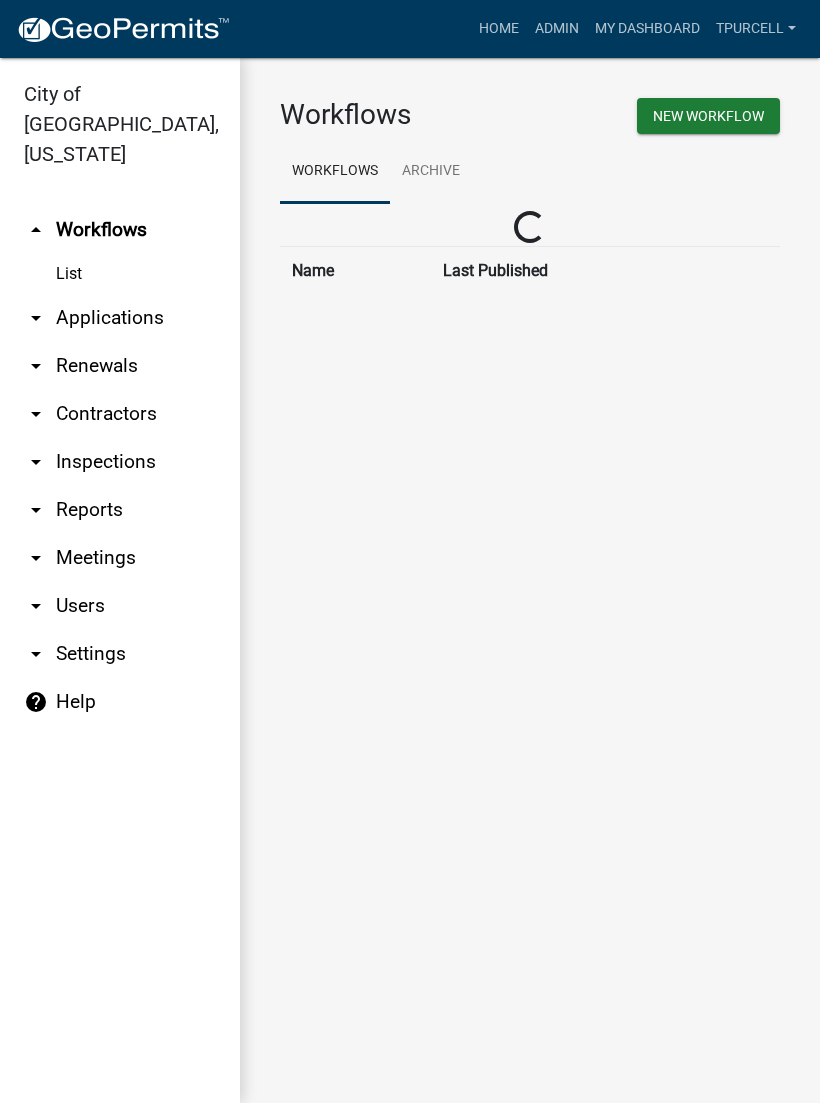 scroll, scrollTop: 0, scrollLeft: 0, axis: both 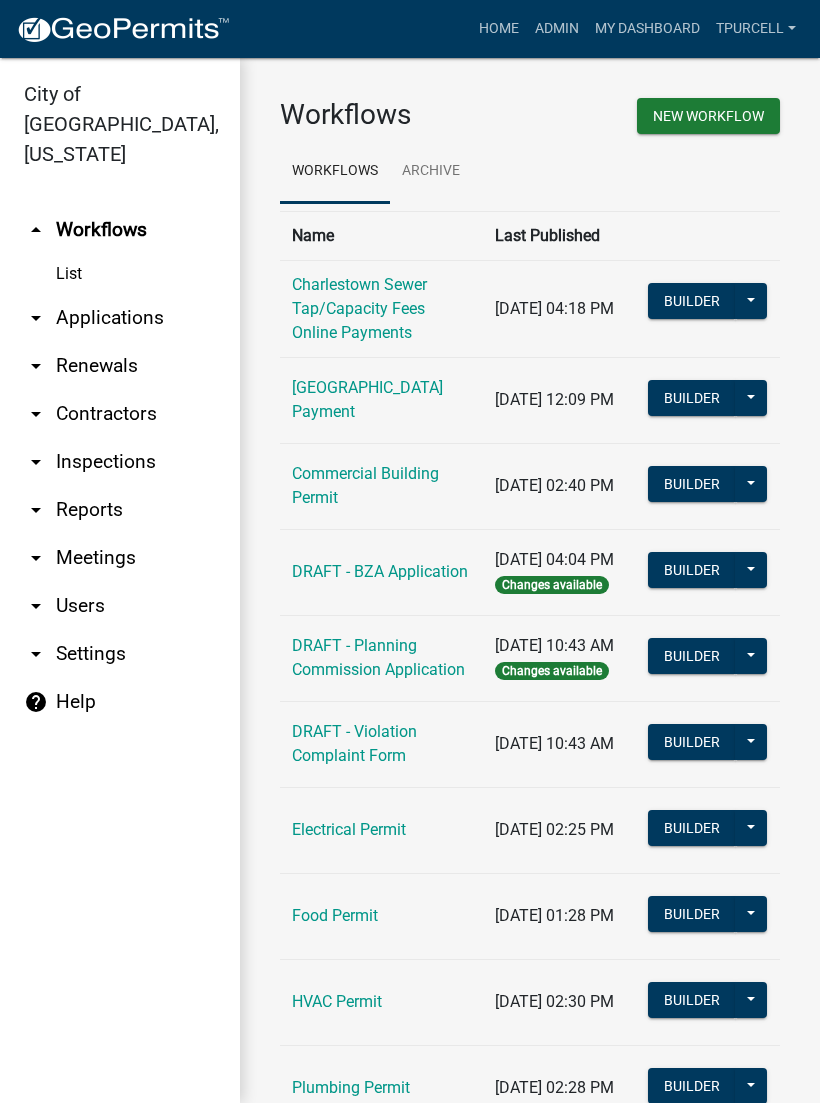 click on "arrow_drop_down   Applications" at bounding box center [120, 318] 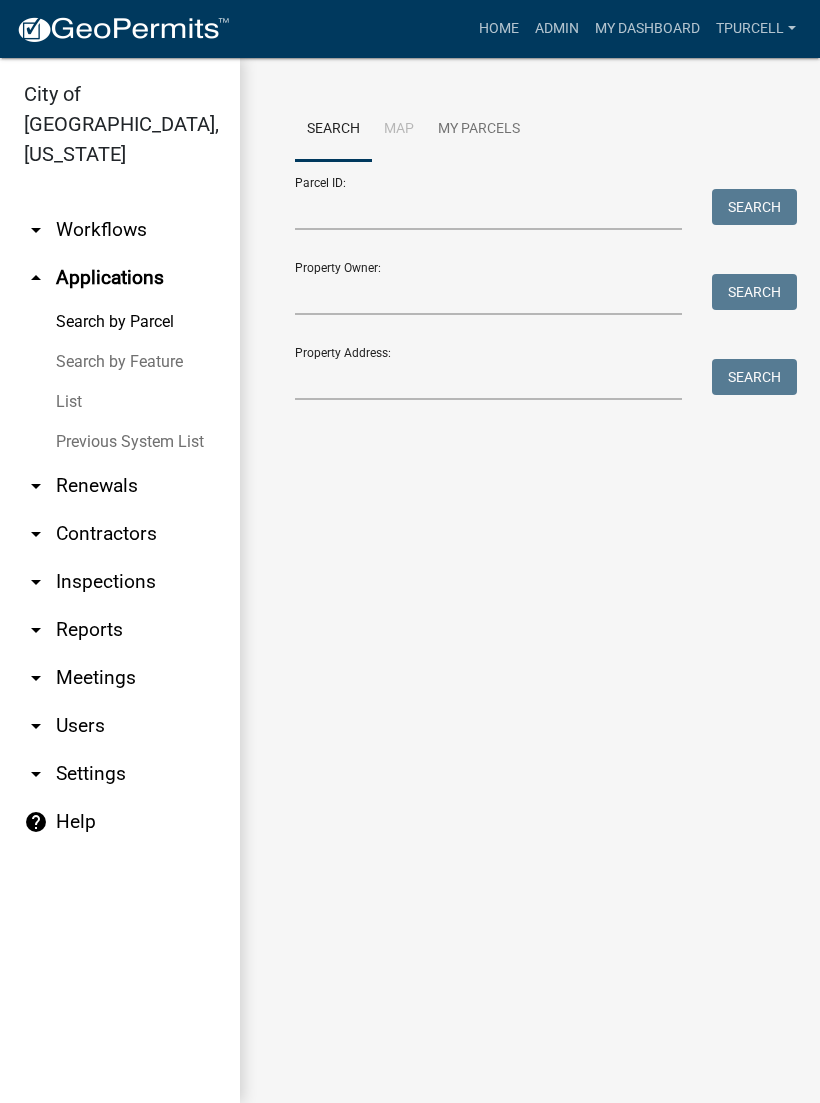 click on "List" at bounding box center (120, 402) 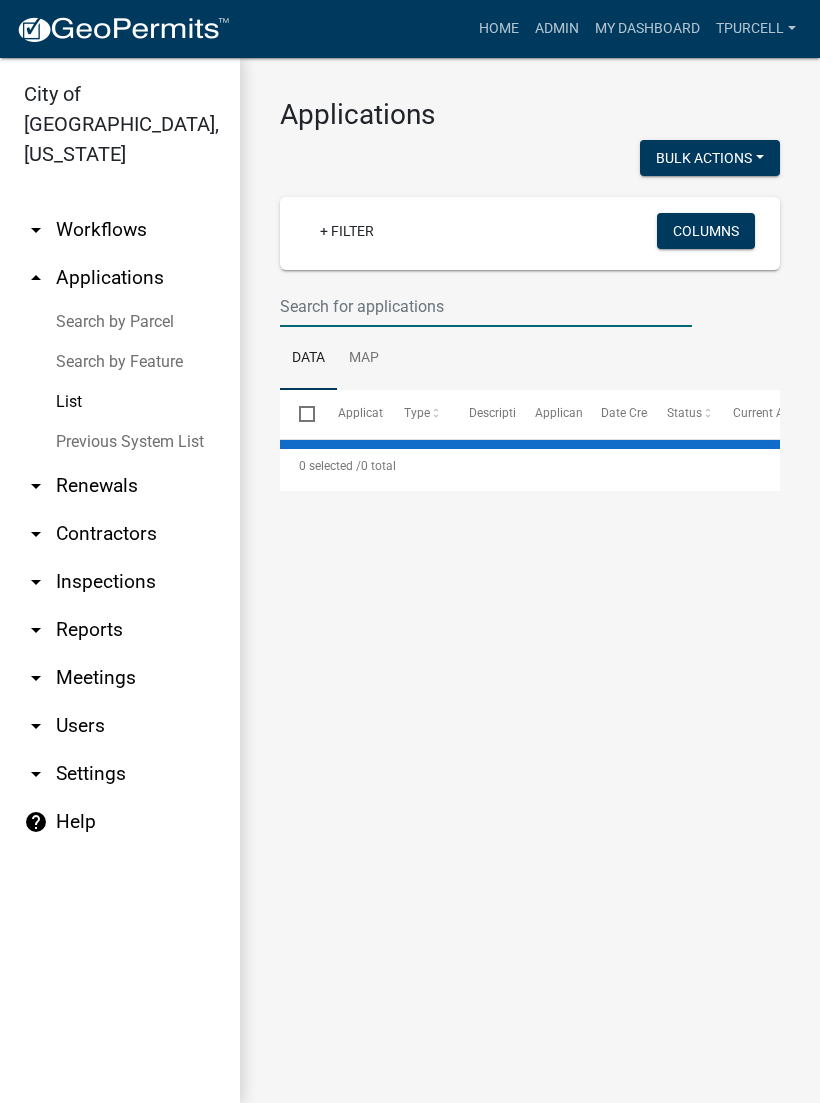 click at bounding box center [486, 306] 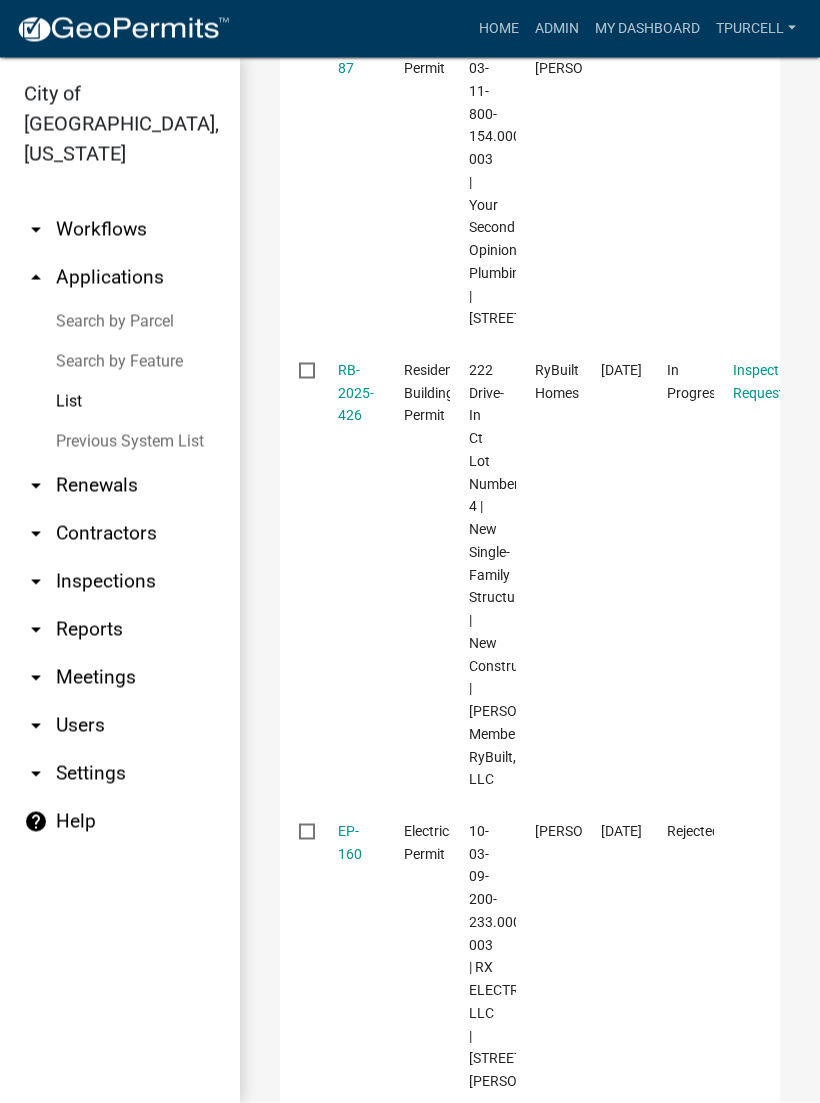 scroll, scrollTop: 730, scrollLeft: 0, axis: vertical 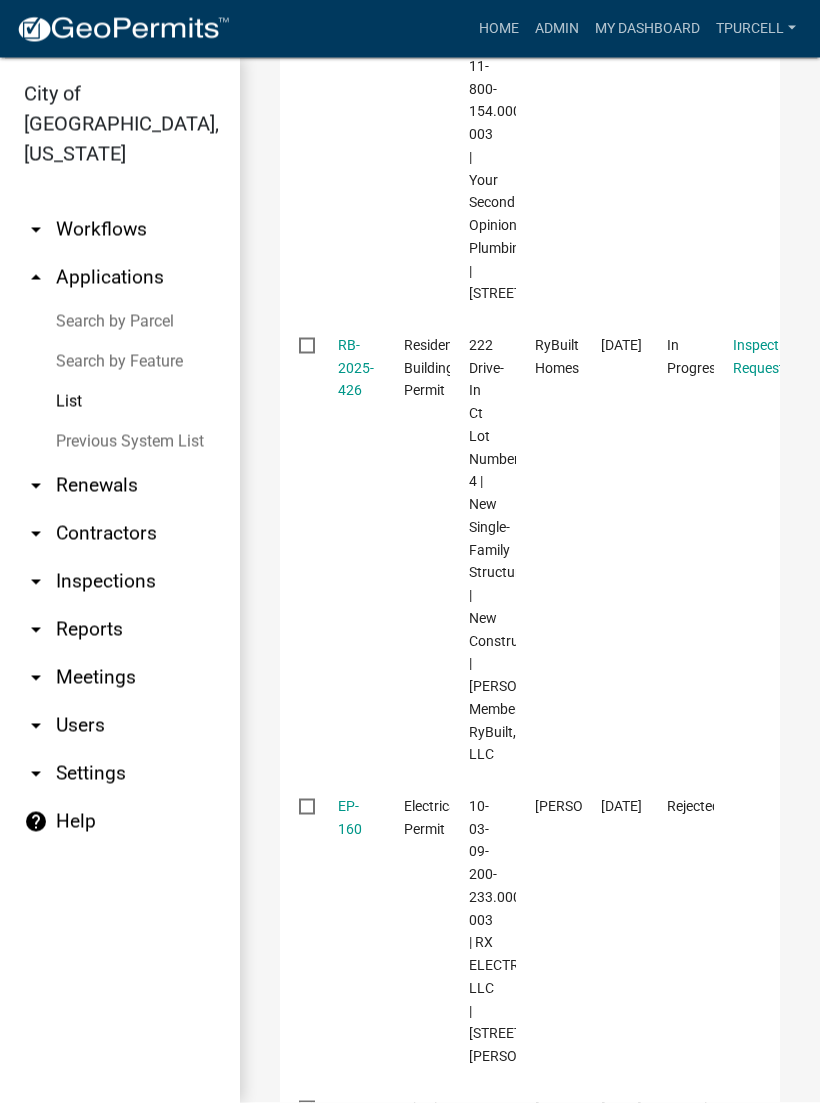 type on "Drive" 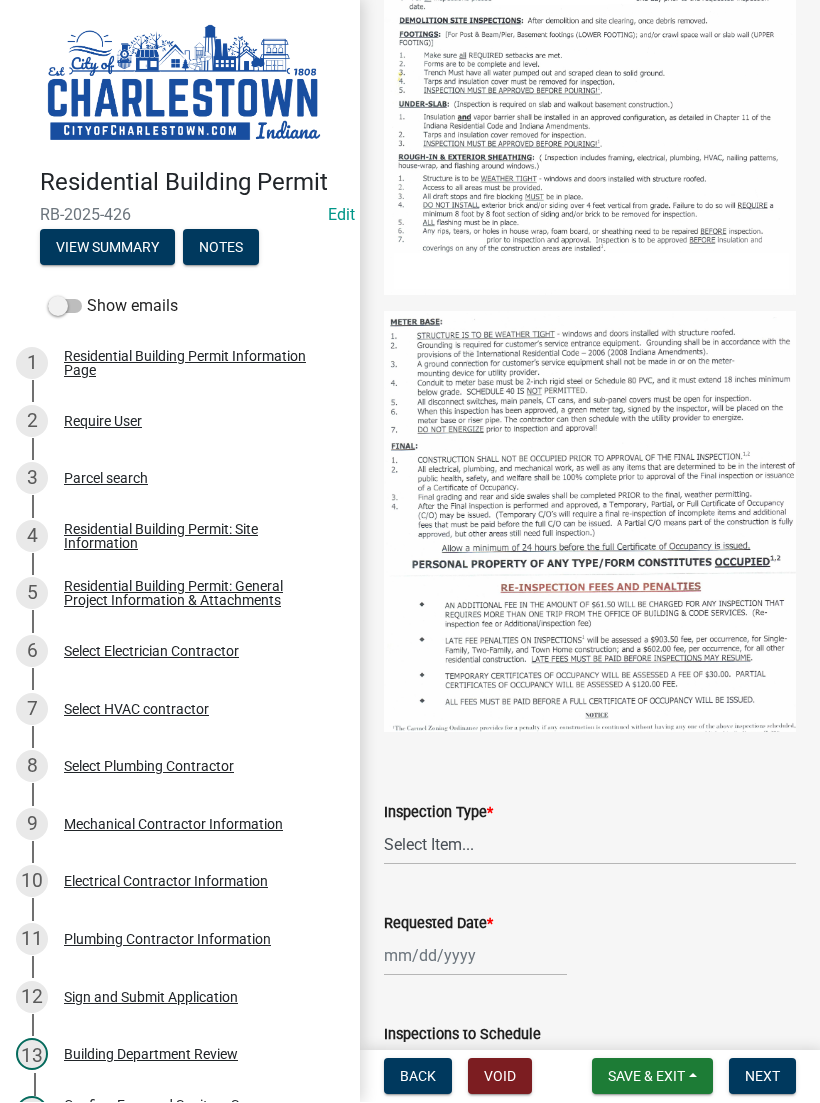 scroll, scrollTop: 408, scrollLeft: 0, axis: vertical 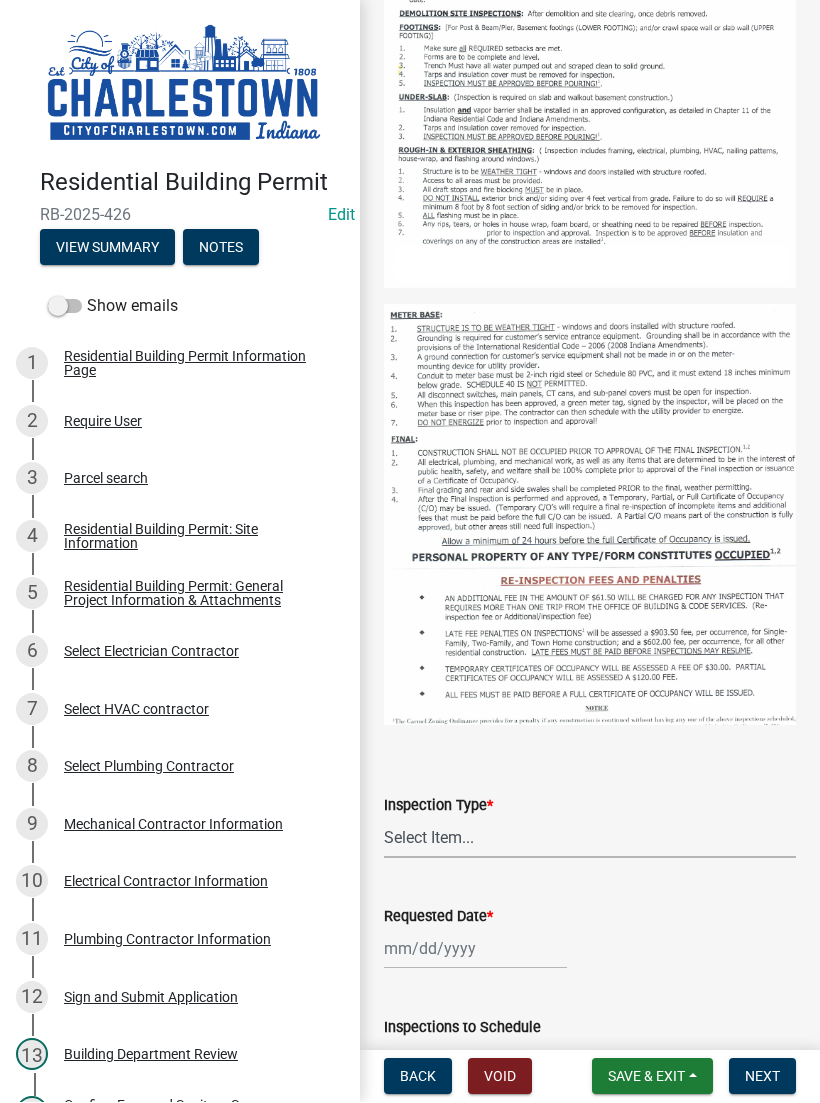 click on "Select Item...   New Construction Framing / Rough Mechanical   Foundations   Concrete Slab Floor   Ground Rough Plumbing   Ground Rough Electric   Framing   Temp Electric   Rough Electrical   Rough Plumbing   Rough Gas Piping   Rough Heating & Ventilation   Above Ceiling   Insulation   Roofing   Final" at bounding box center [590, 838] 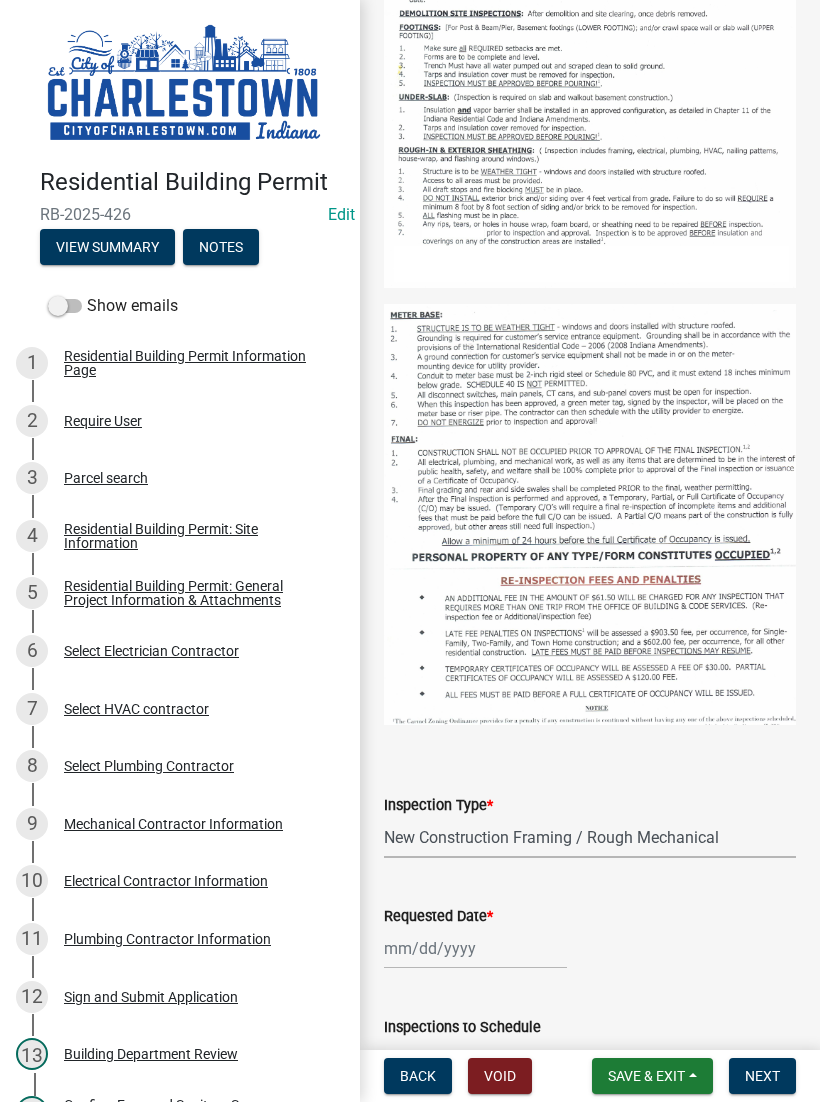 select on "6148cfc3-f65f-4c5f-8e17-86e63b13192f" 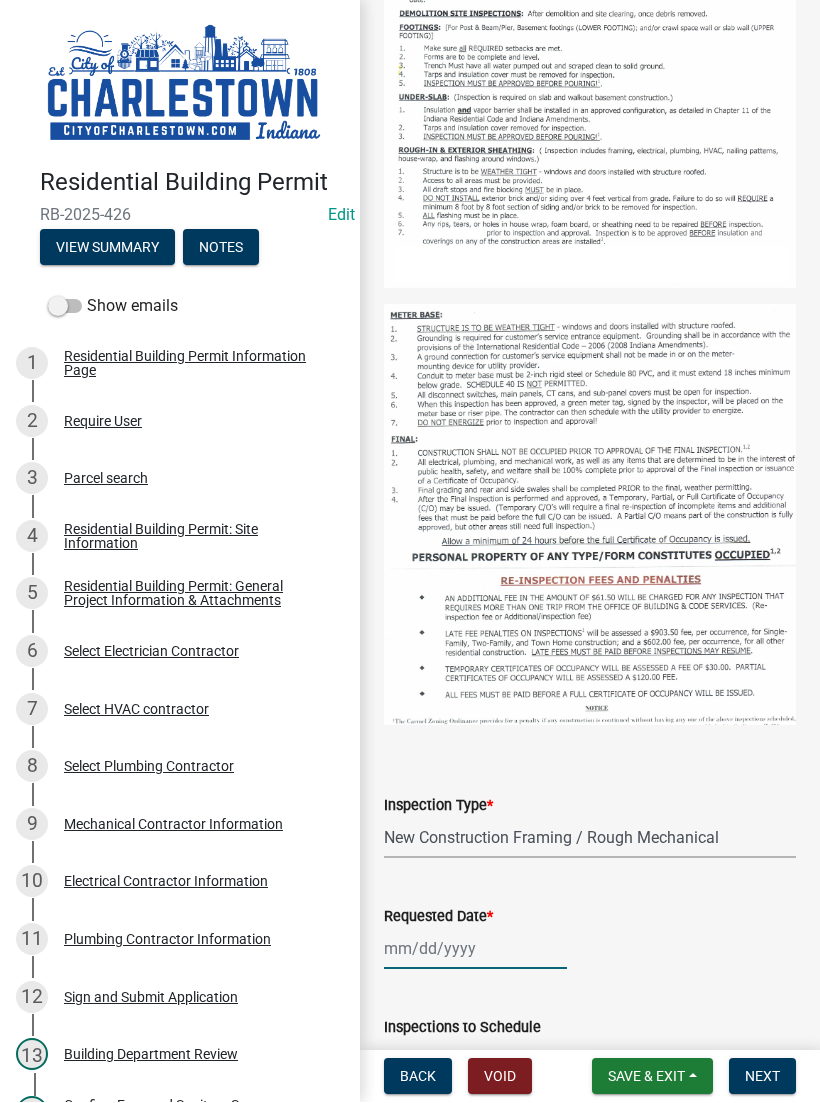 click 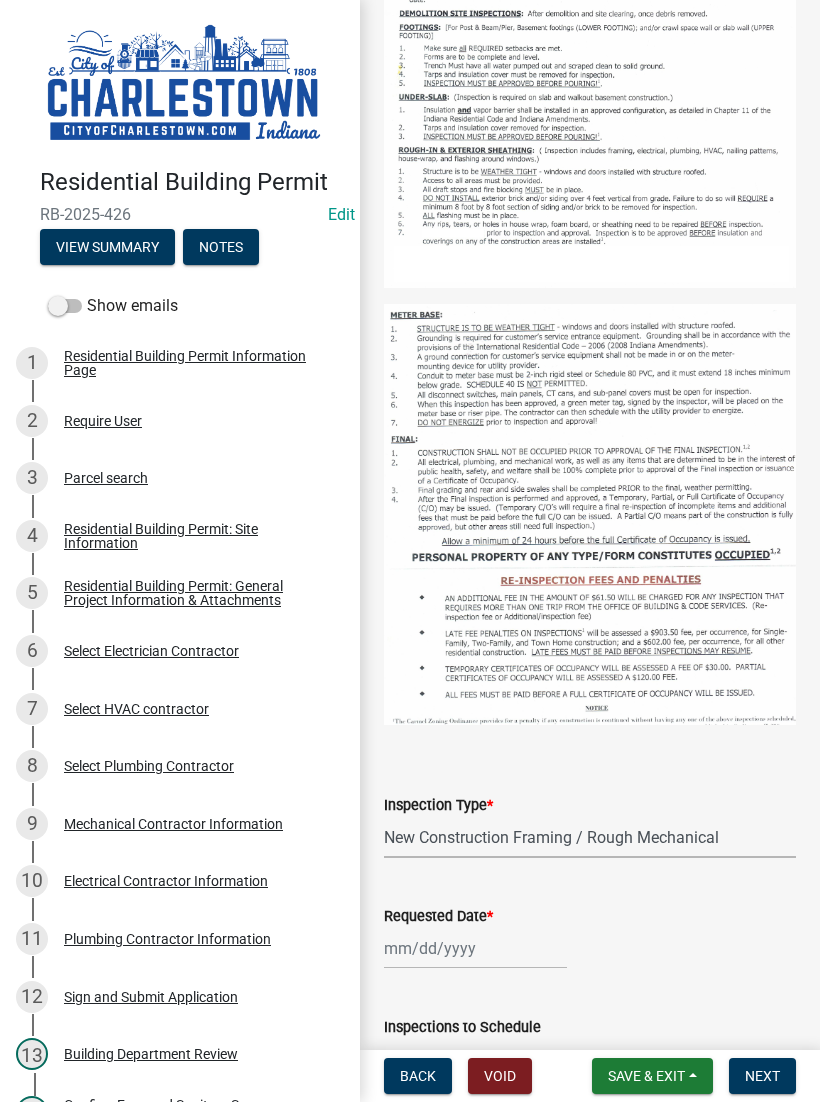 select on "7" 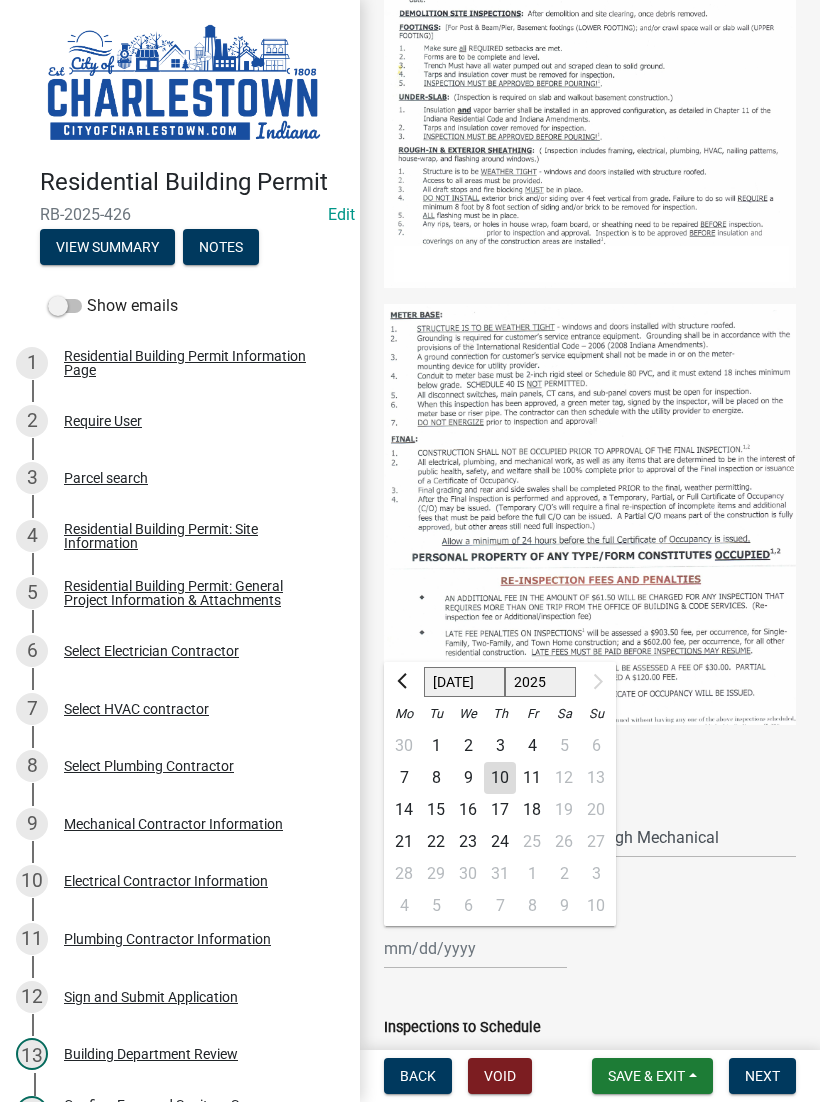click on "10" 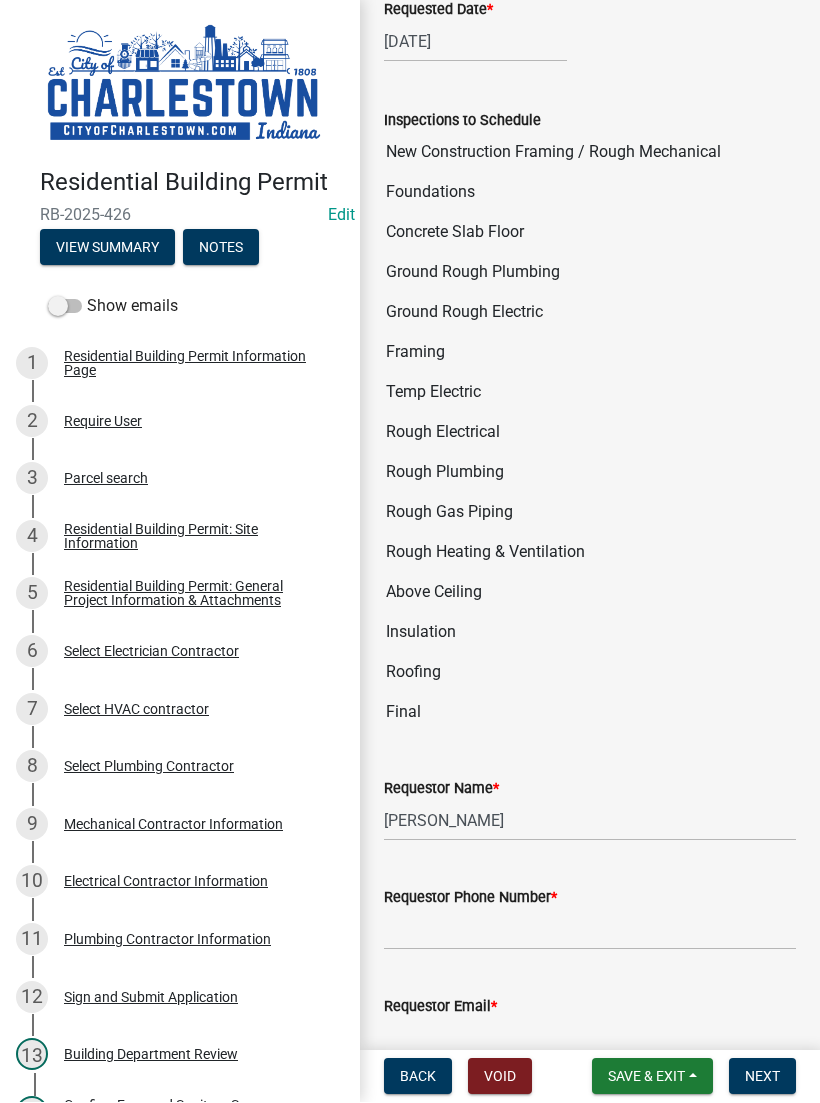 scroll, scrollTop: 1325, scrollLeft: 0, axis: vertical 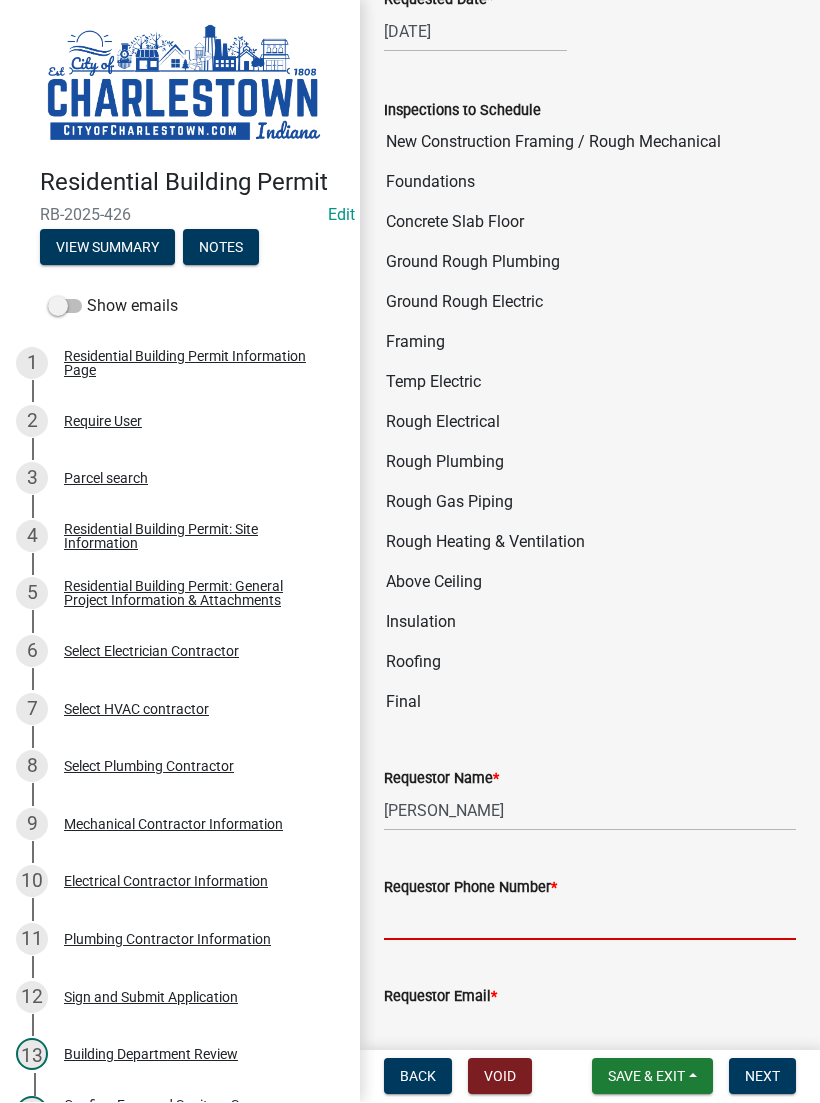 click on "Requestor Phone Number  *" at bounding box center [590, 920] 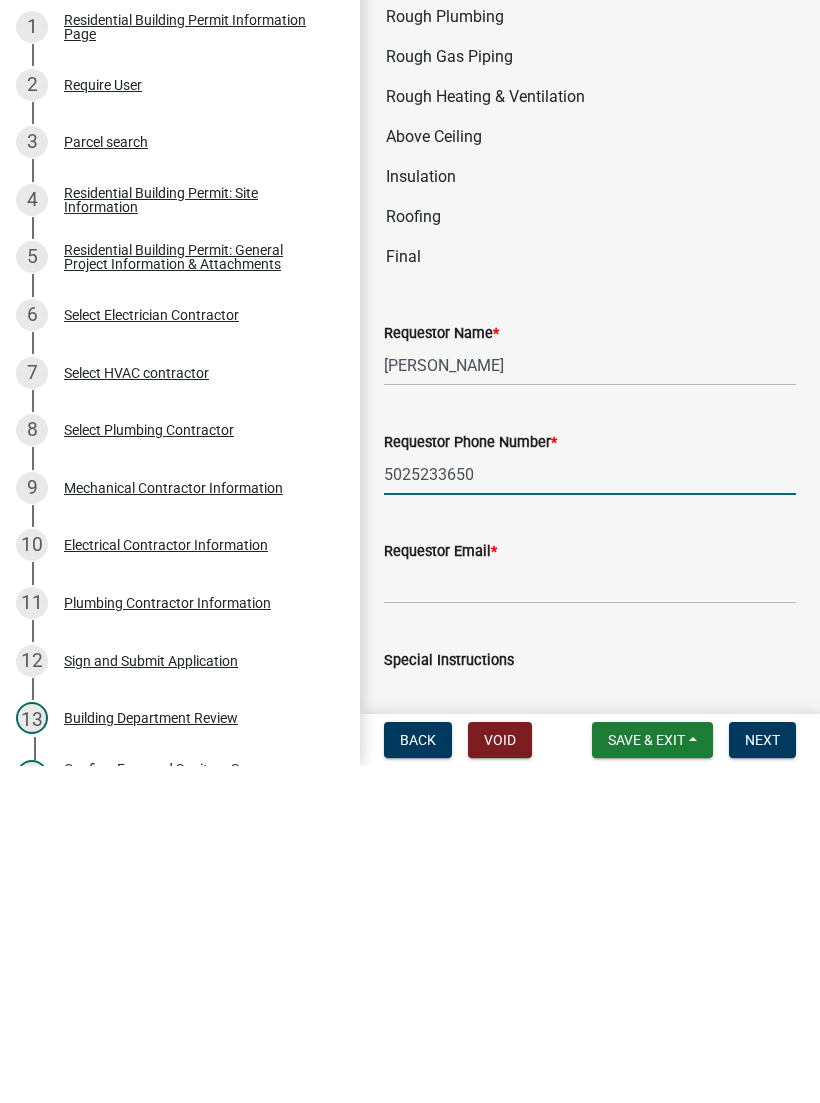 scroll, scrollTop: 1437, scrollLeft: 0, axis: vertical 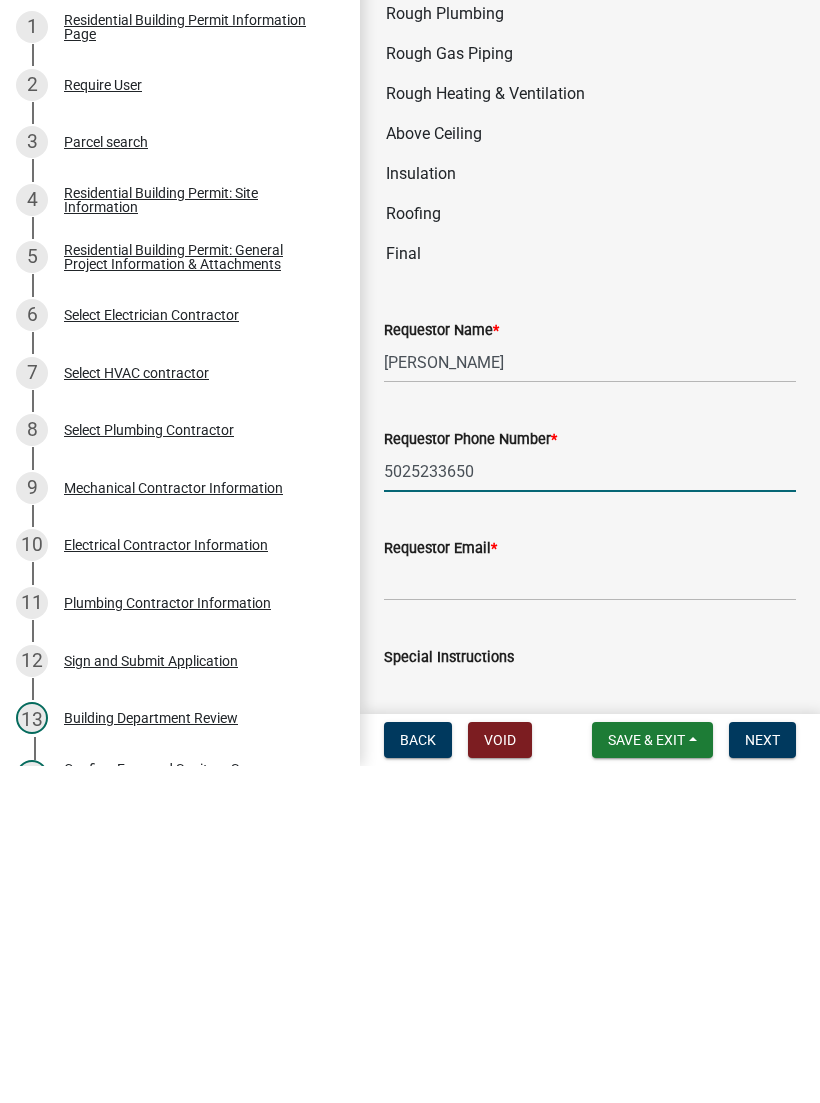 type on "5025233650" 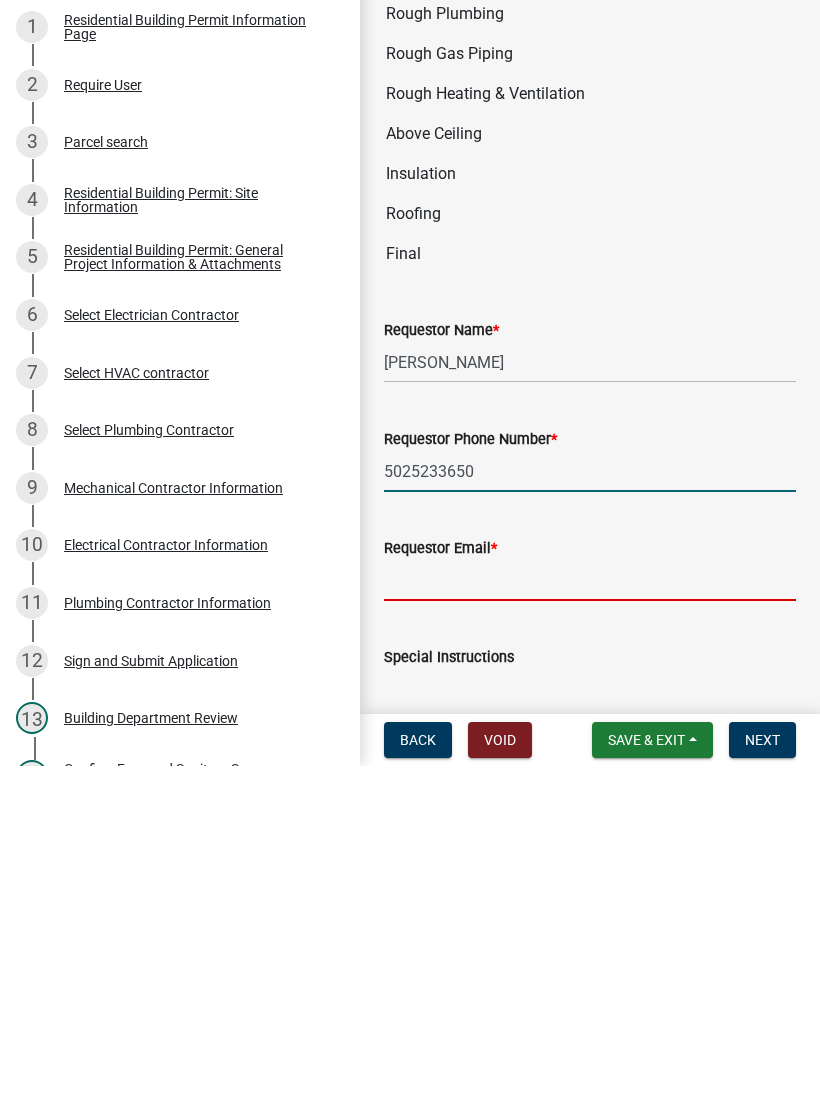 click on "Requestor Email  *" at bounding box center (590, 917) 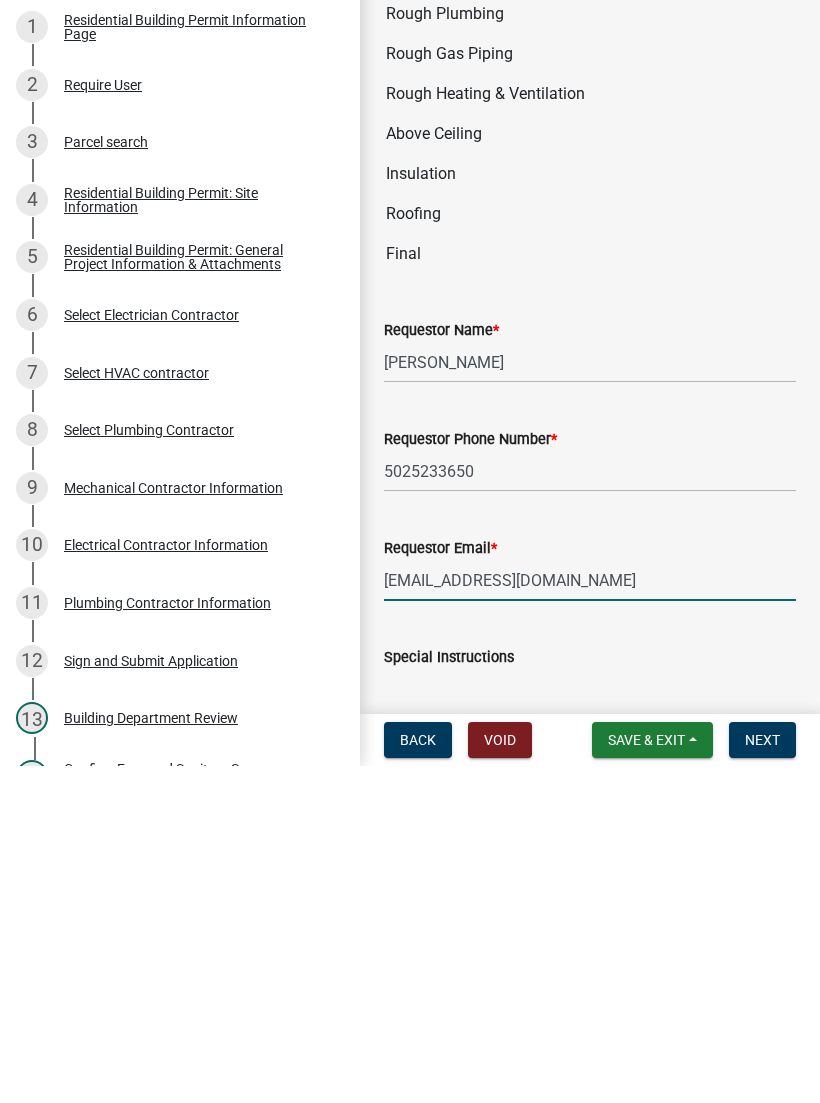 type on "[EMAIL_ADDRESS][DOMAIN_NAME]" 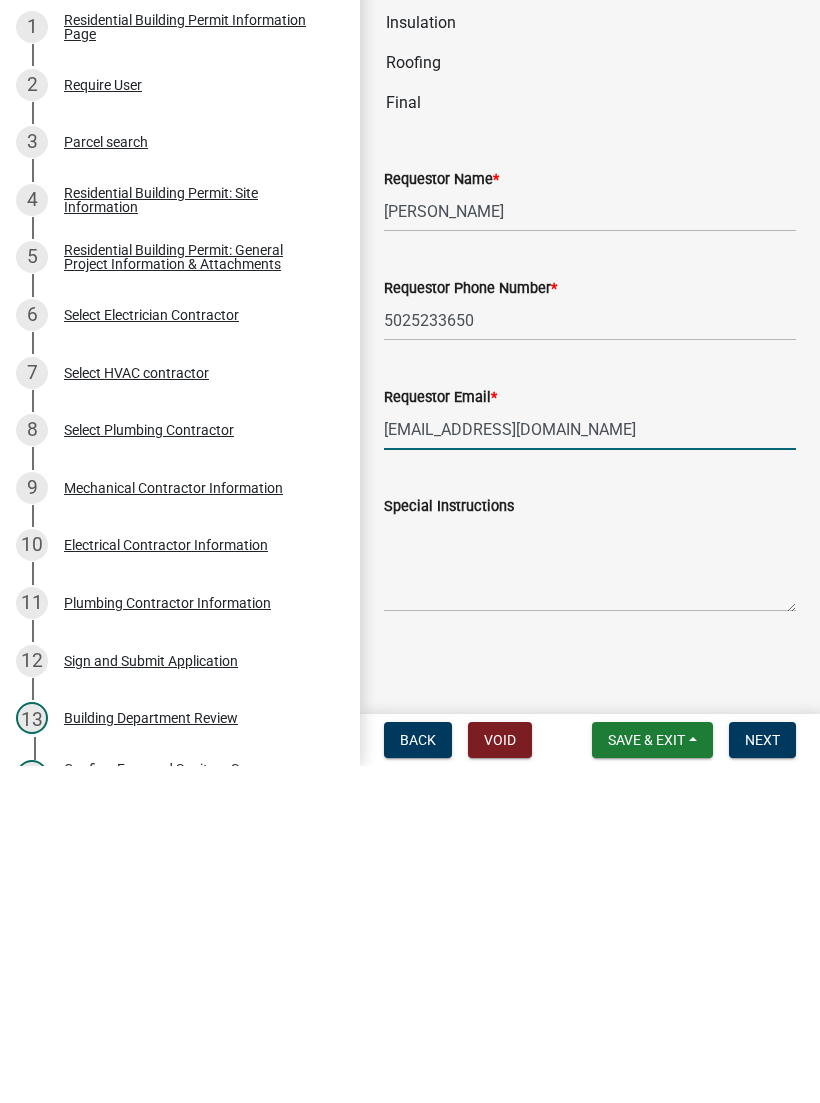 scroll, scrollTop: 1588, scrollLeft: 0, axis: vertical 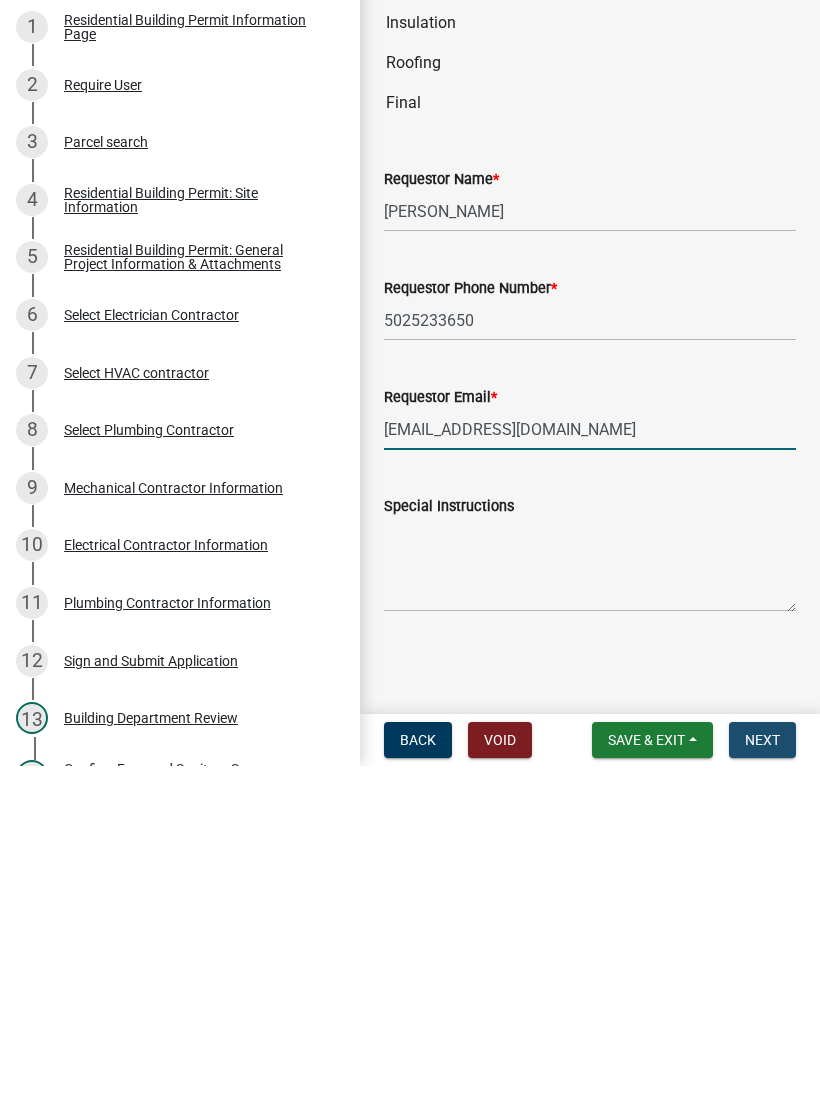 click on "Next" at bounding box center [762, 1077] 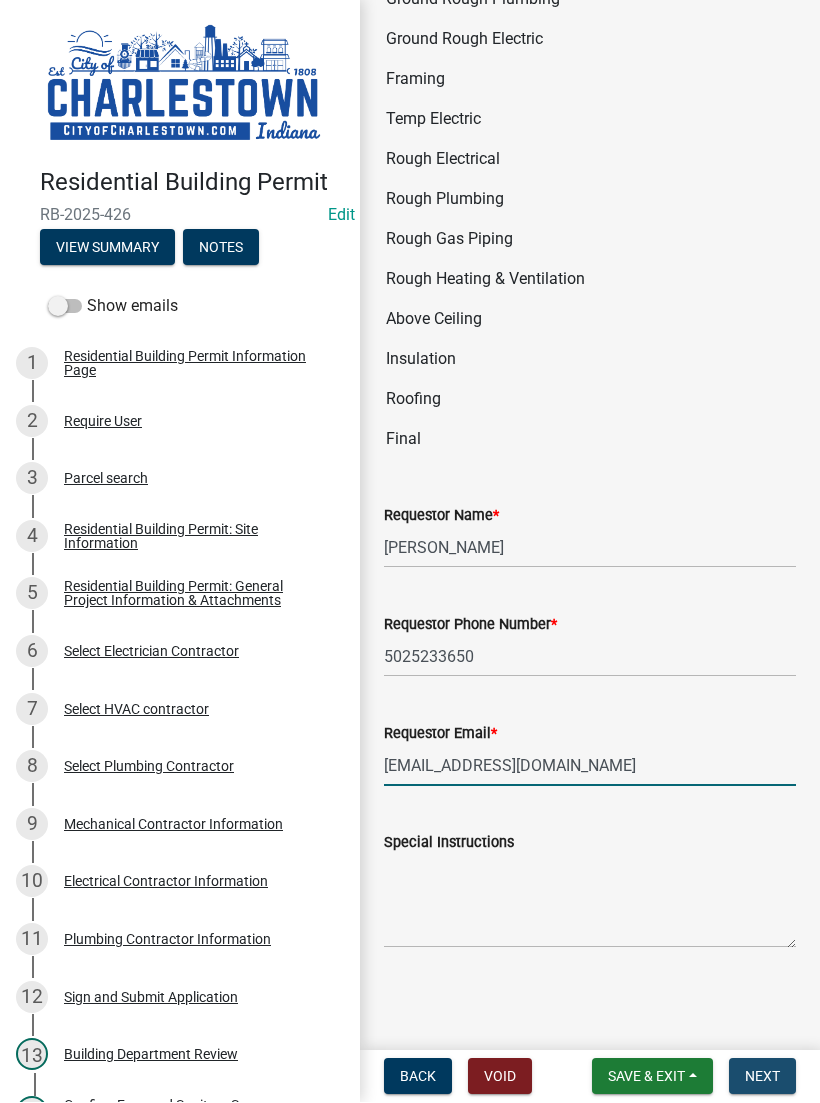 scroll, scrollTop: 0, scrollLeft: 0, axis: both 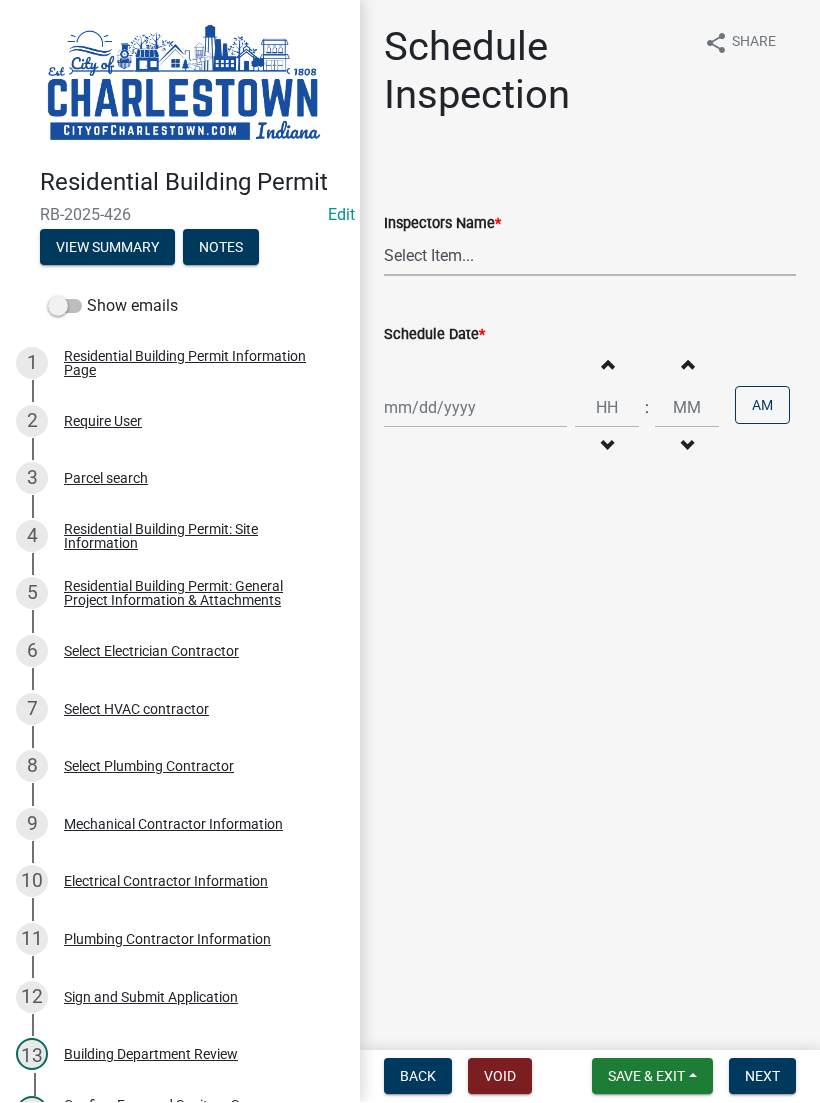 click on "Select Item...   hannahpierson (Hannah Pierson)   TJackson (Tony Jackson)   Tpurcell (Tubby Purcell)" at bounding box center [590, 256] 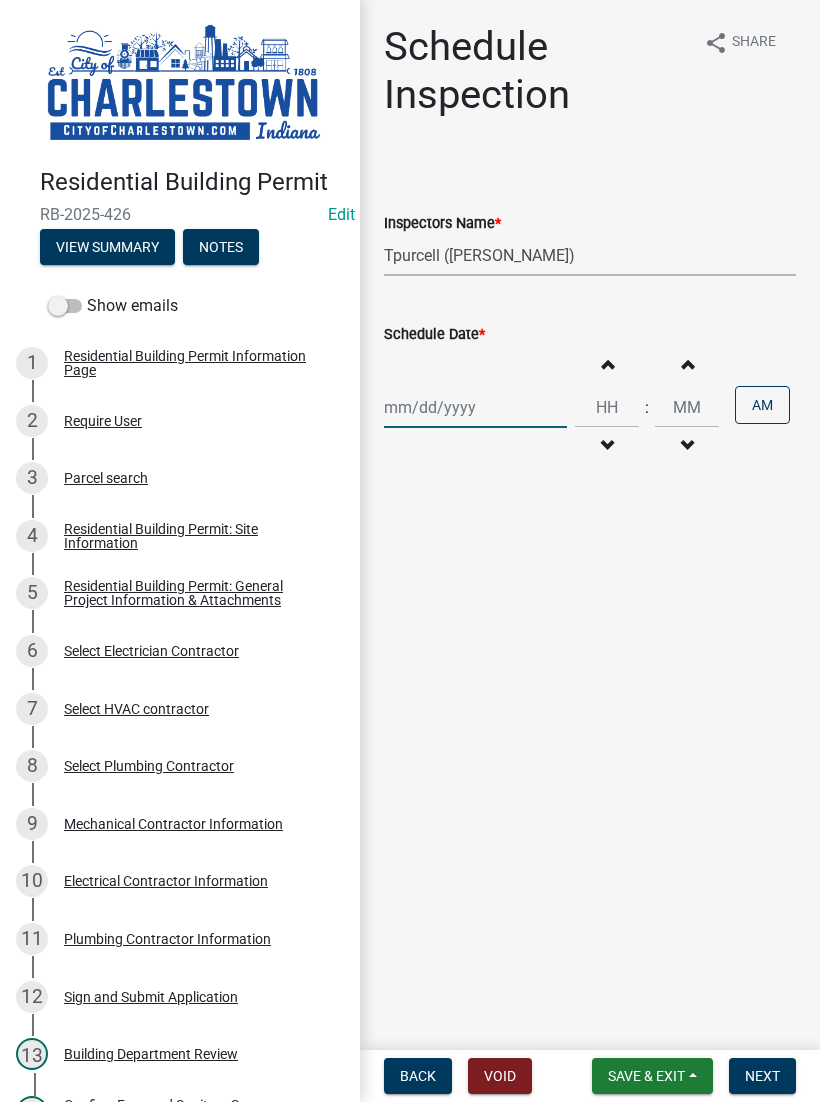 click 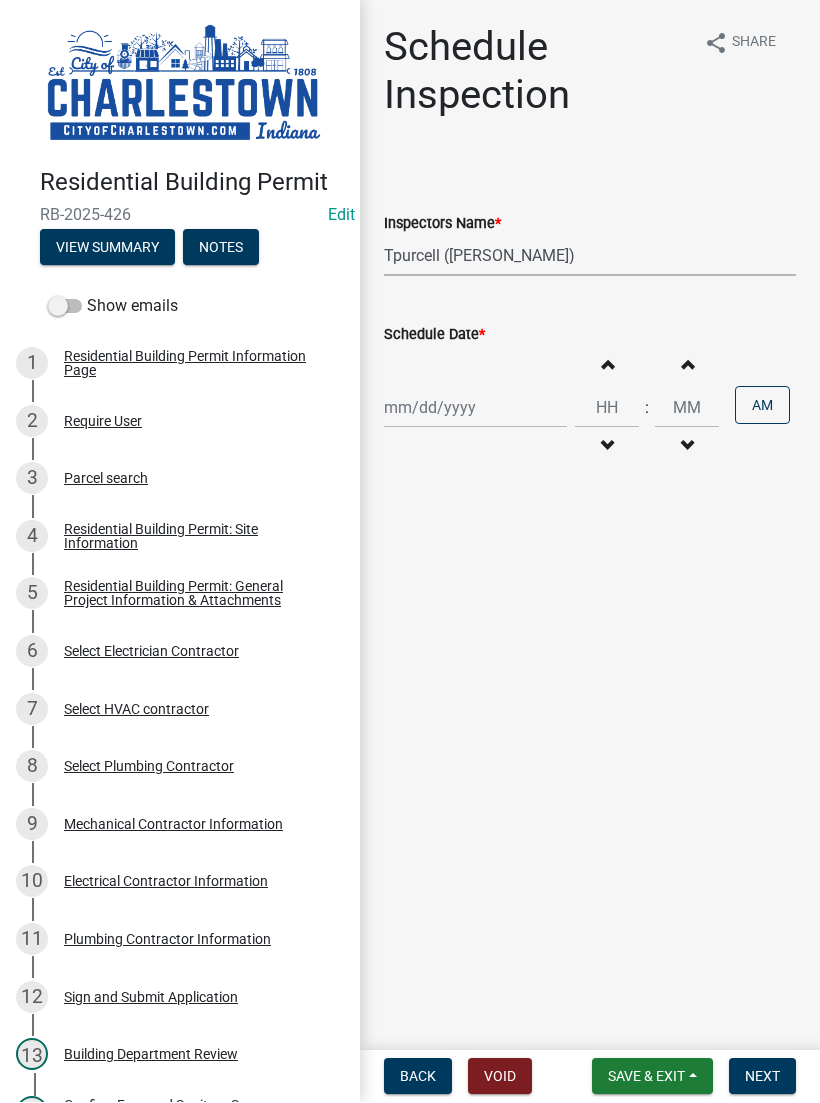 select on "7" 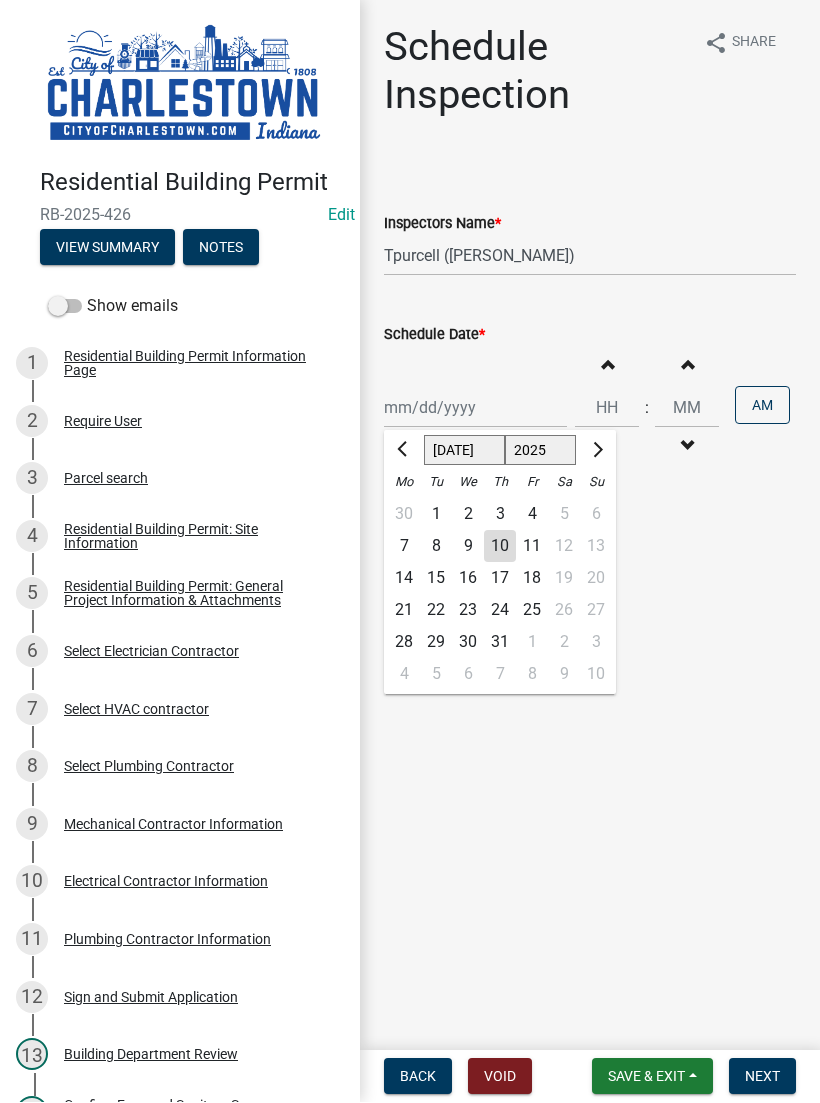 click on "10" 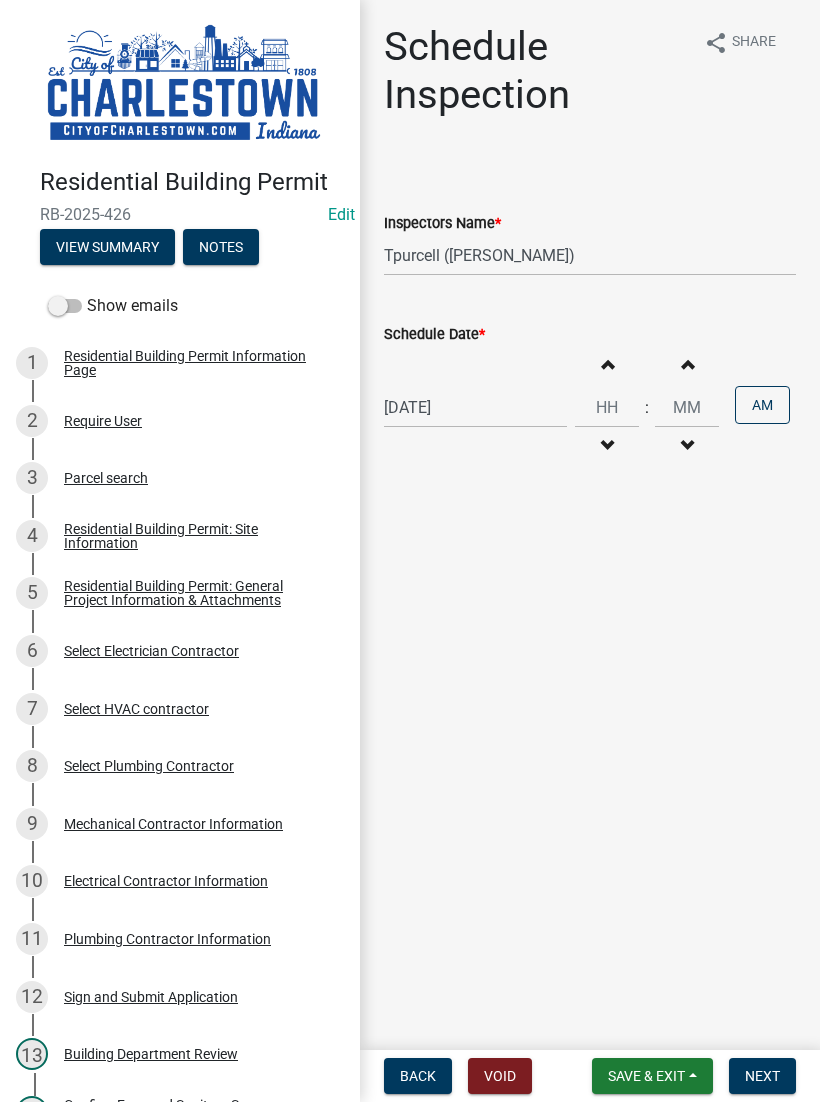 click on "Decrement hours" at bounding box center (607, 447) 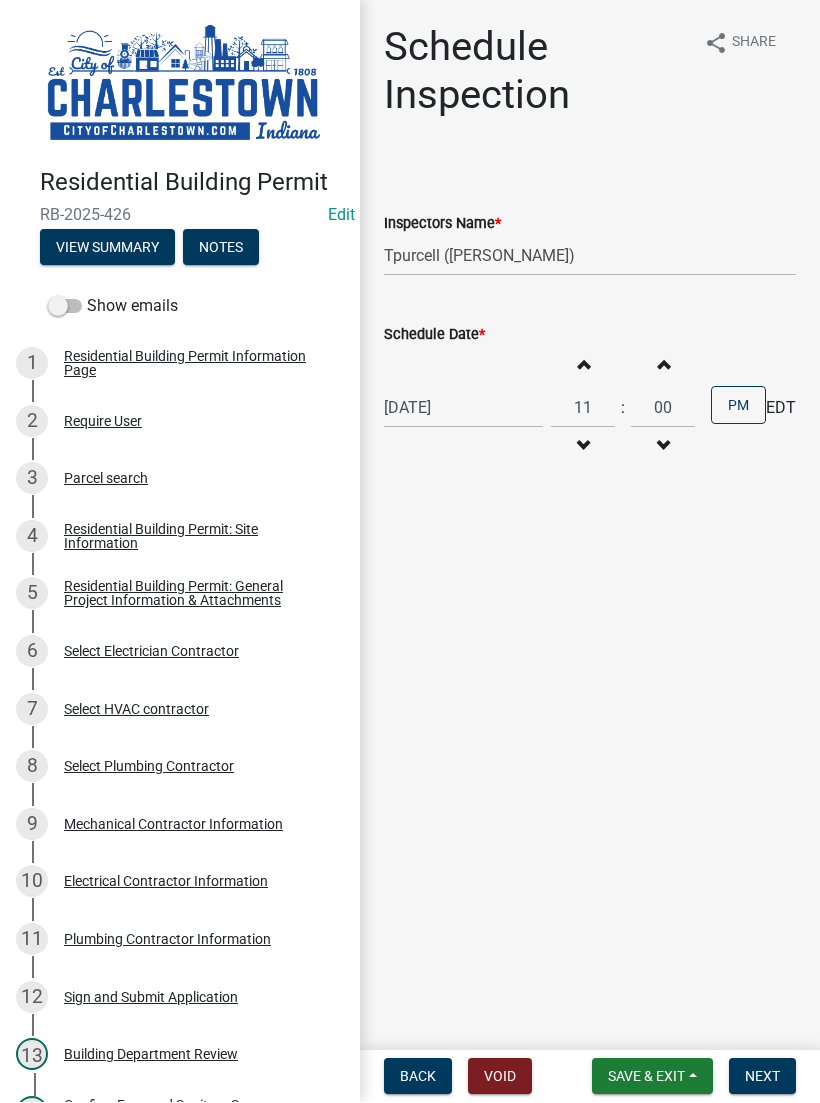 click on "Decrement hours" at bounding box center [583, 447] 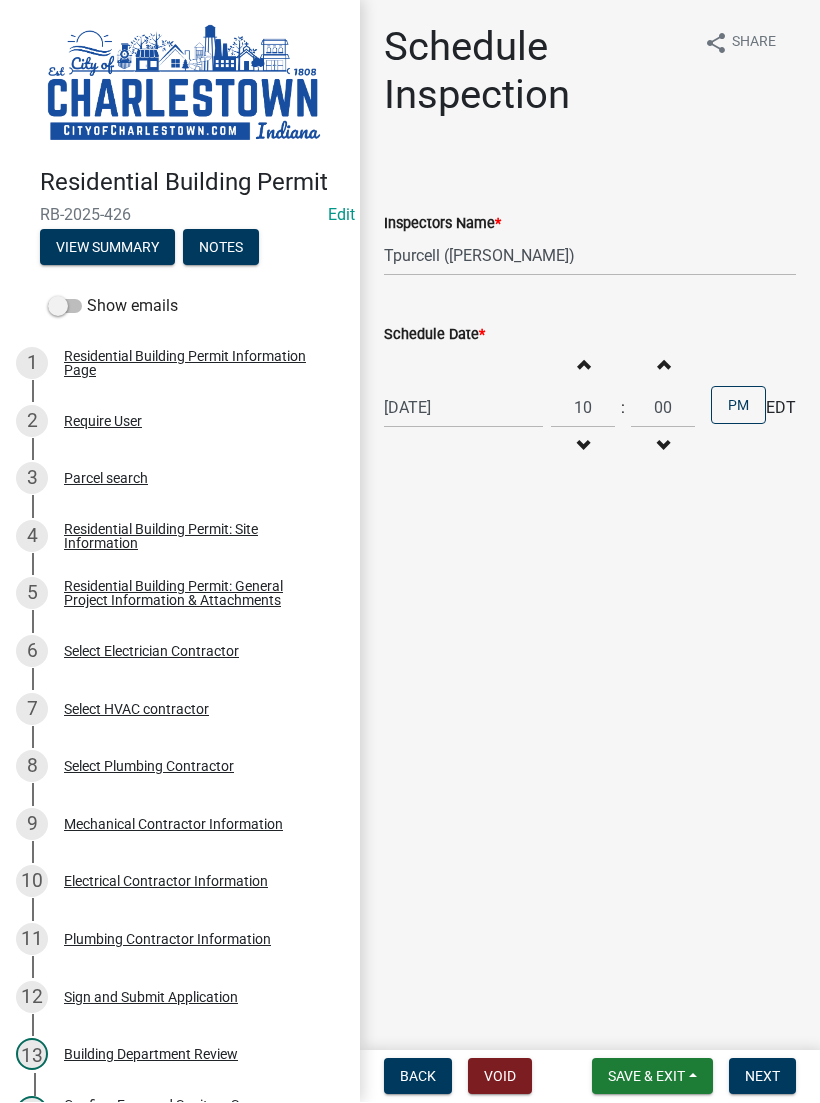 click on "Increment hours" at bounding box center (583, 365) 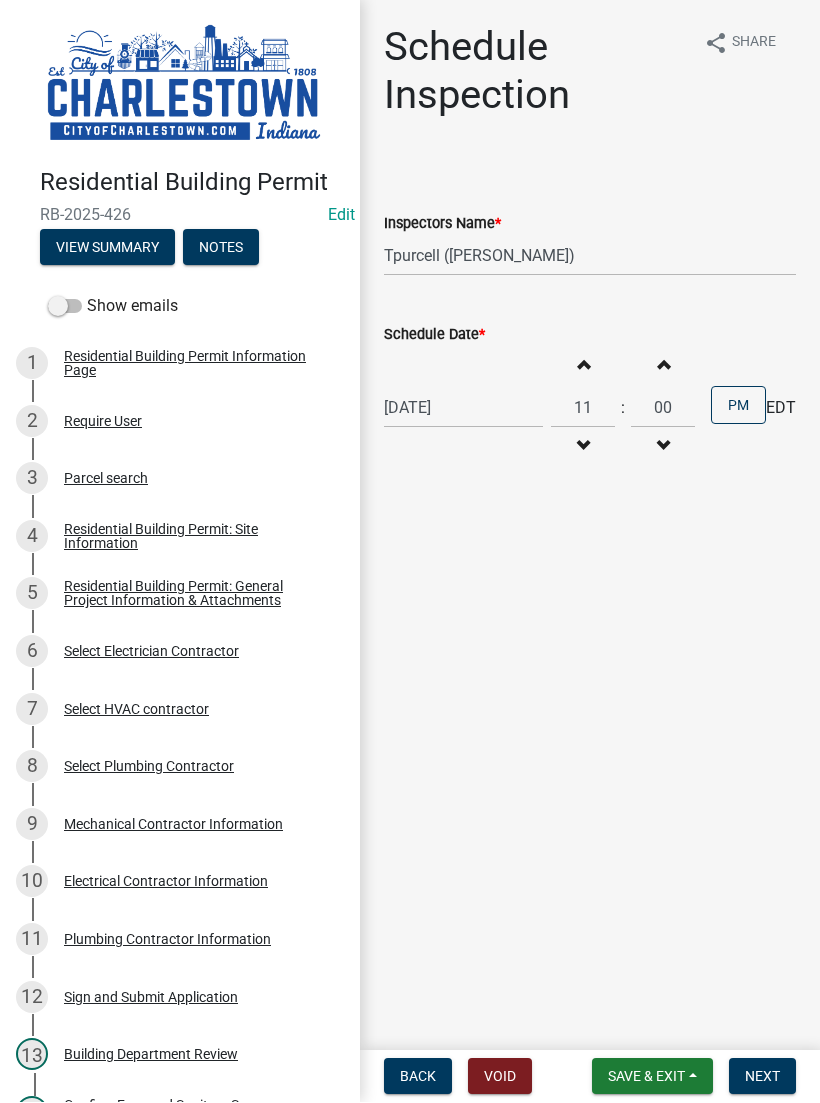 click on "Increment hours" at bounding box center (583, 365) 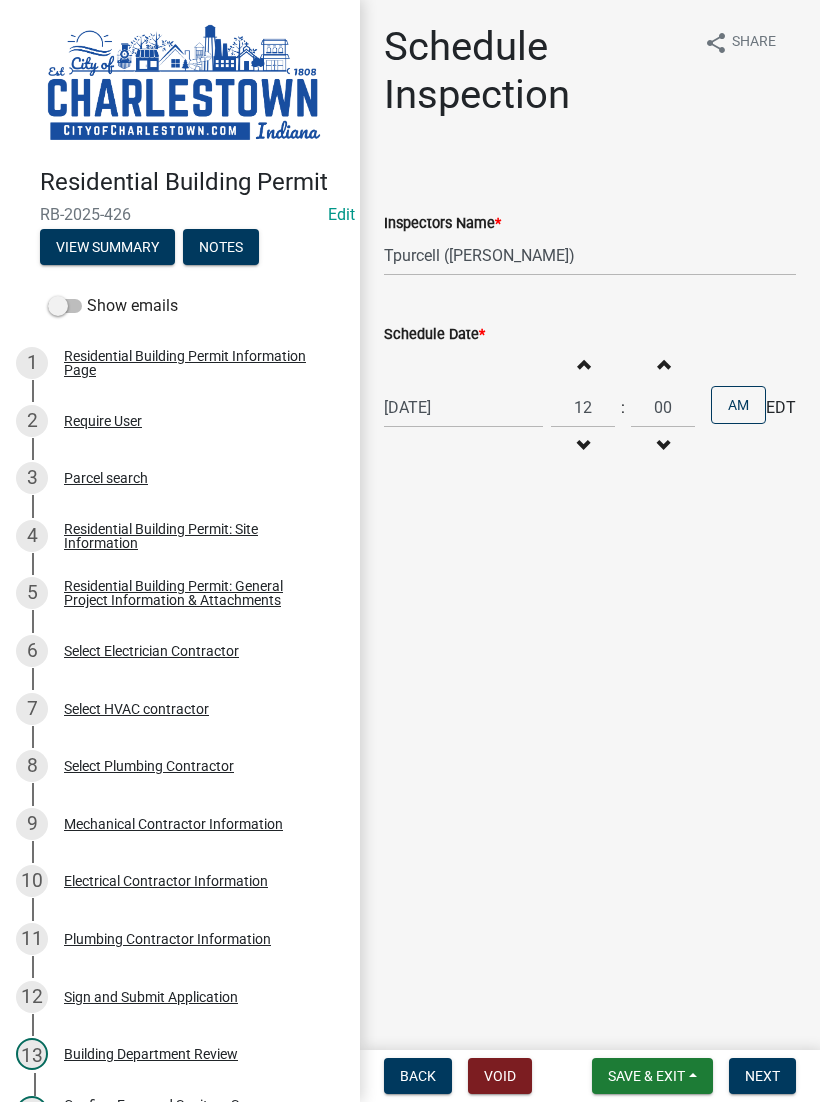 click on "Increment hours" at bounding box center (583, 365) 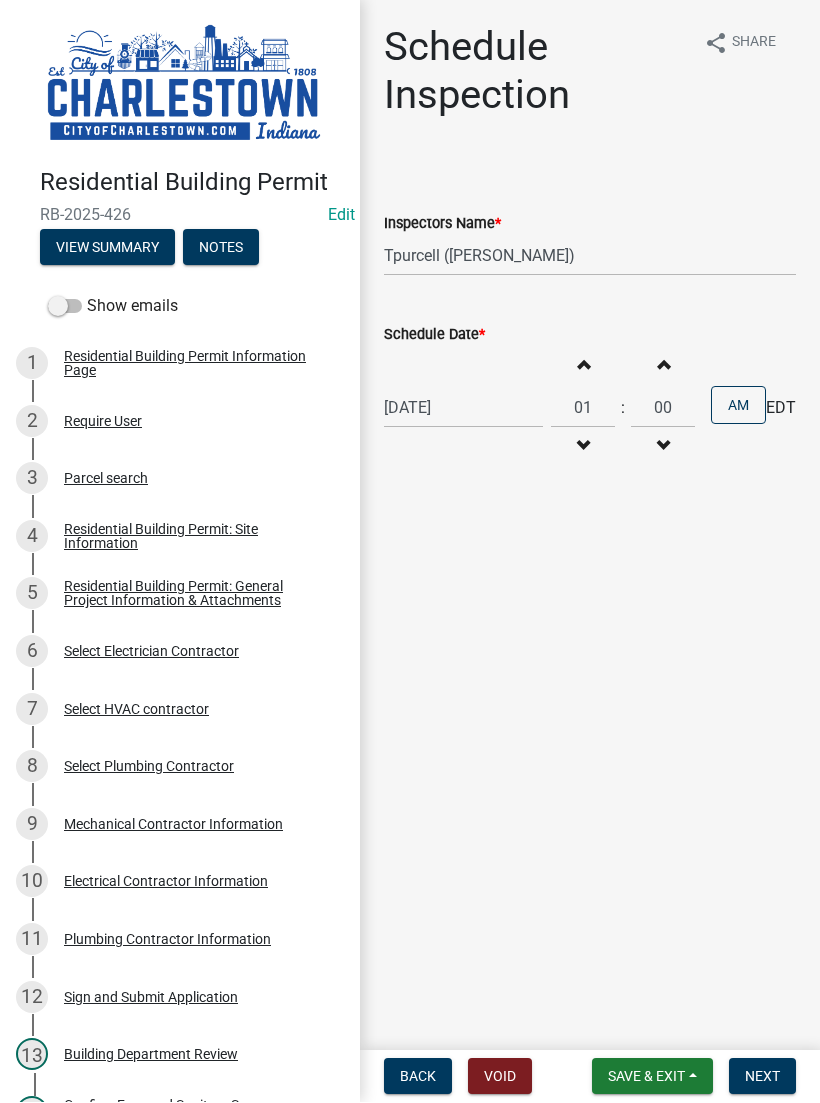 click on "Increment hours" at bounding box center [583, 365] 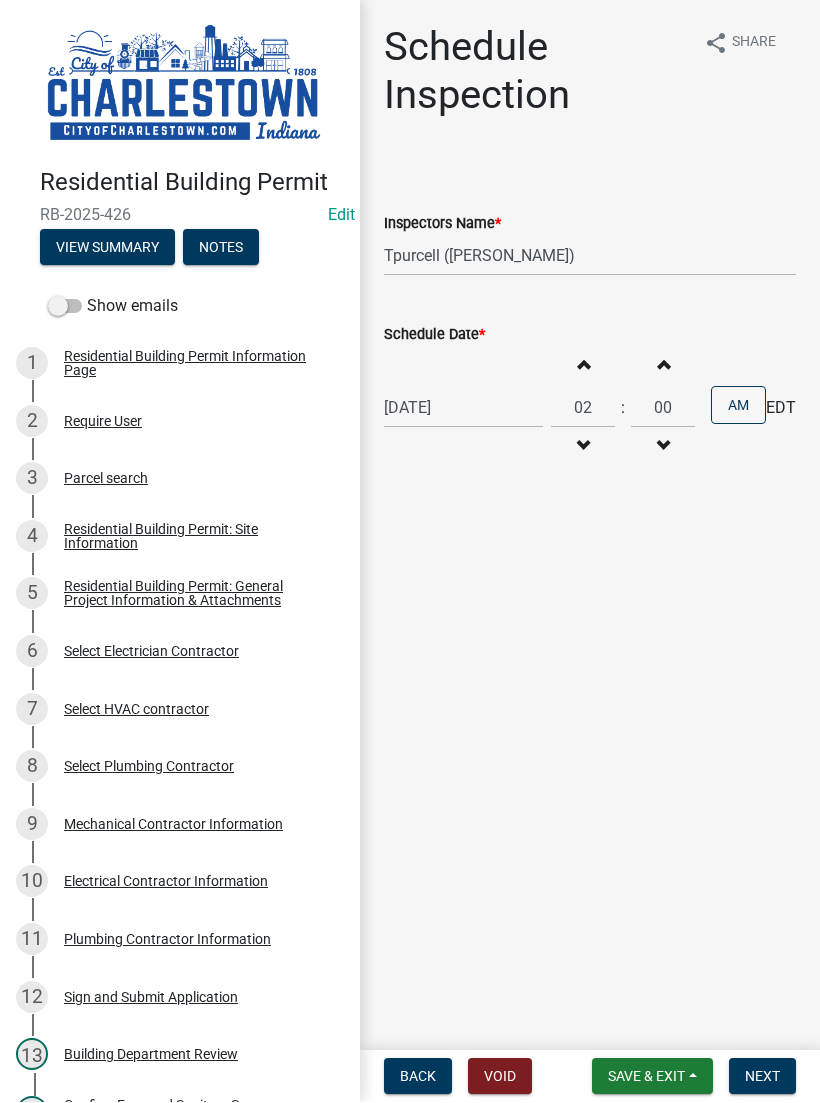 click on "Schedule Date  *" 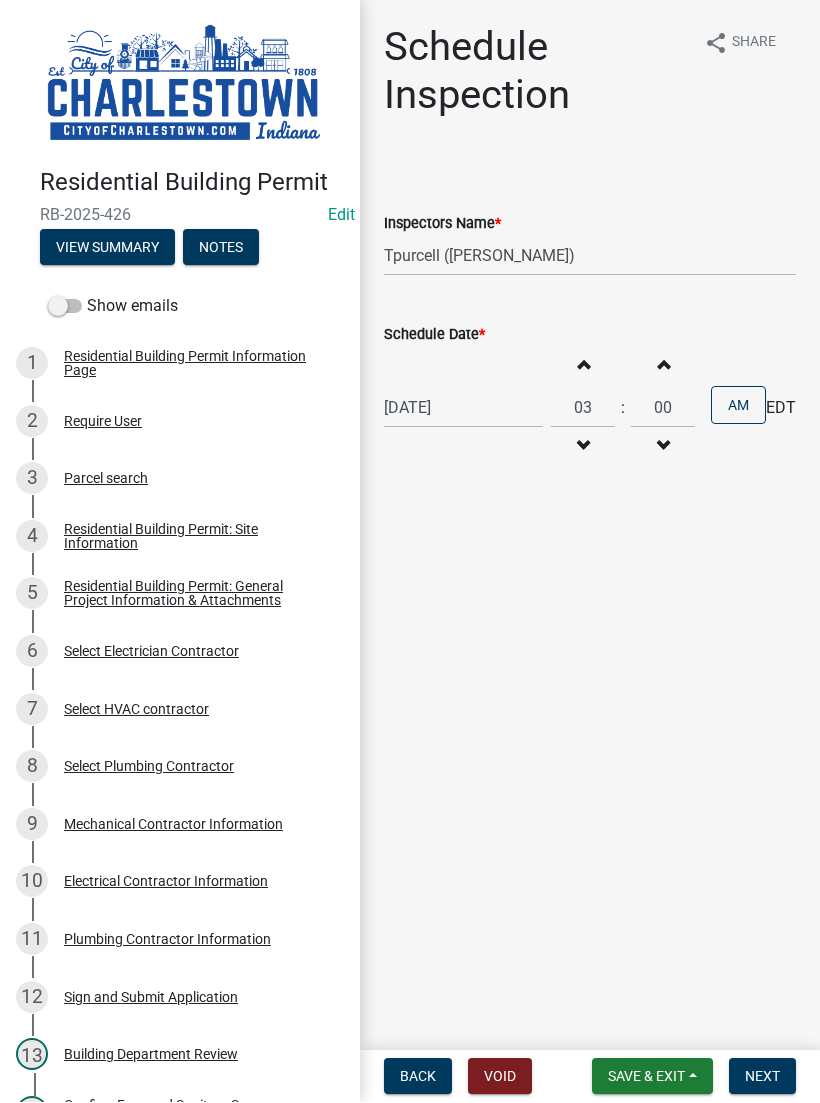 click on "Increment hours" at bounding box center (583, 365) 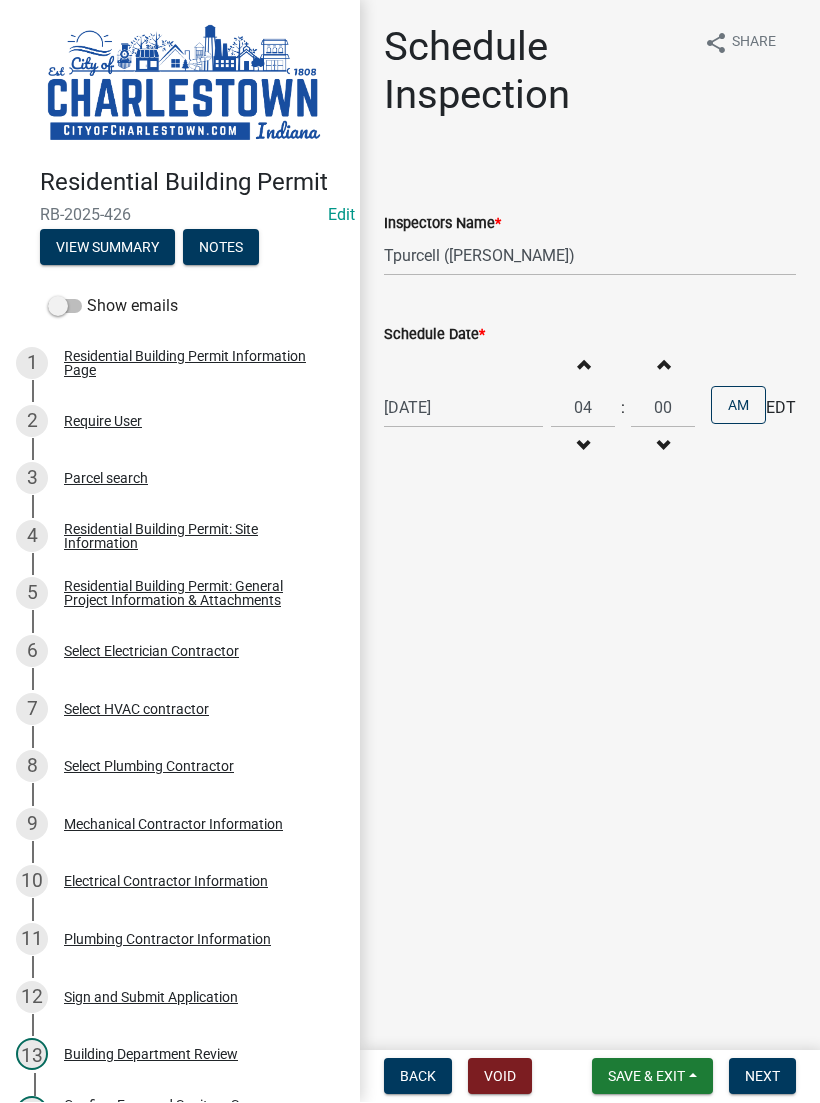 click on "Increment hours" at bounding box center [583, 365] 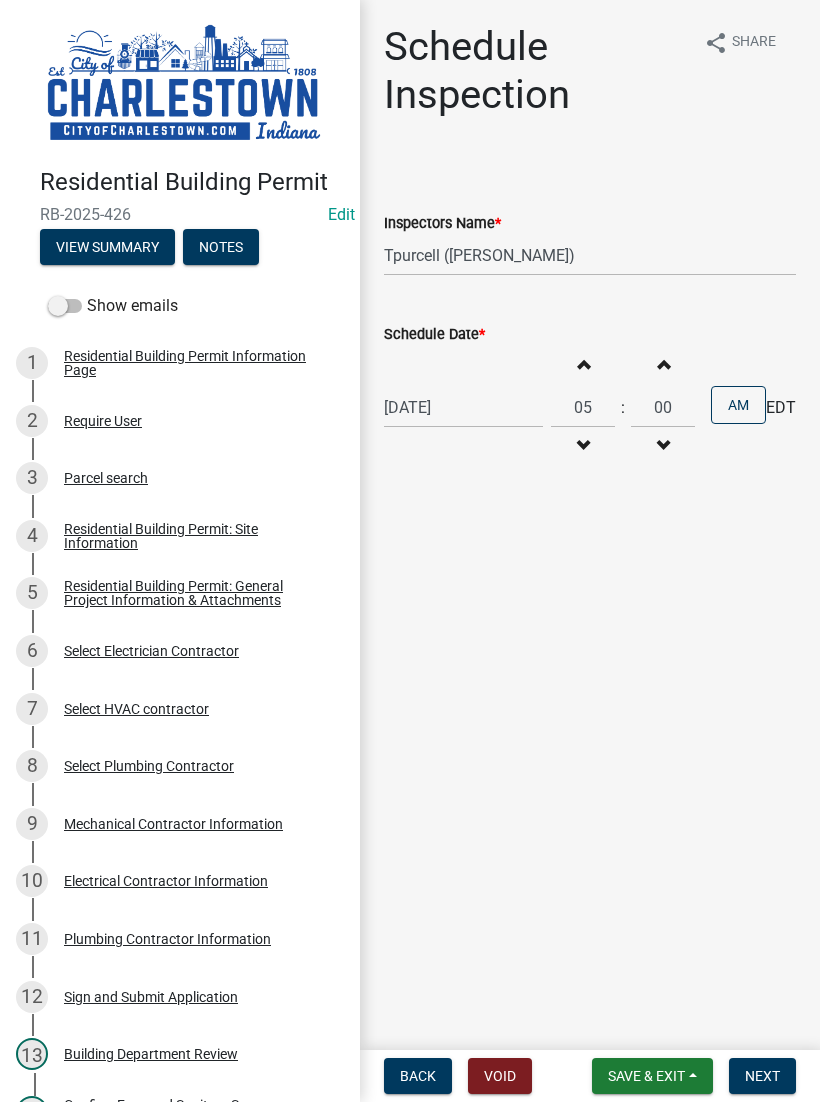 click on "Increment hours" at bounding box center [583, 365] 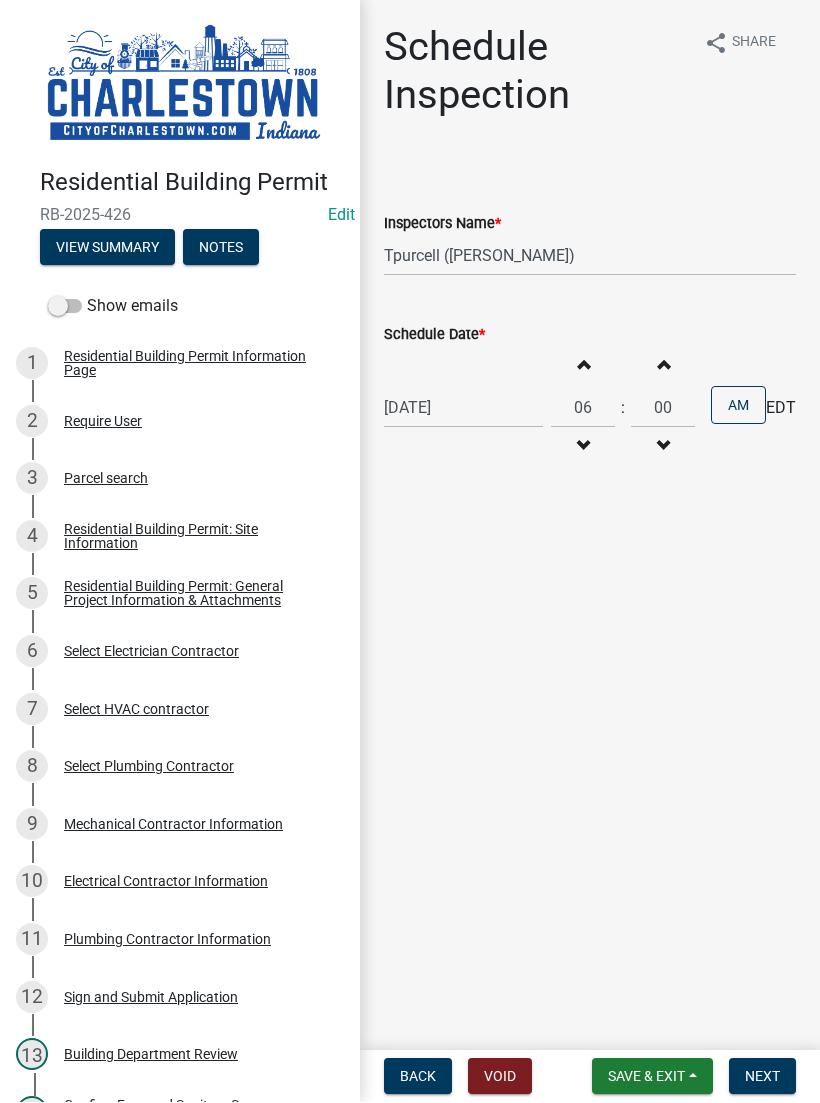 click on "Decrement minutes" at bounding box center (663, 447) 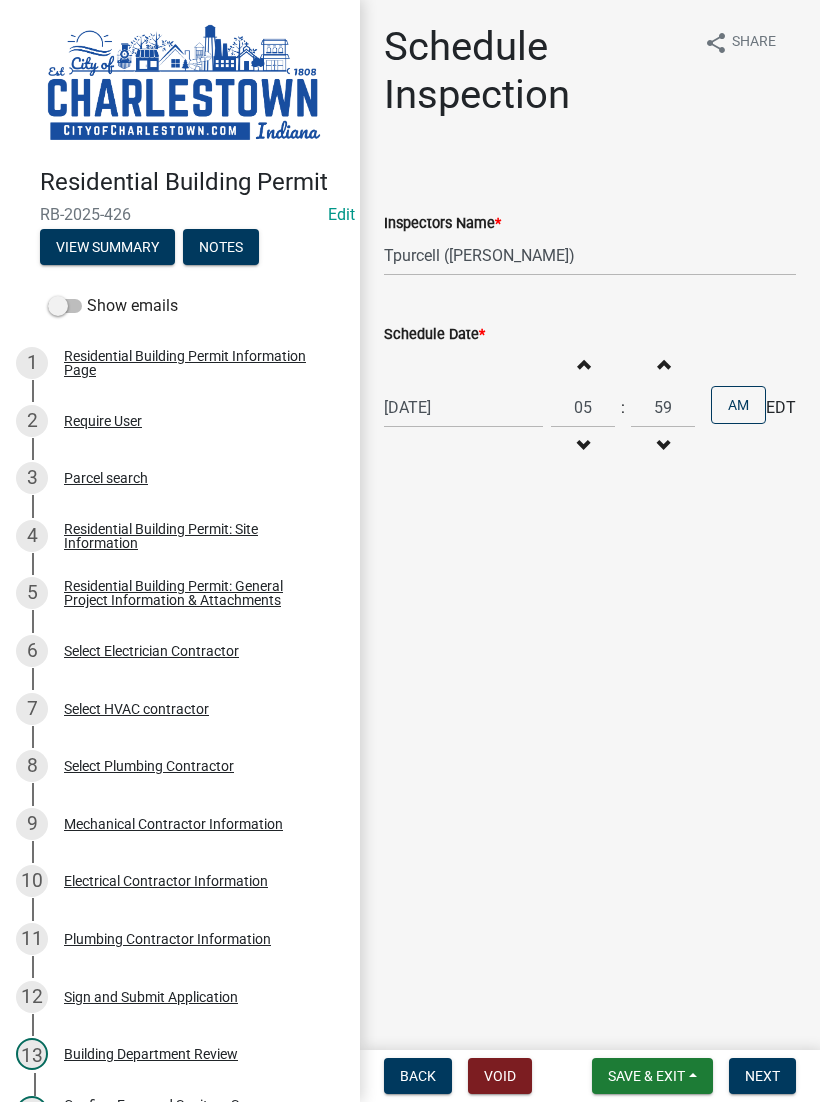 click on "Decrement minutes" at bounding box center (663, 447) 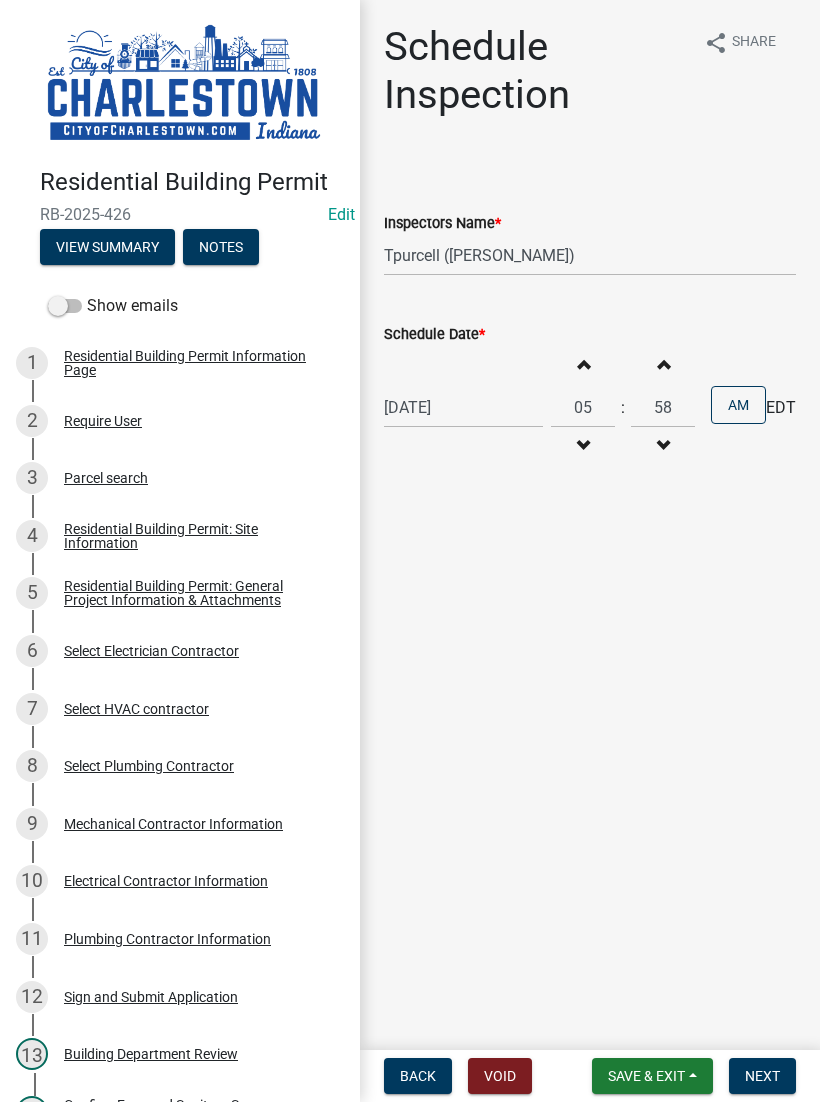 click on "Decrement minutes" at bounding box center [663, 447] 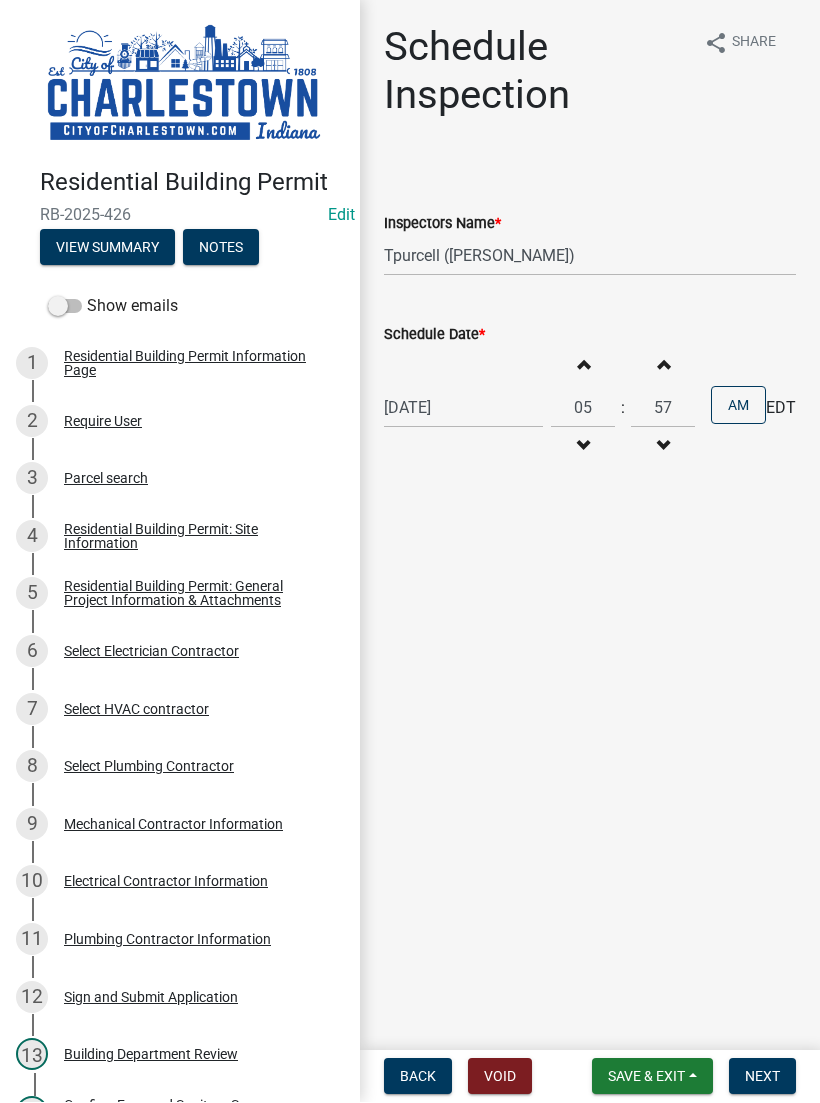 click on "Decrement minutes" at bounding box center [663, 447] 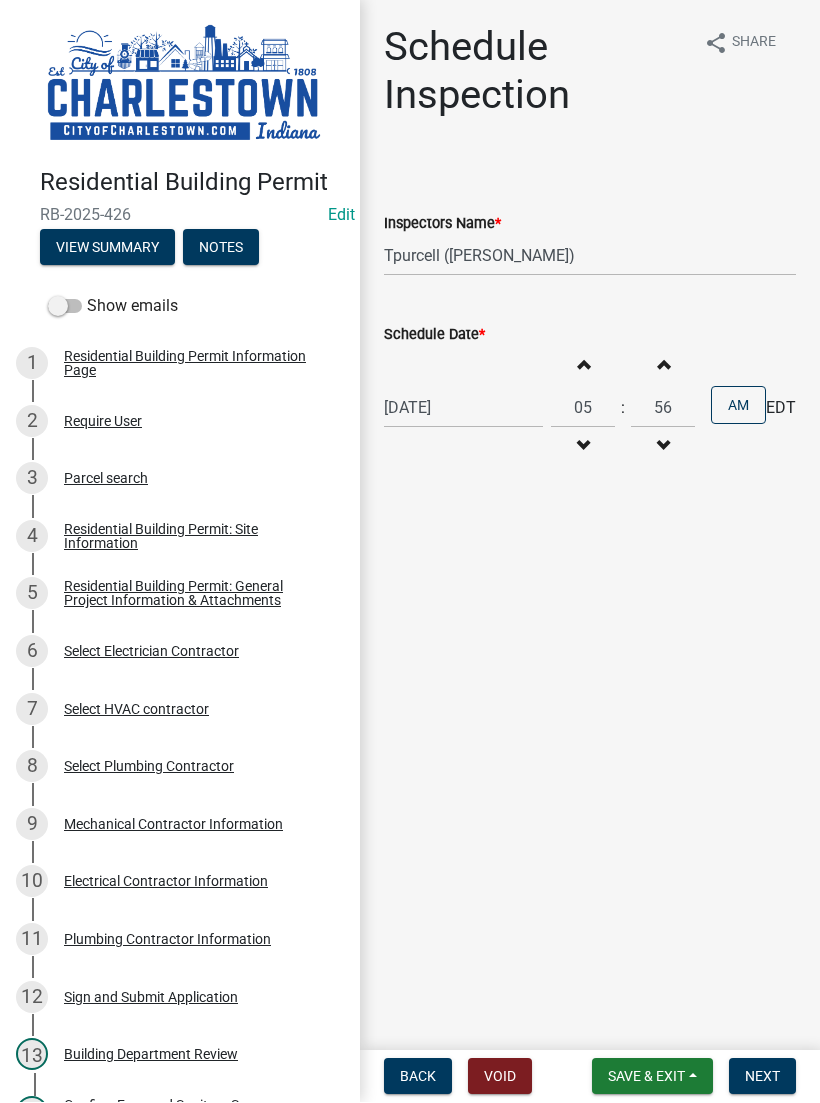 click on "Decrement minutes" at bounding box center [663, 447] 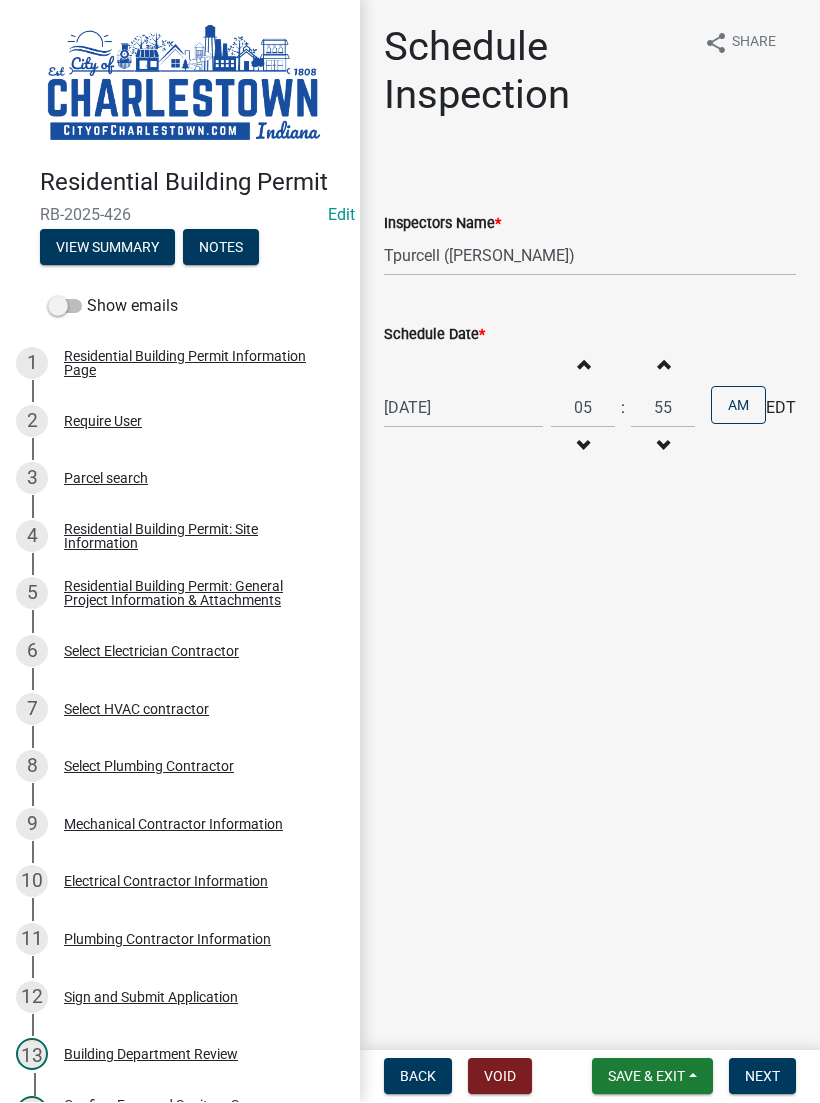 click on "Decrement minutes" at bounding box center [663, 447] 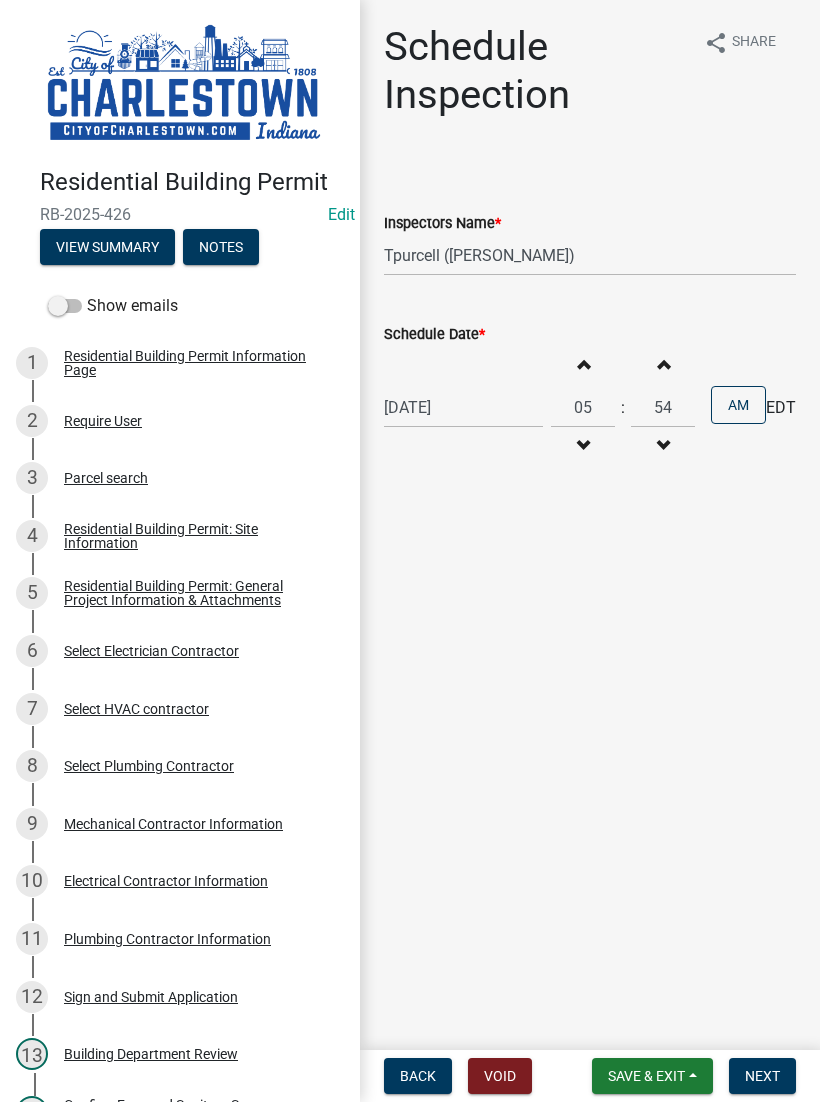 click at bounding box center [663, 447] 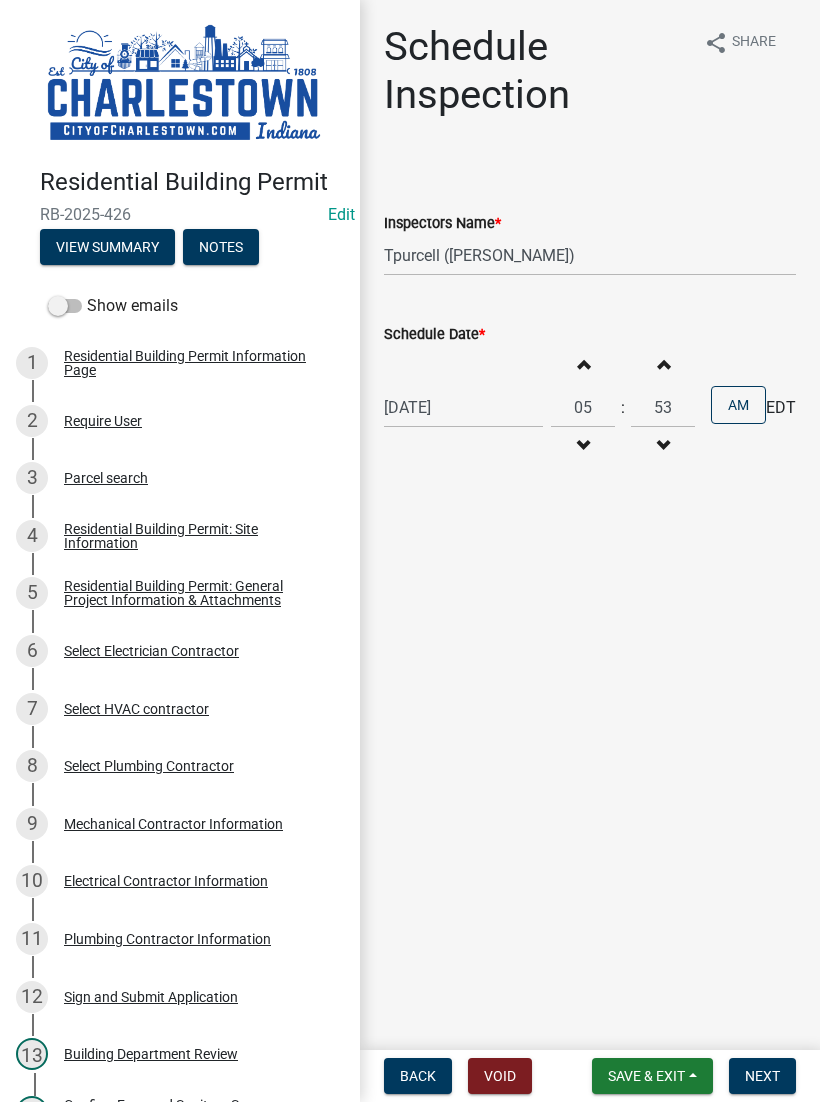 click at bounding box center [663, 447] 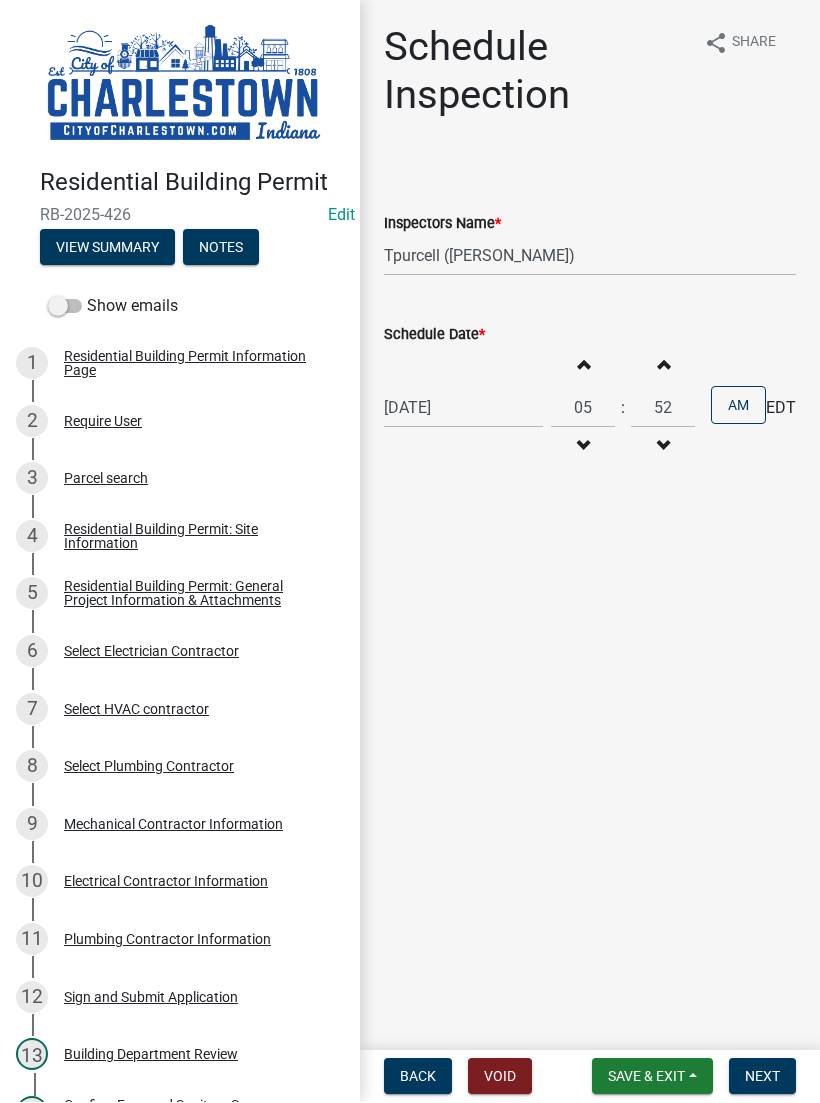 click at bounding box center [663, 447] 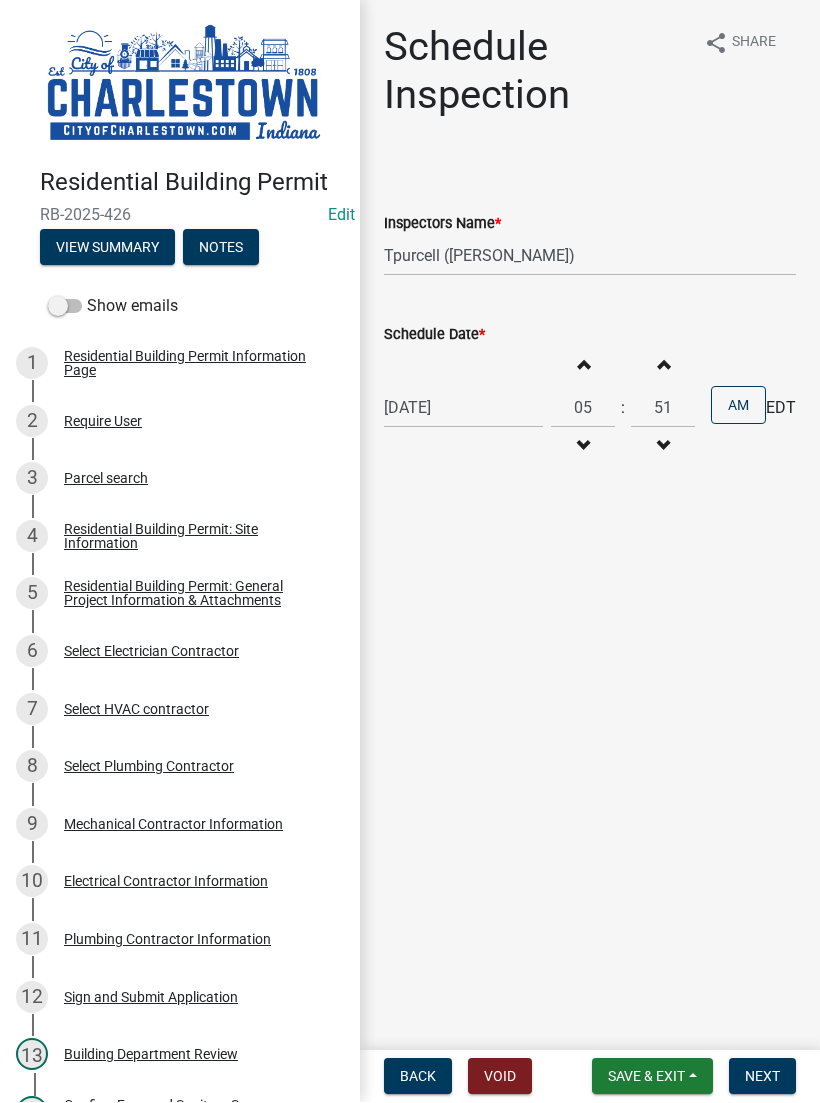 click at bounding box center (663, 447) 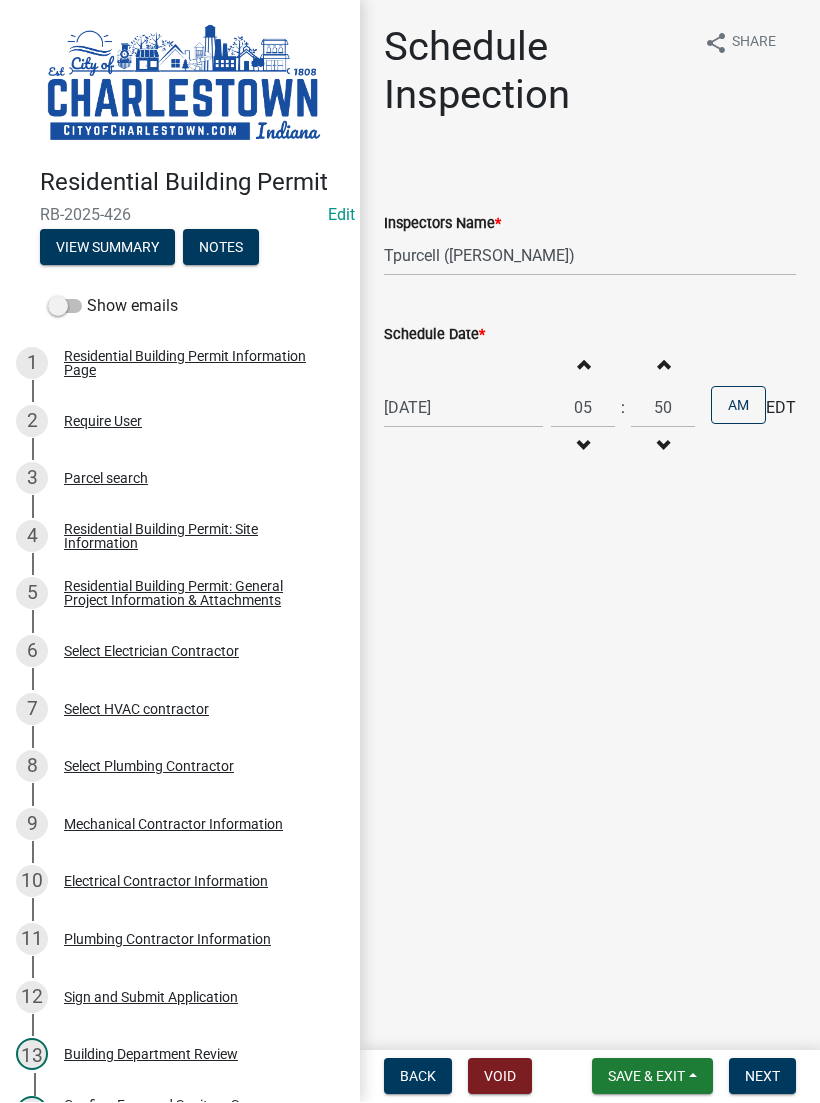 click at bounding box center [663, 447] 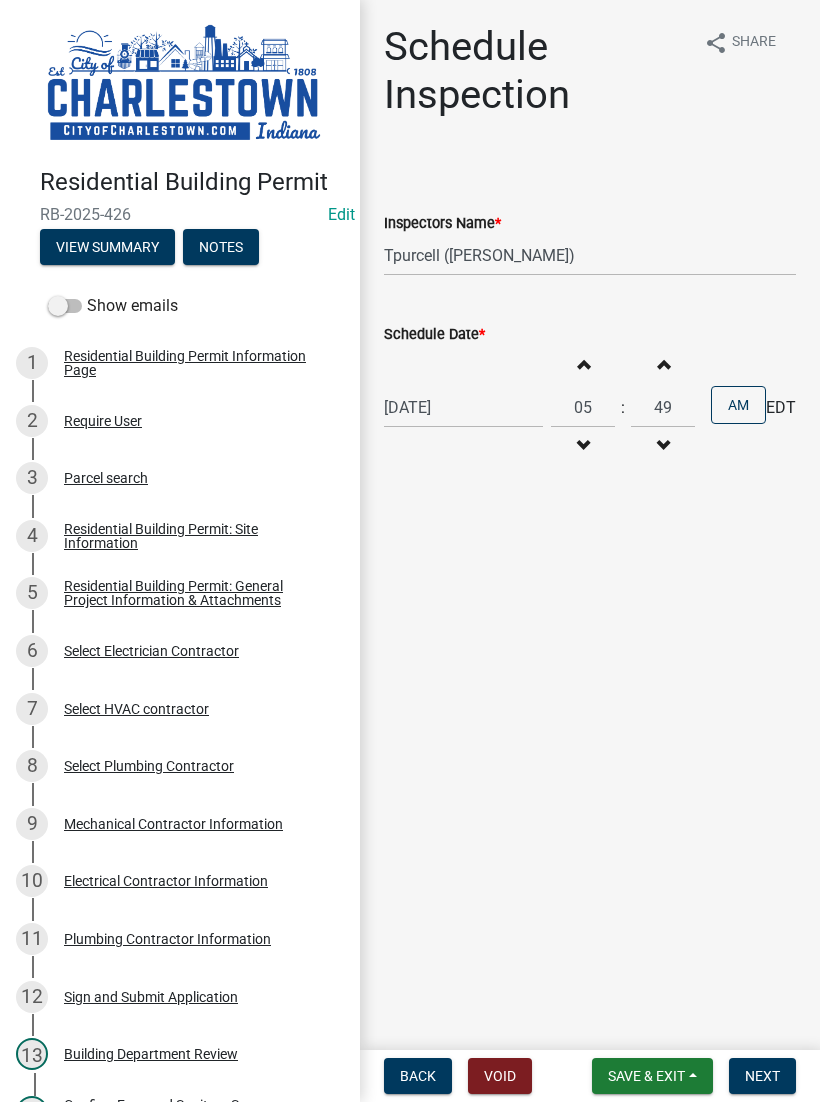 click at bounding box center (663, 447) 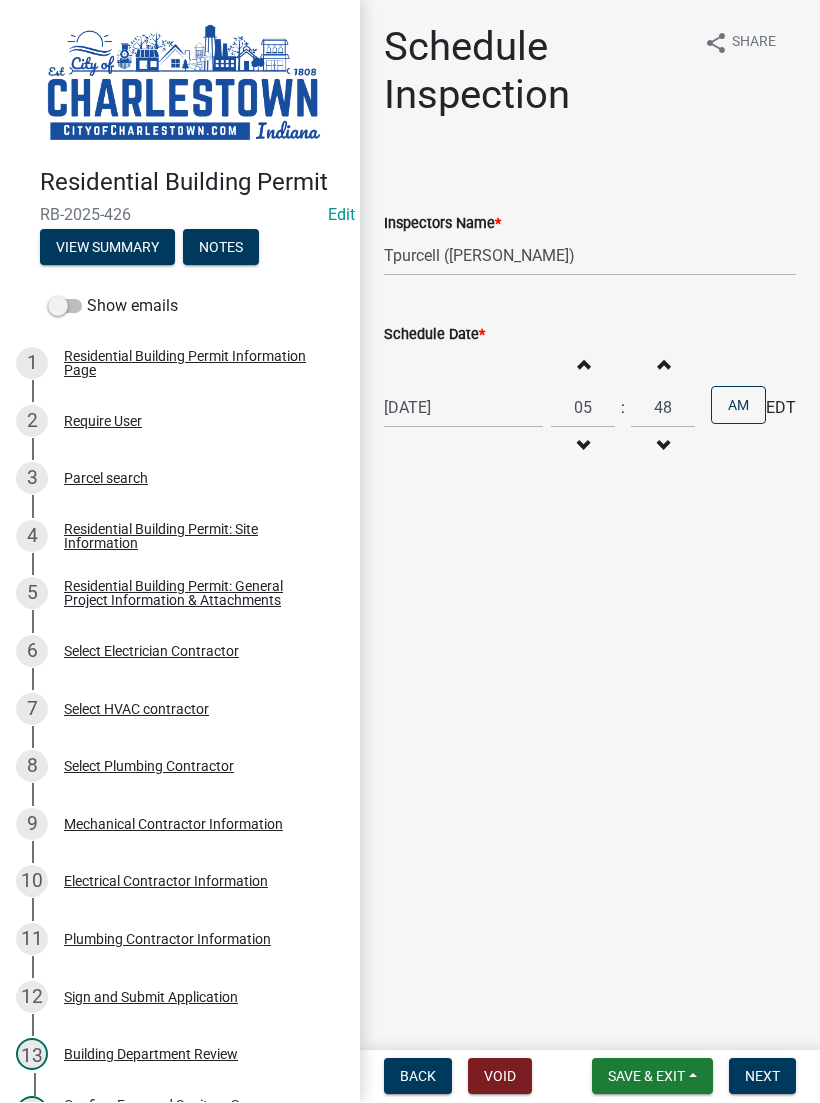 click at bounding box center (663, 447) 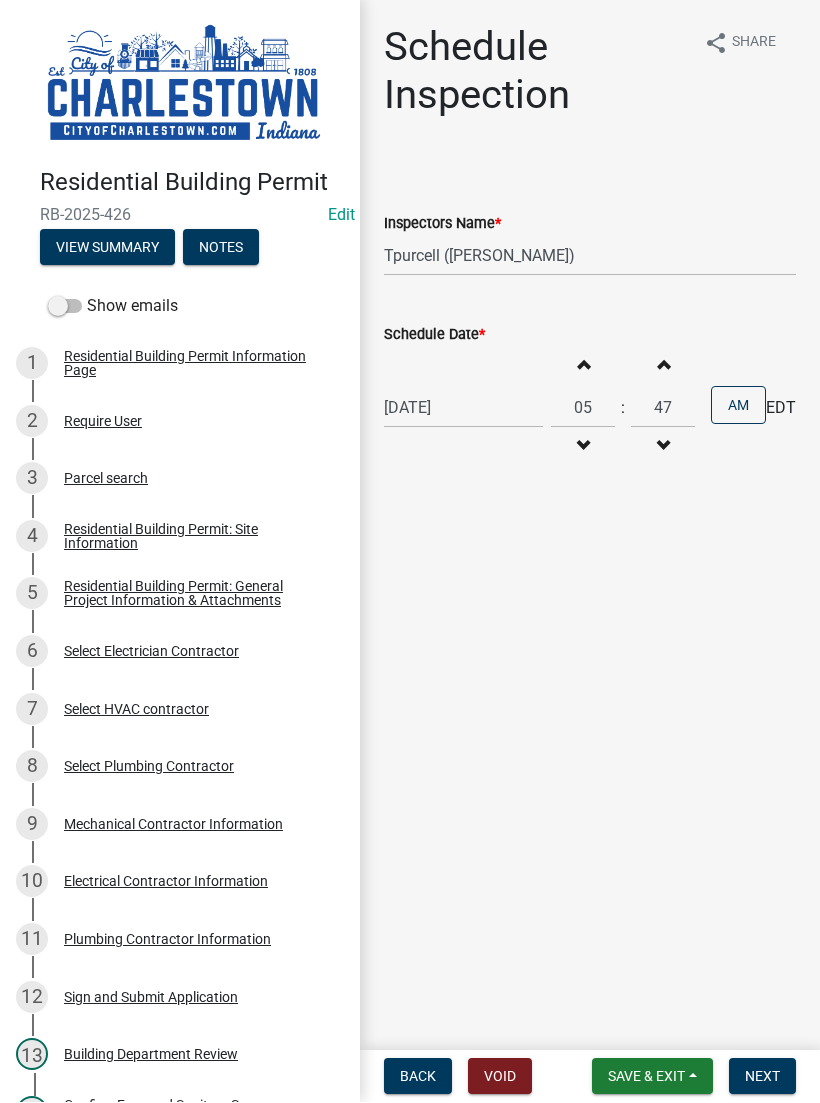click at bounding box center [663, 447] 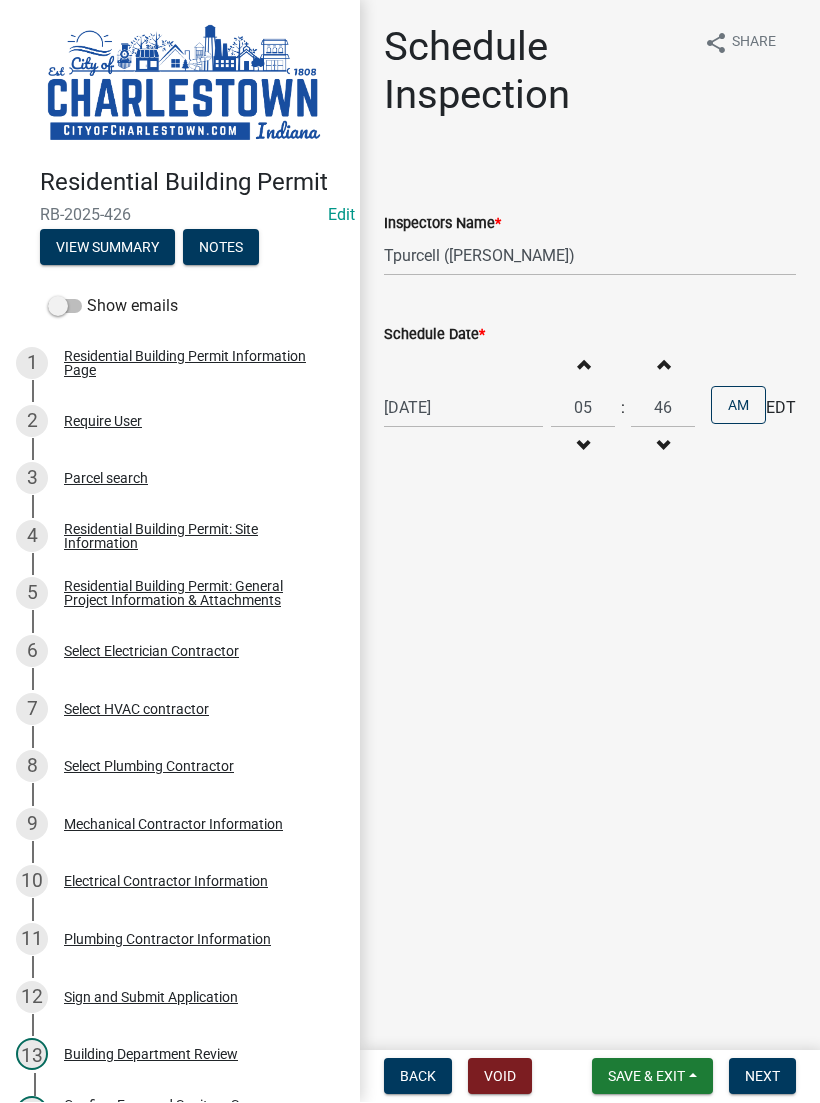 click at bounding box center [663, 447] 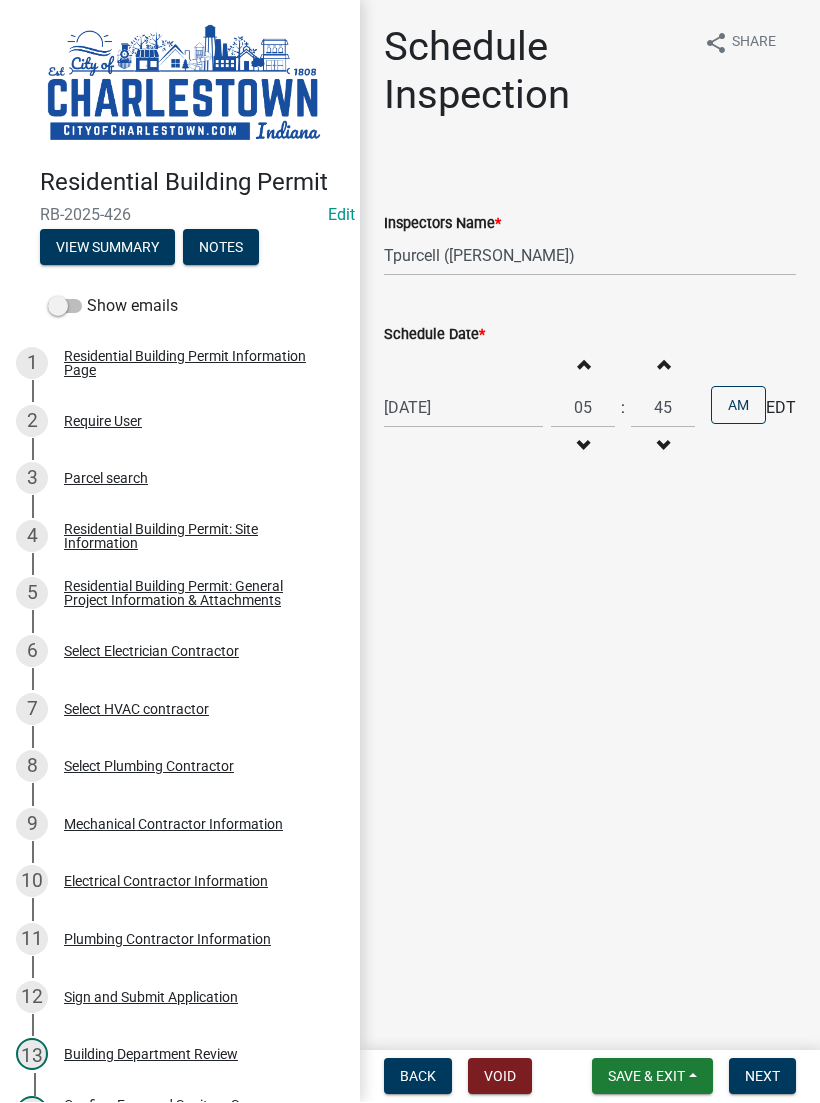 click at bounding box center (663, 447) 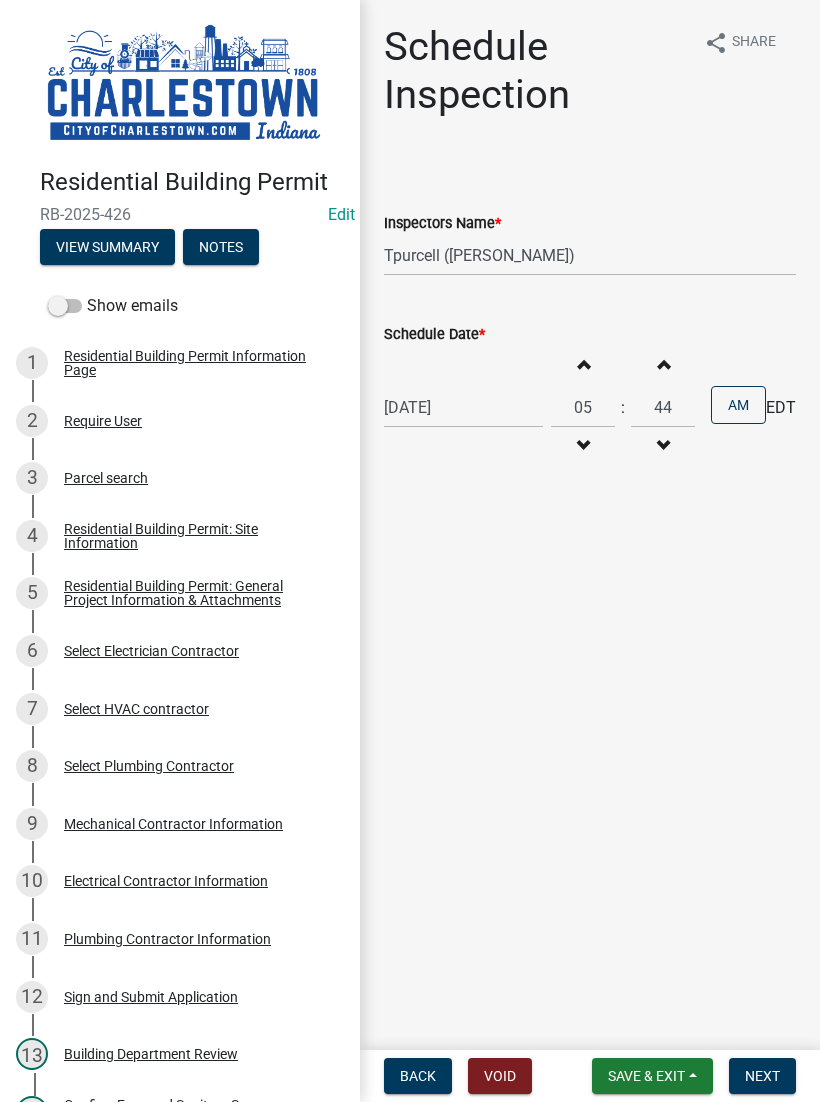 click at bounding box center (663, 447) 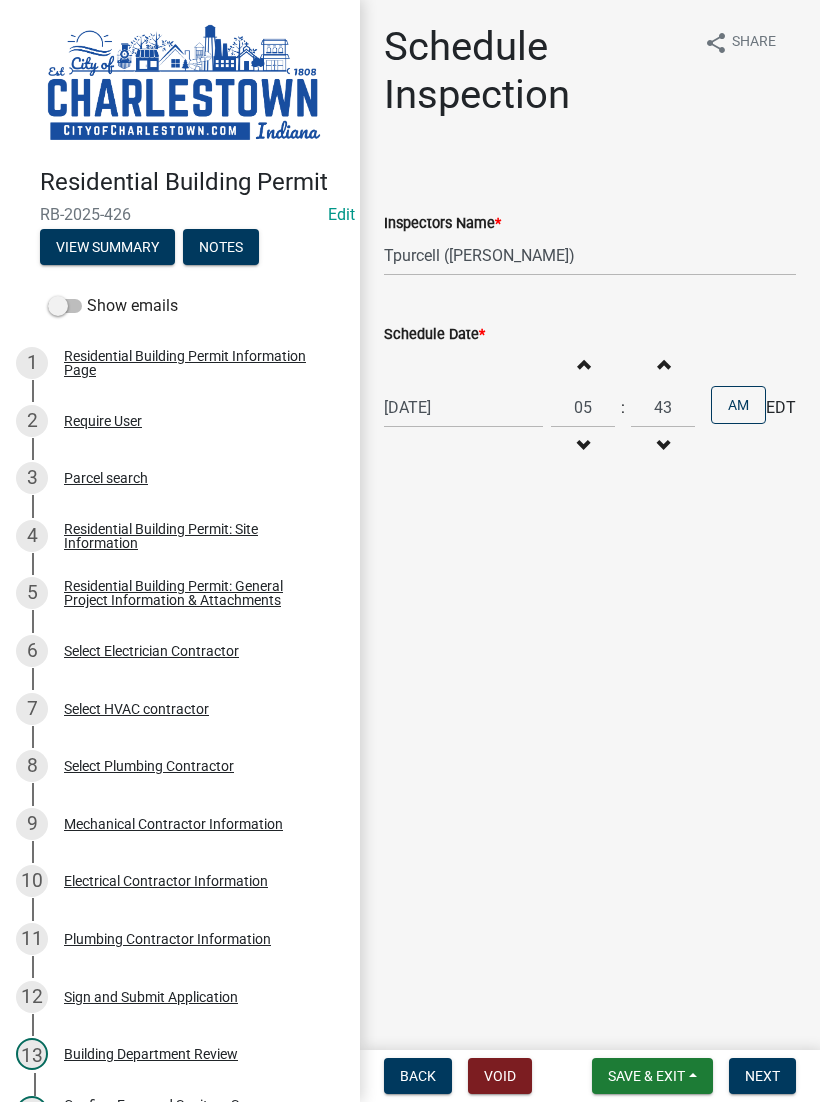 click at bounding box center [663, 447] 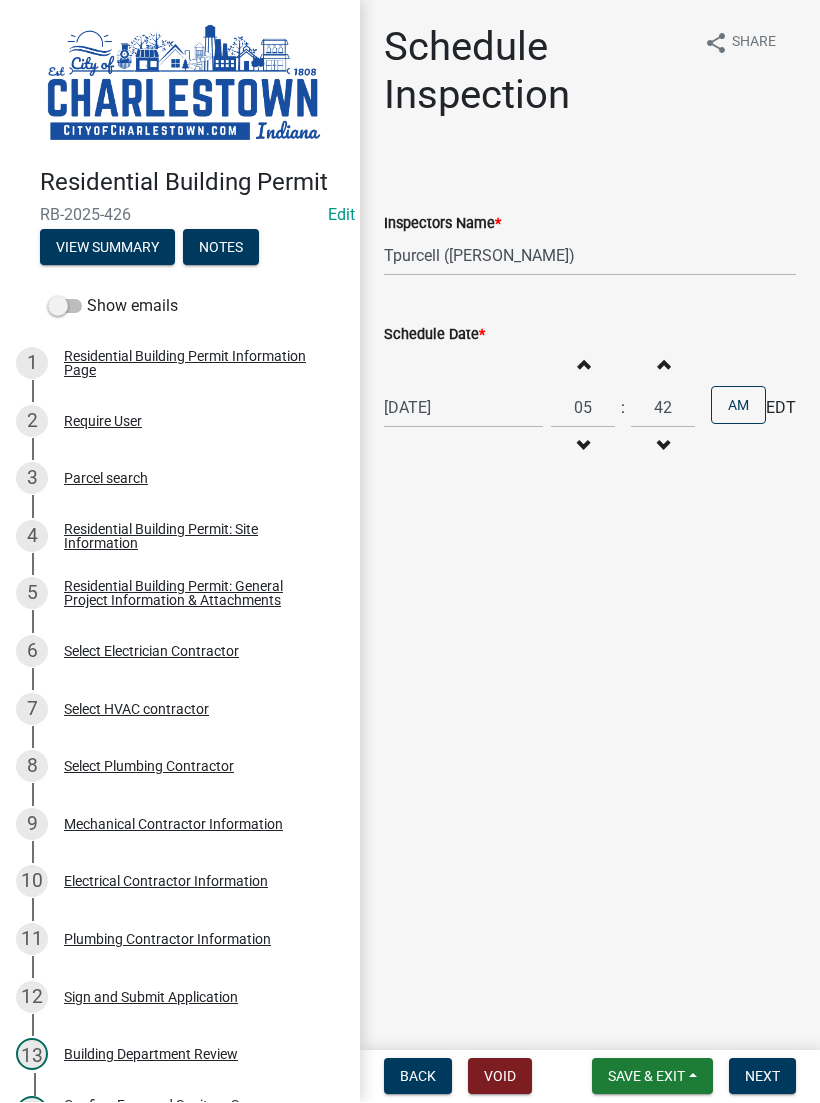 click at bounding box center [663, 447] 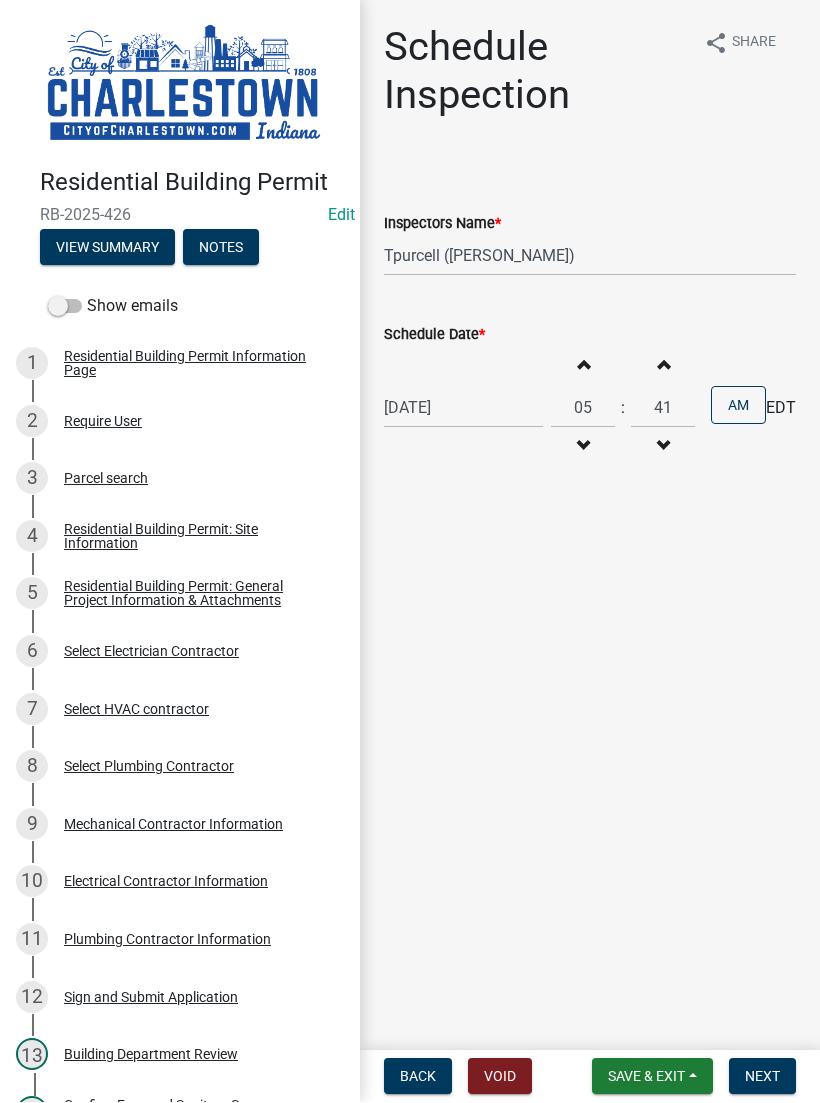 click at bounding box center (663, 447) 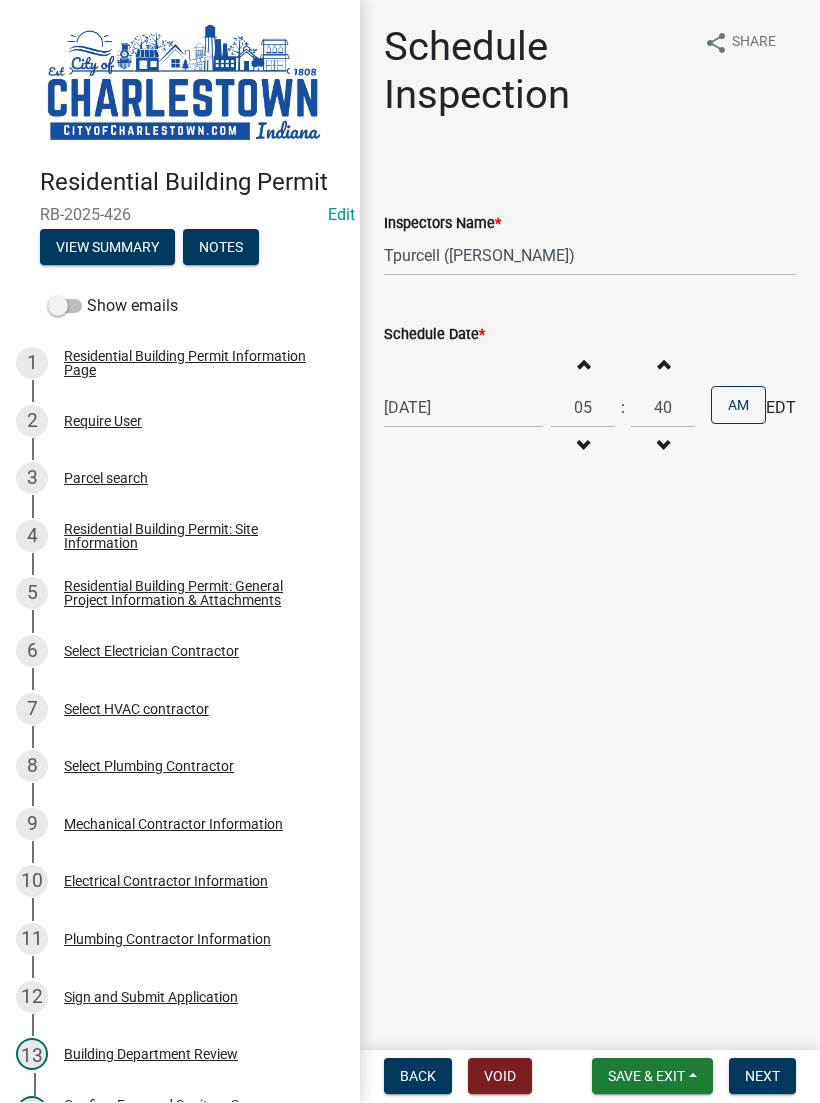 click at bounding box center (663, 447) 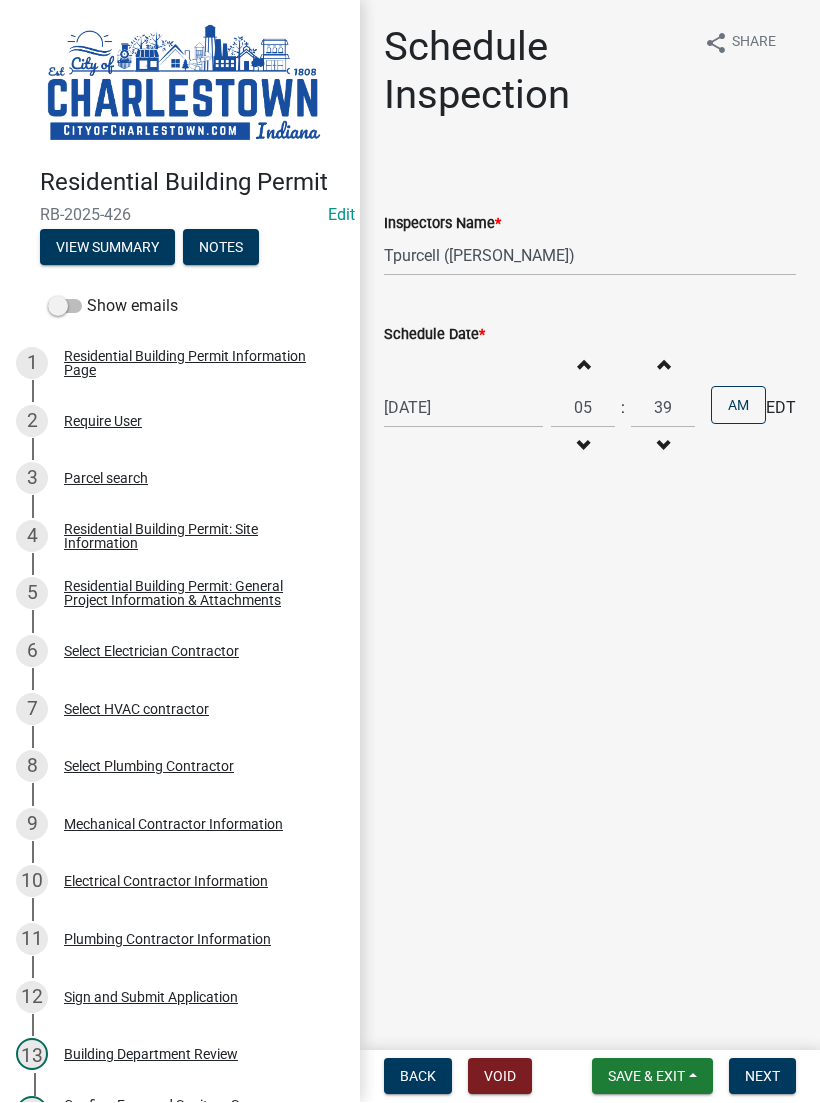 click at bounding box center (663, 447) 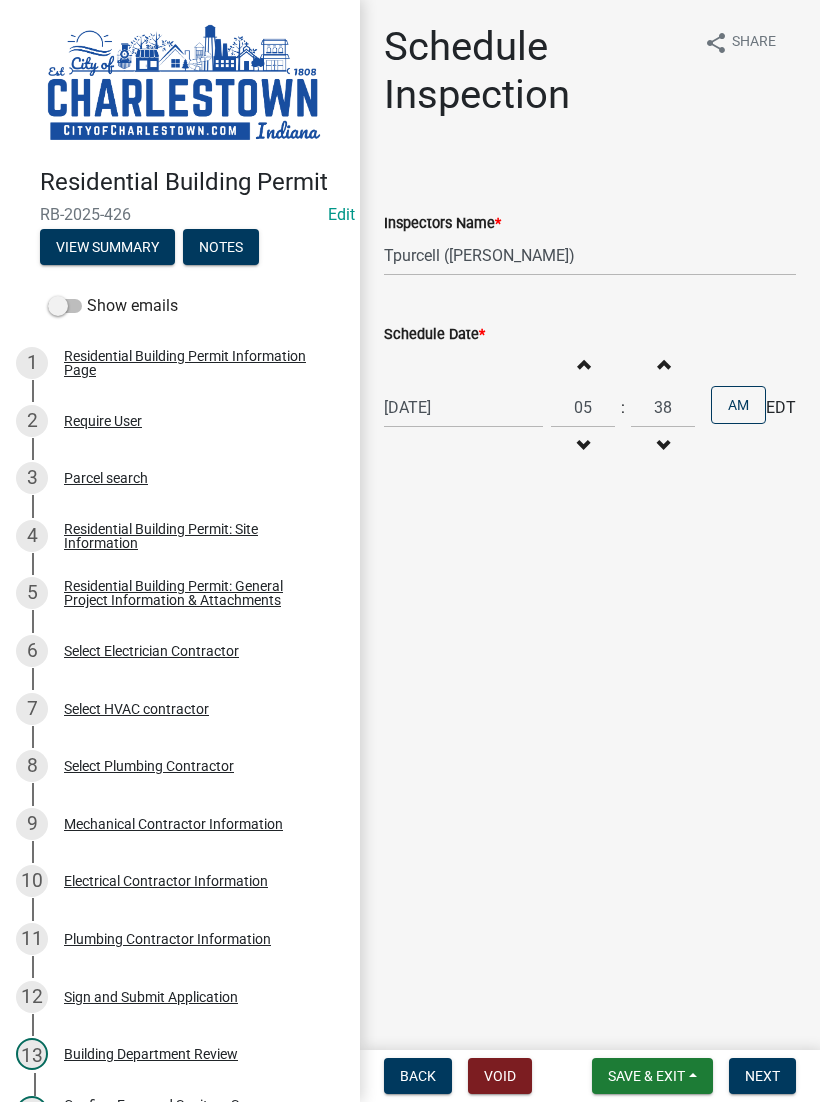 click at bounding box center (663, 447) 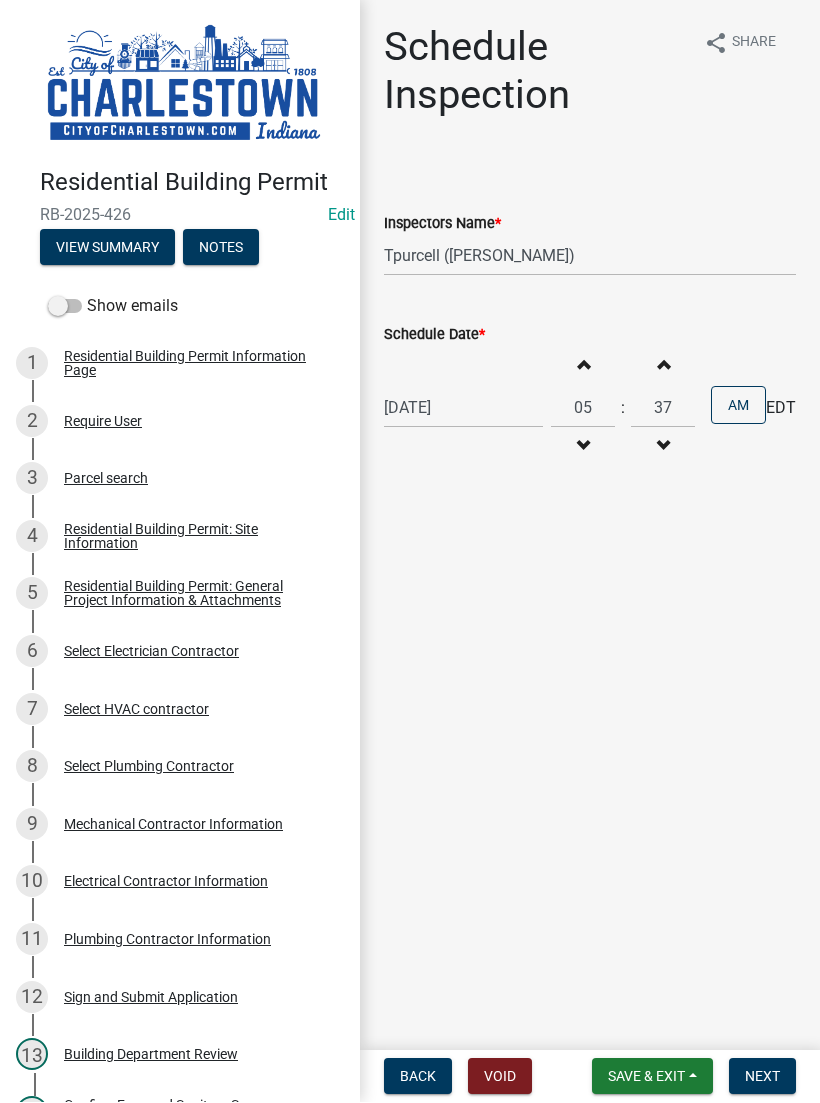 click at bounding box center [663, 447] 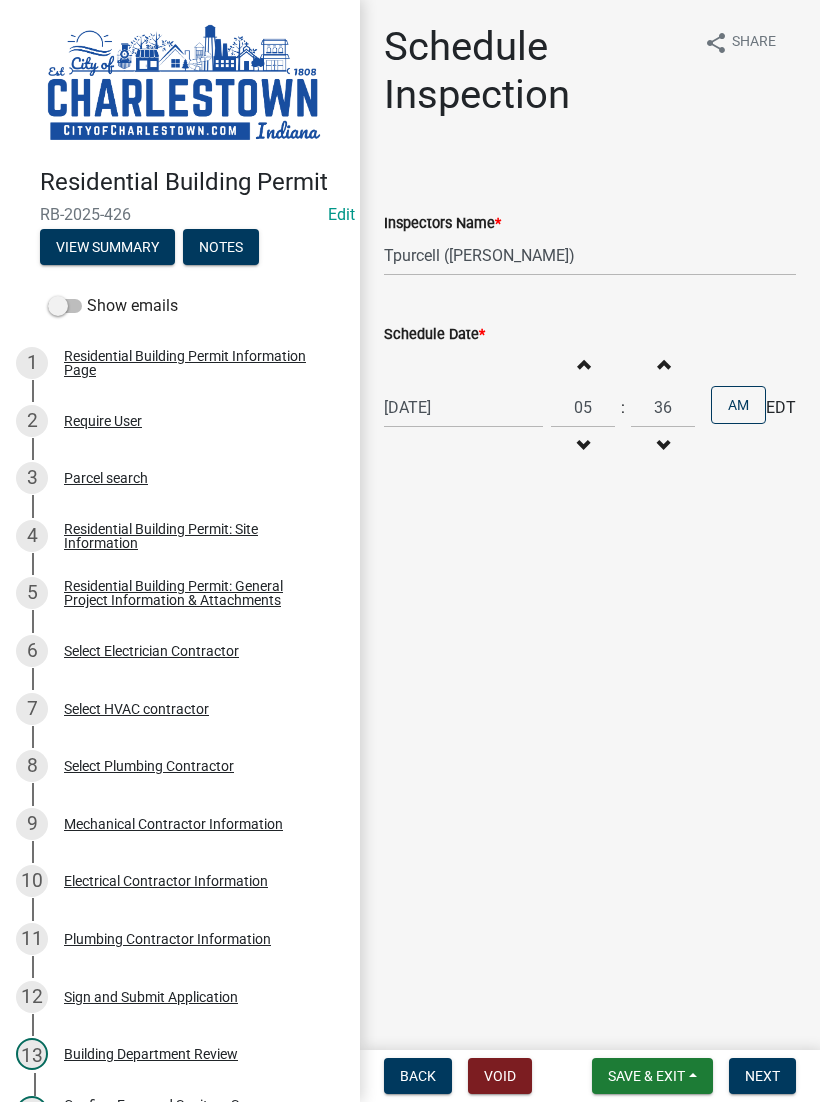 click on "Decrement minutes" at bounding box center [663, 447] 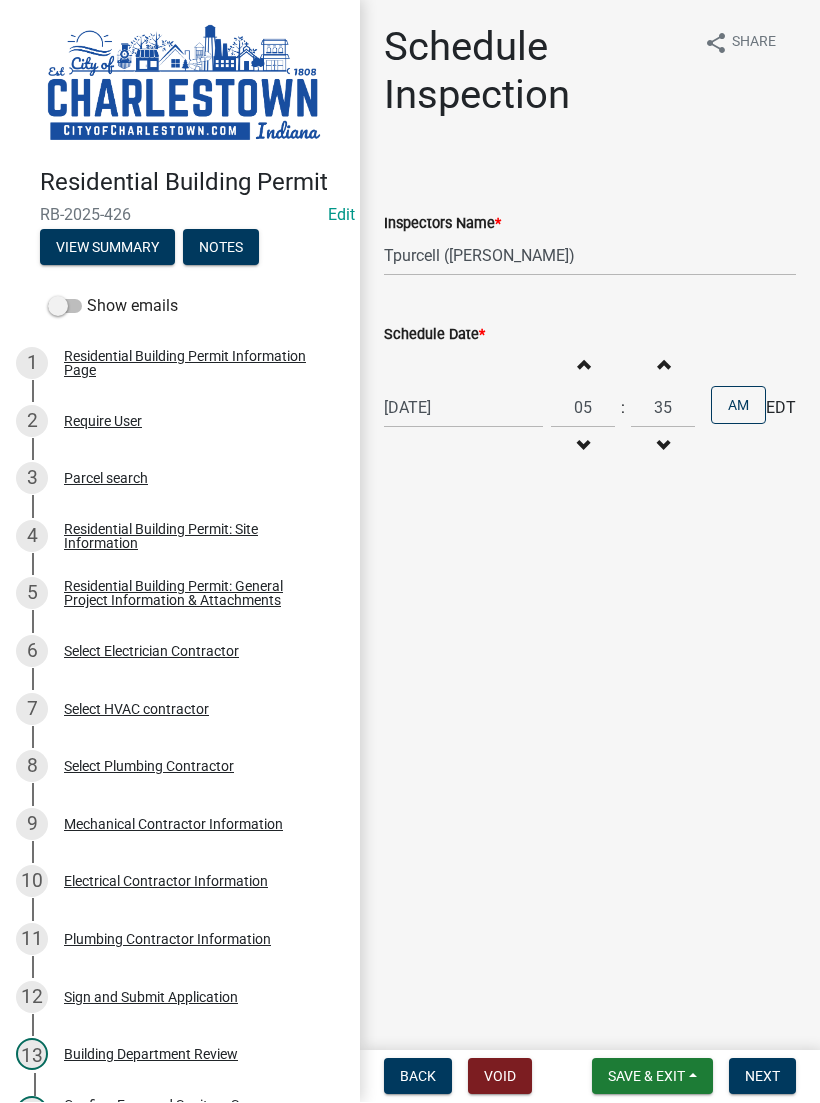 click at bounding box center [663, 447] 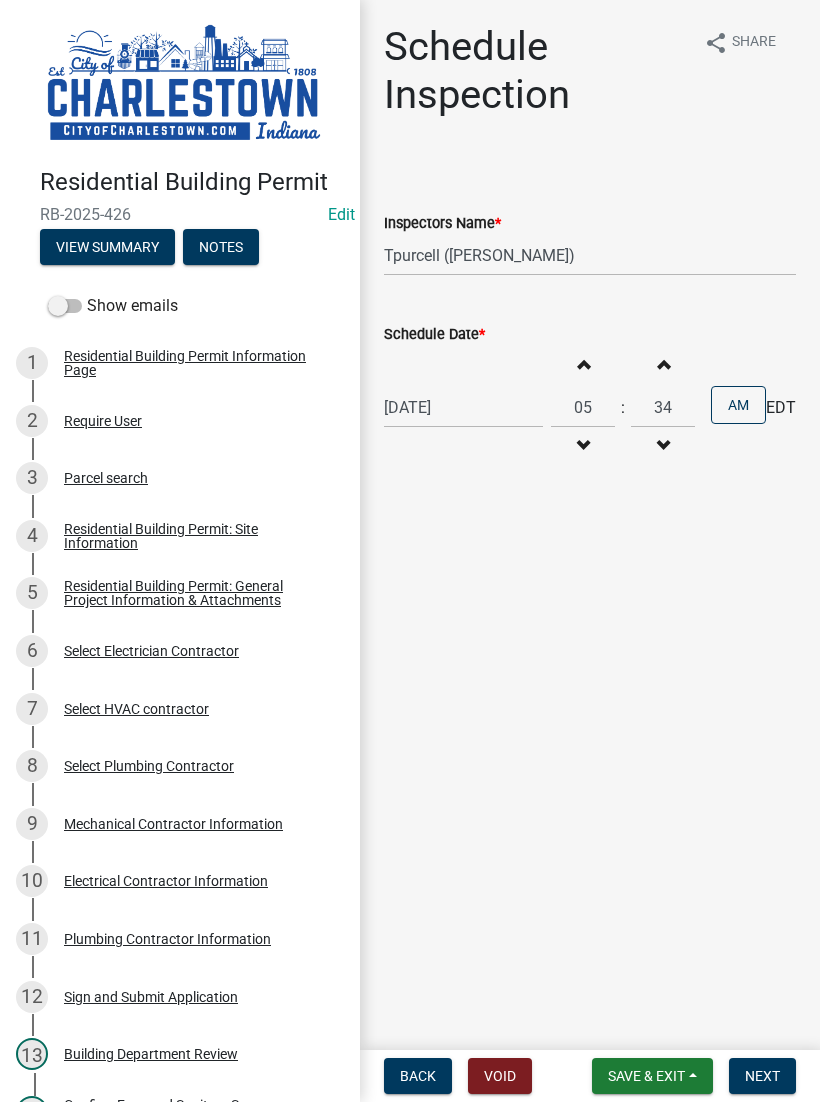 click on "Next" at bounding box center (762, 1077) 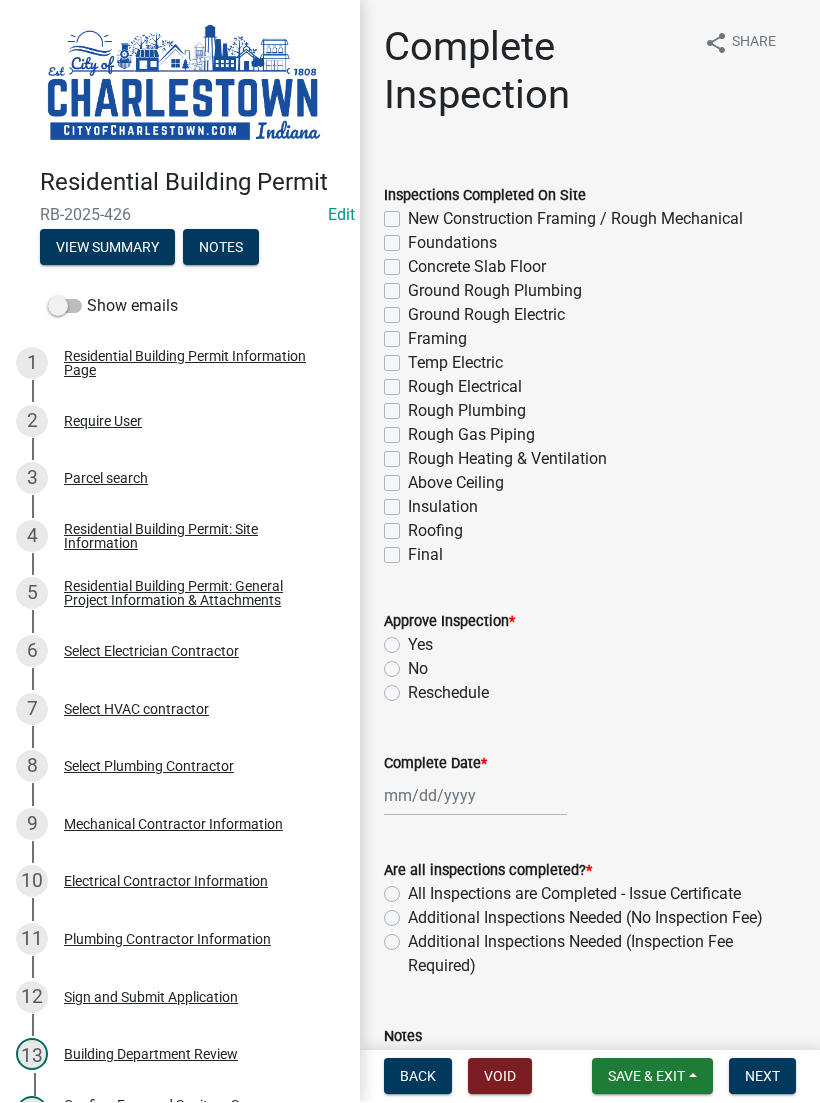 click on "New Construction Framing / Rough Mechanical" 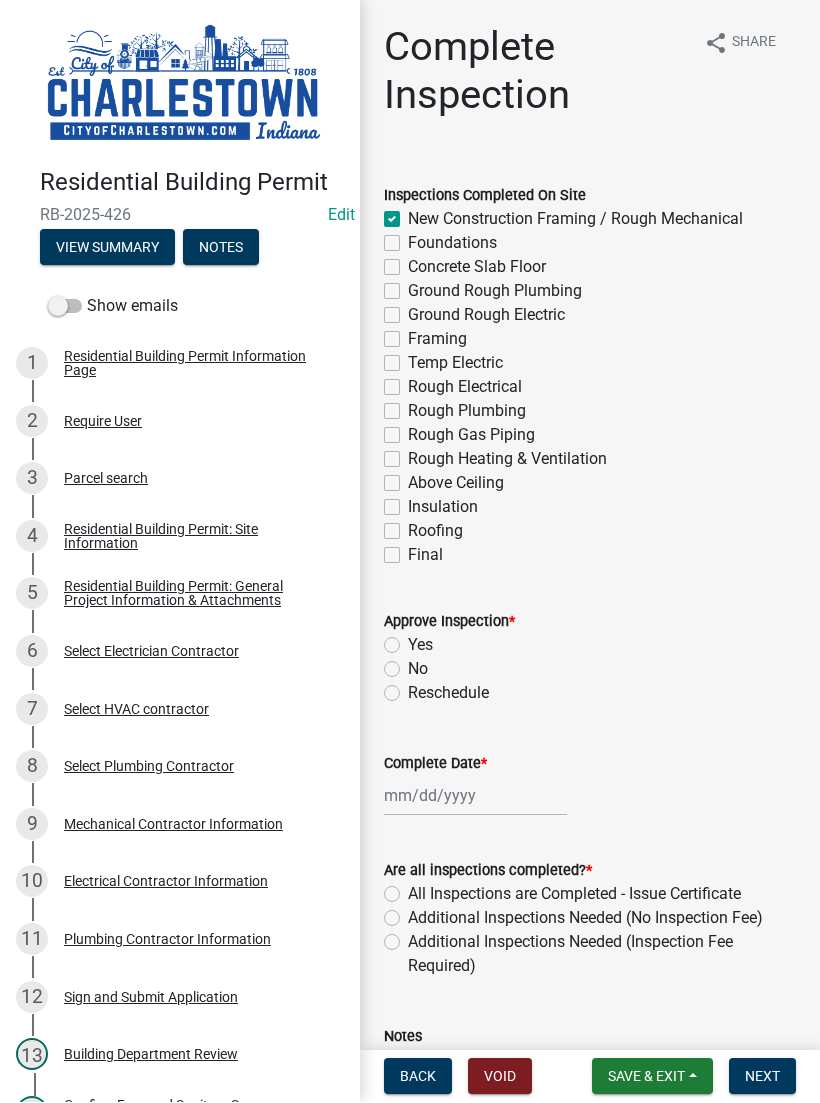 checkbox on "true" 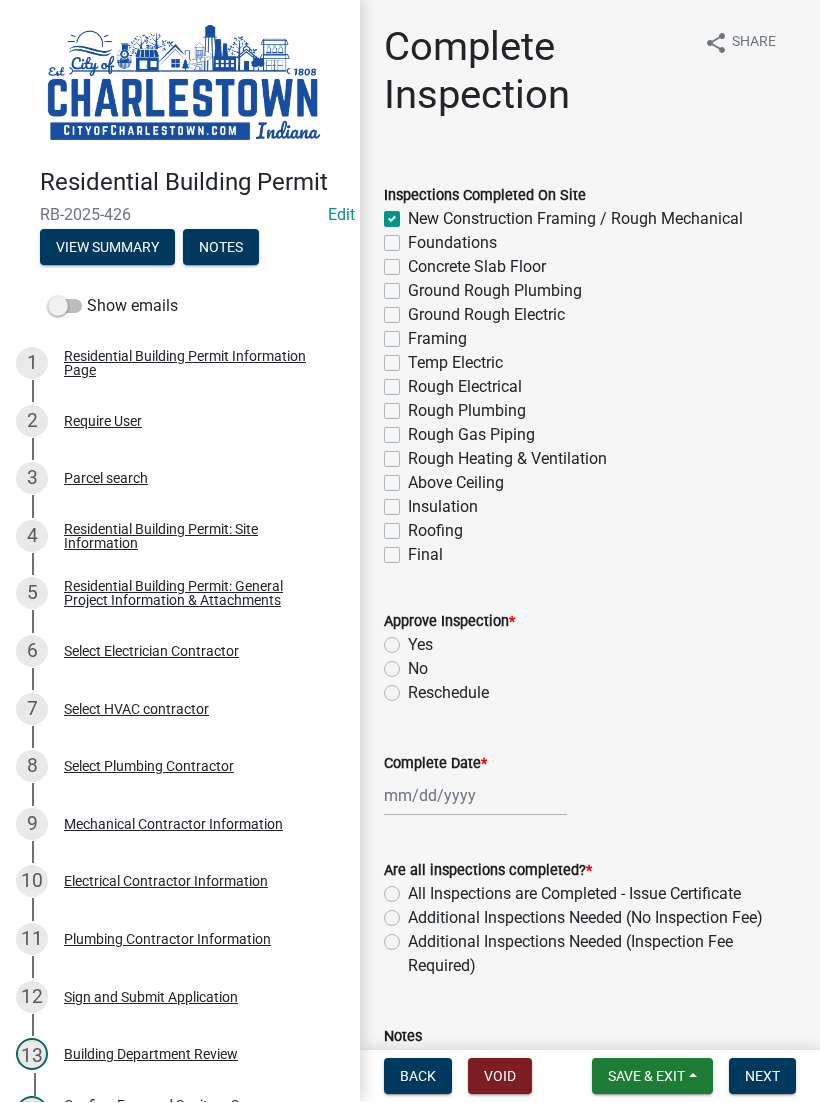 click on "Yes" 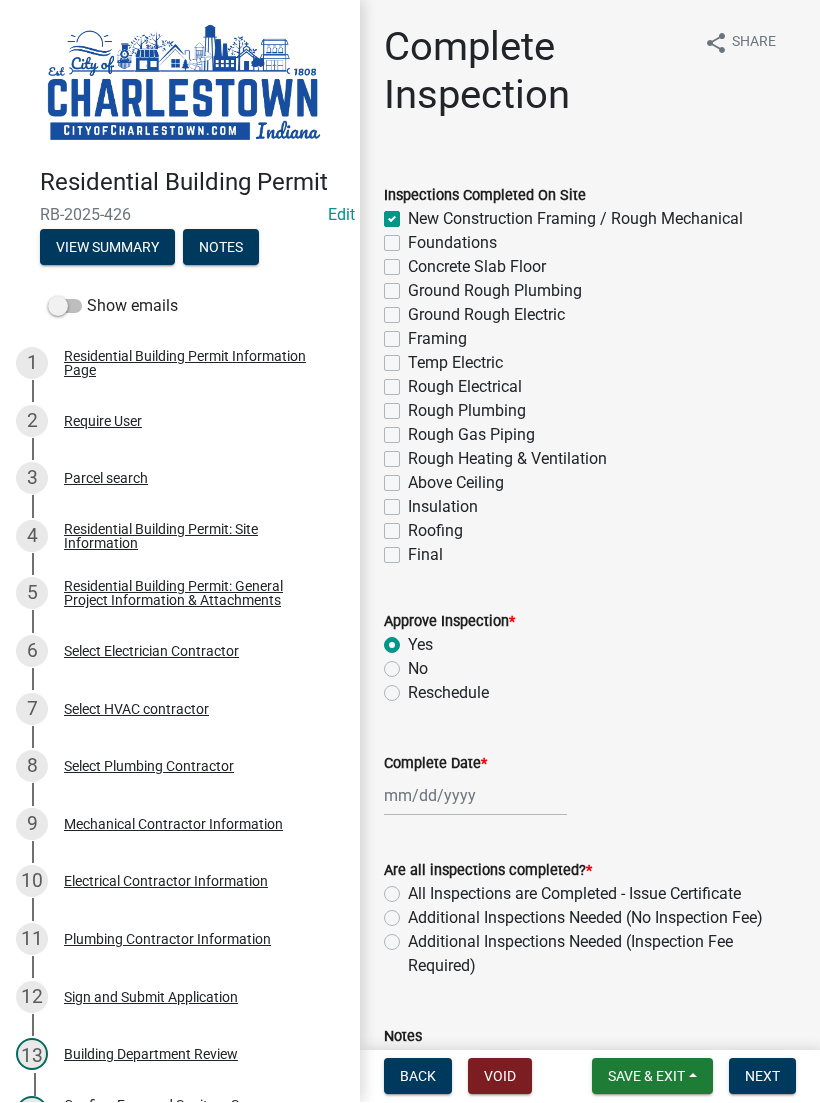 radio on "true" 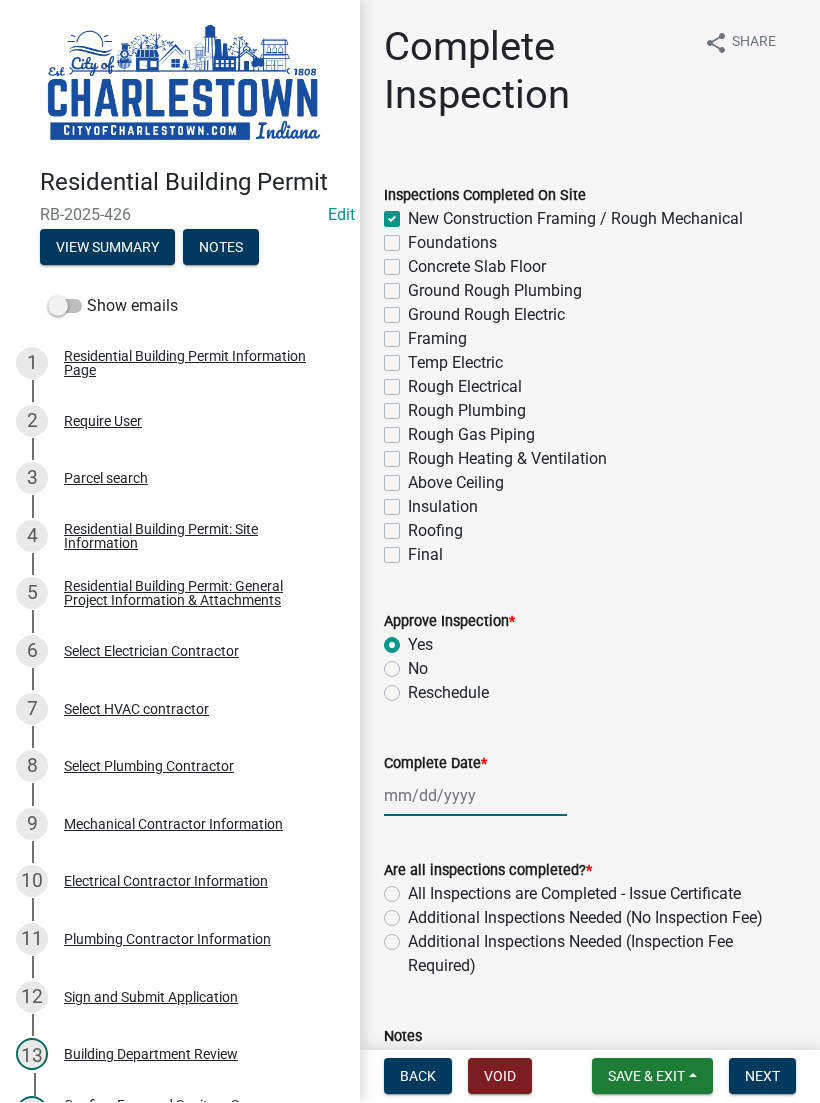click 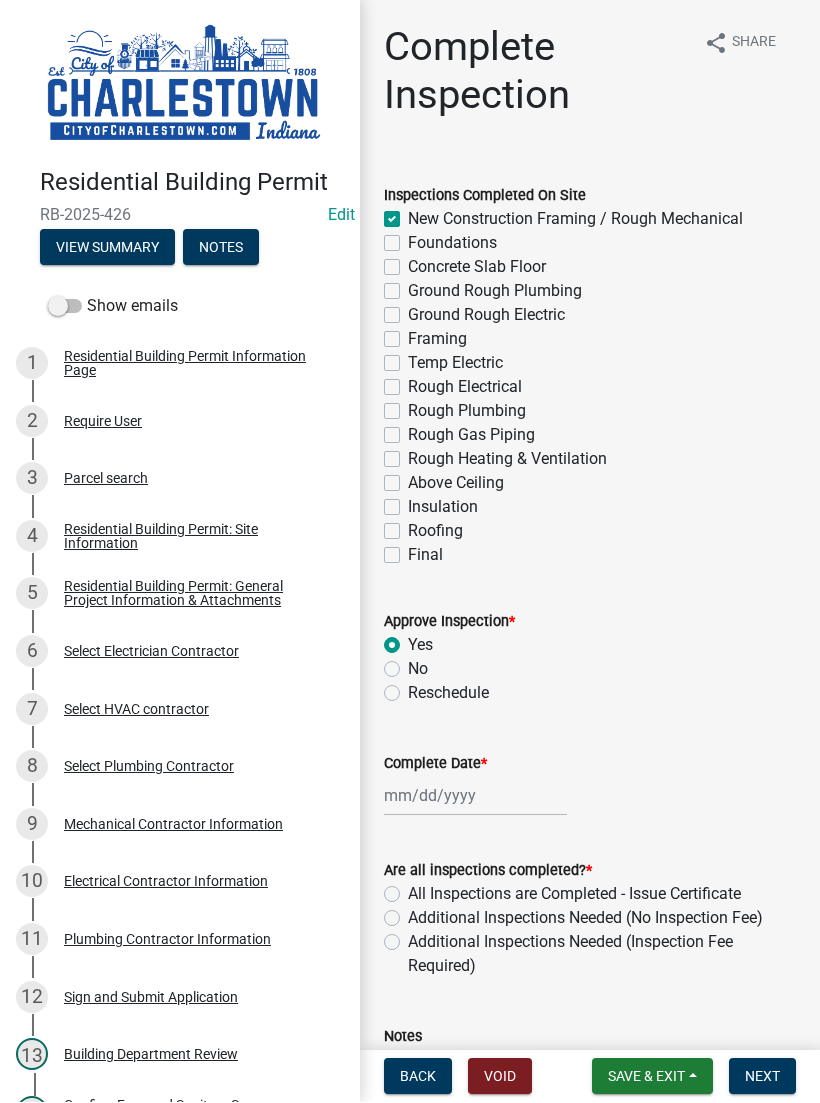 select on "7" 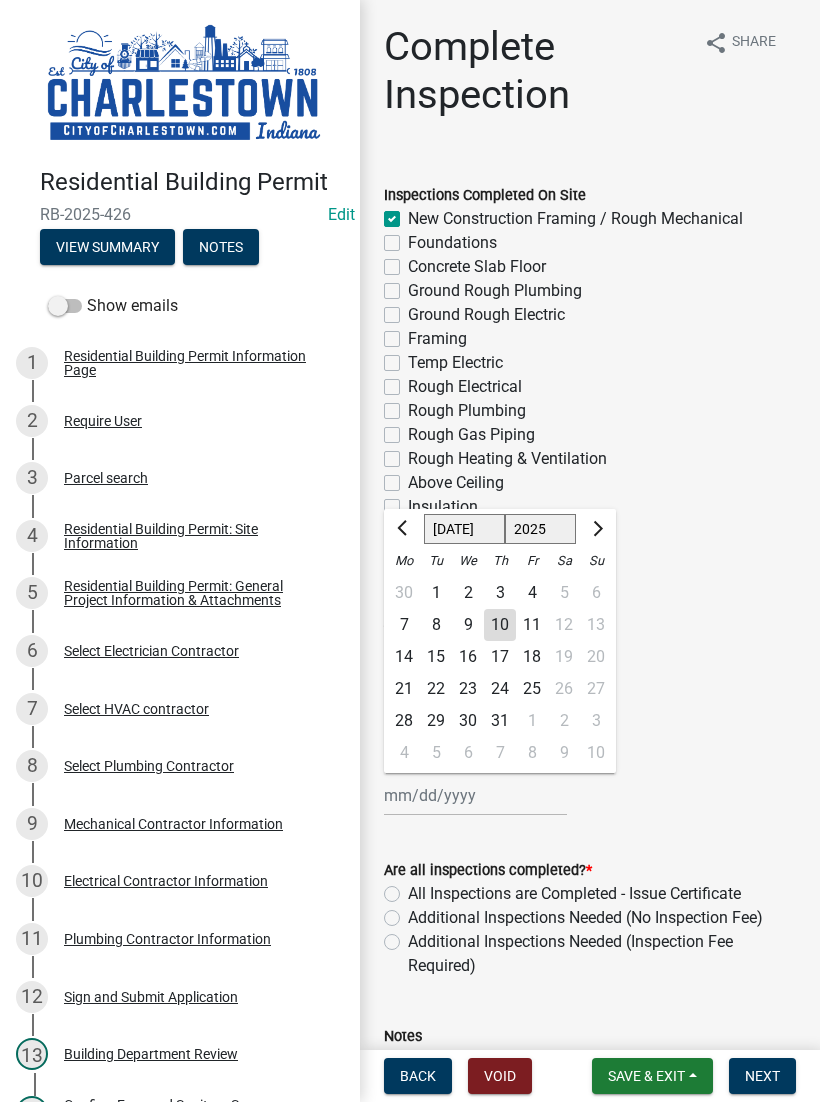 click on "10" 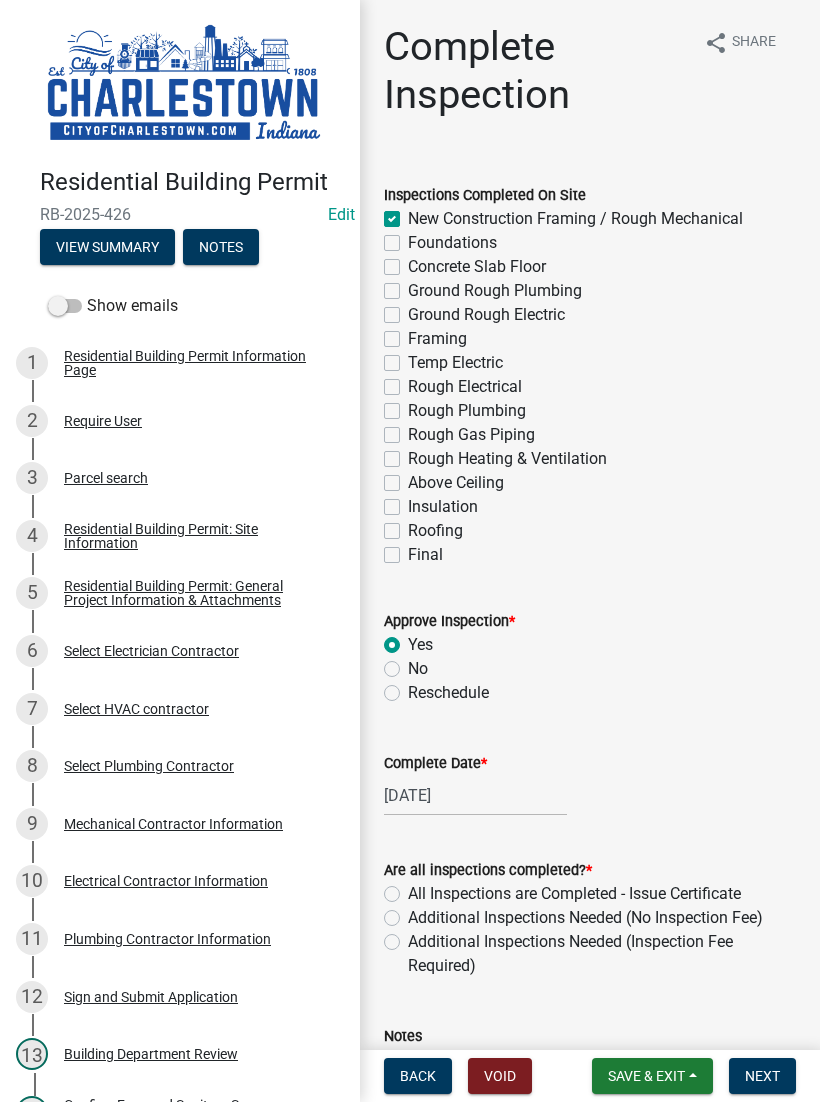 click on "Additional Inspections Needed (No Inspection Fee)" 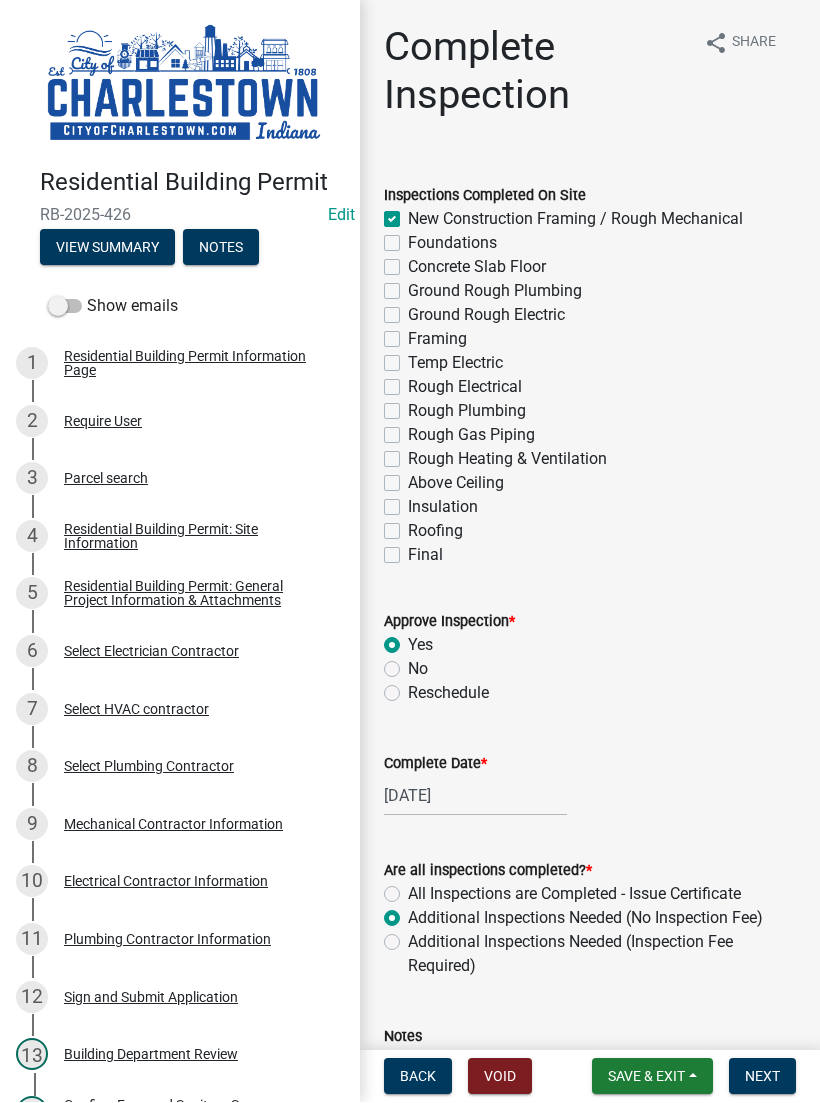 radio on "true" 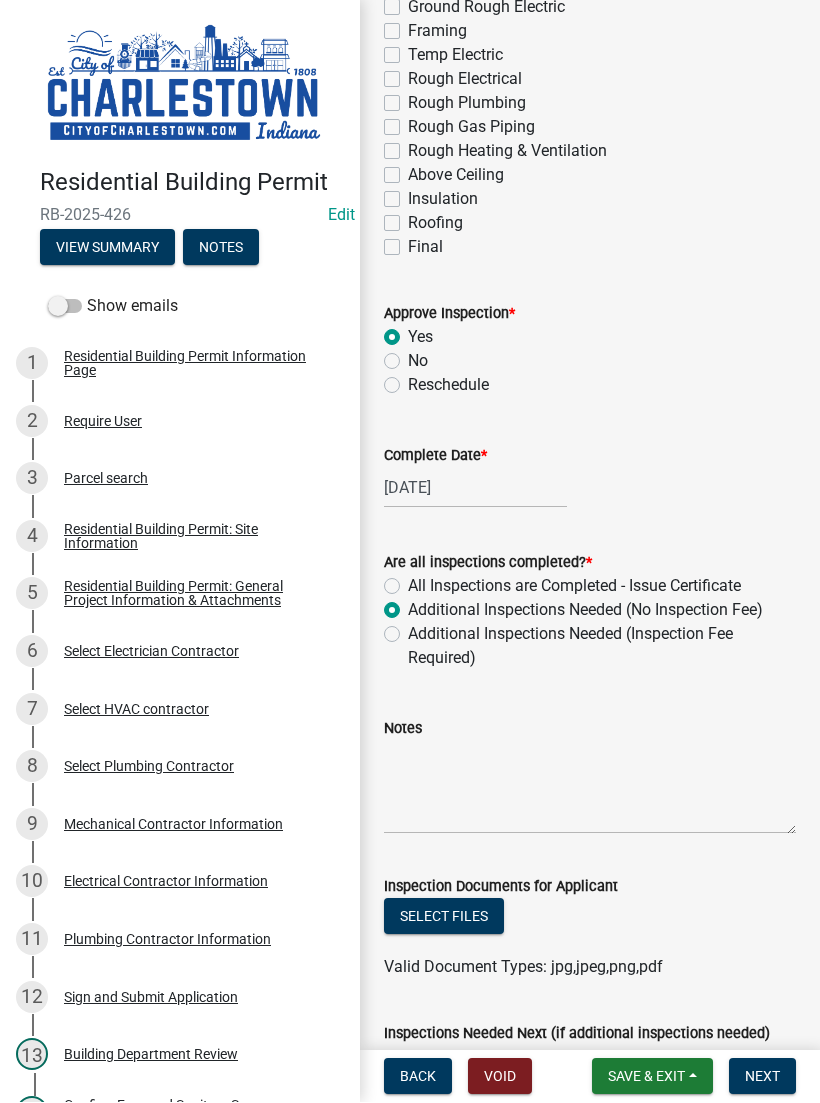 scroll, scrollTop: 312, scrollLeft: 0, axis: vertical 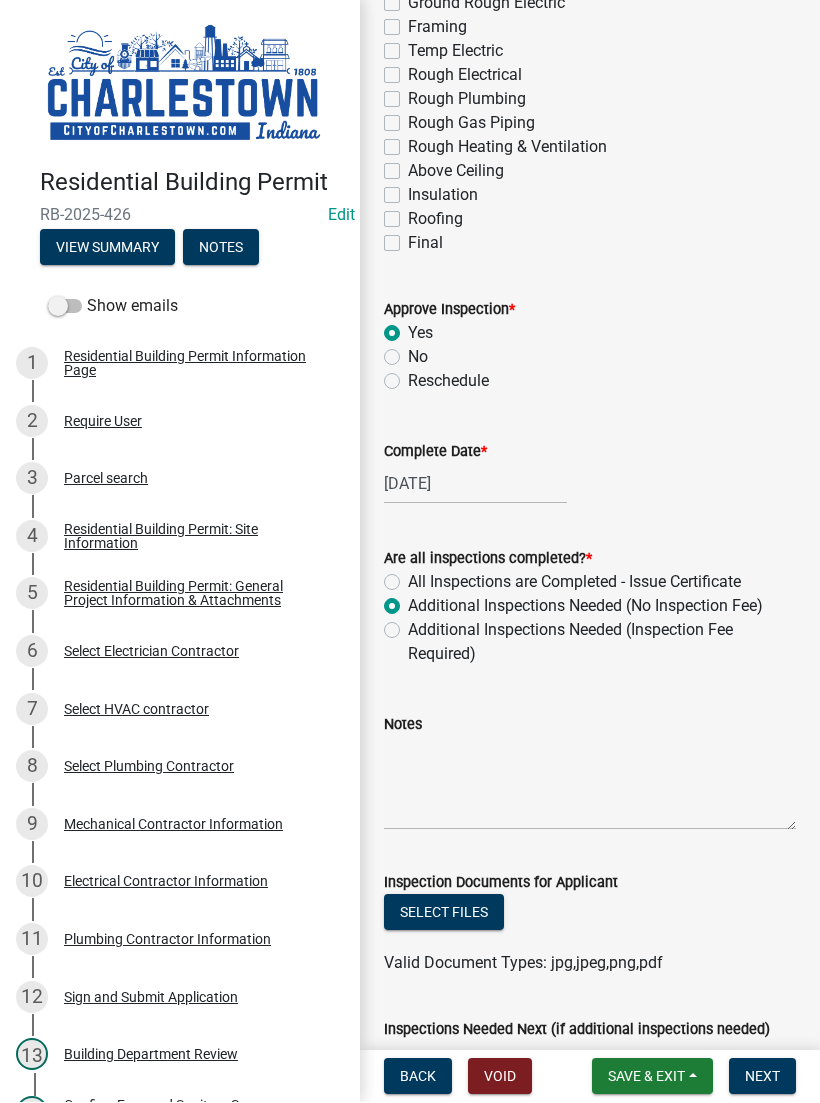 click on "Save & Exit" at bounding box center [646, 1077] 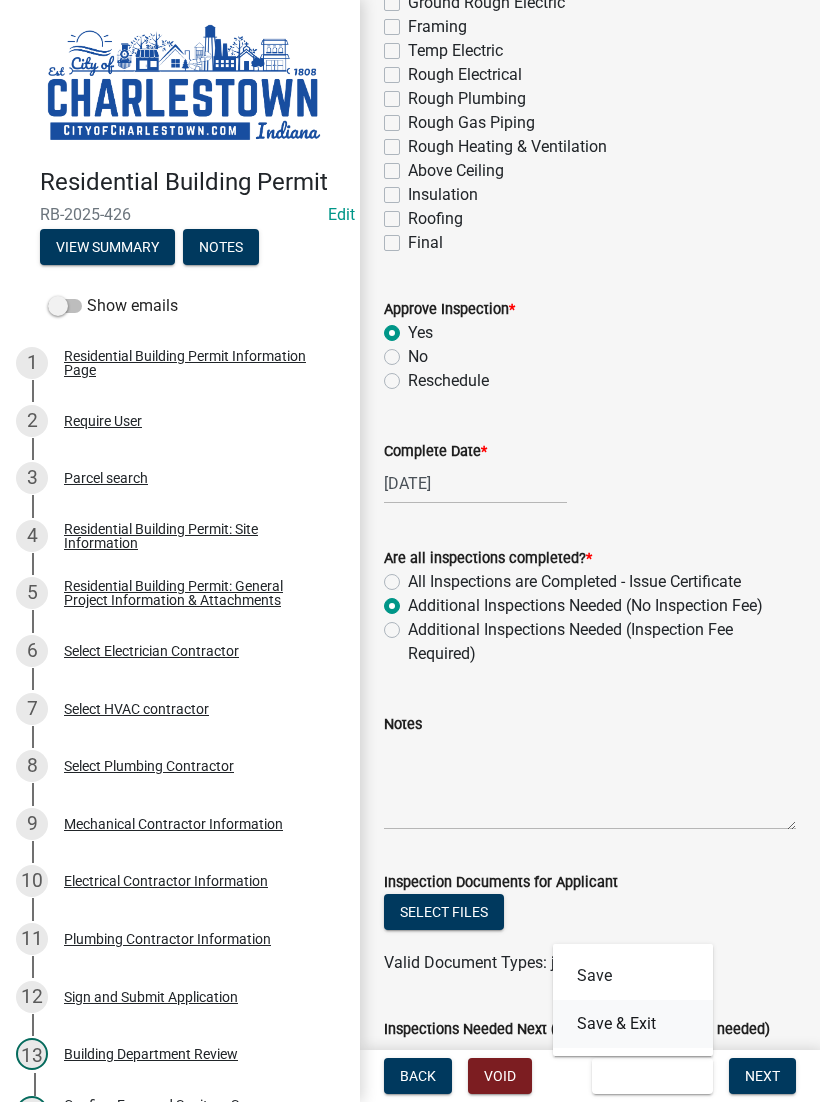 click on "Save & Exit" at bounding box center [633, 1025] 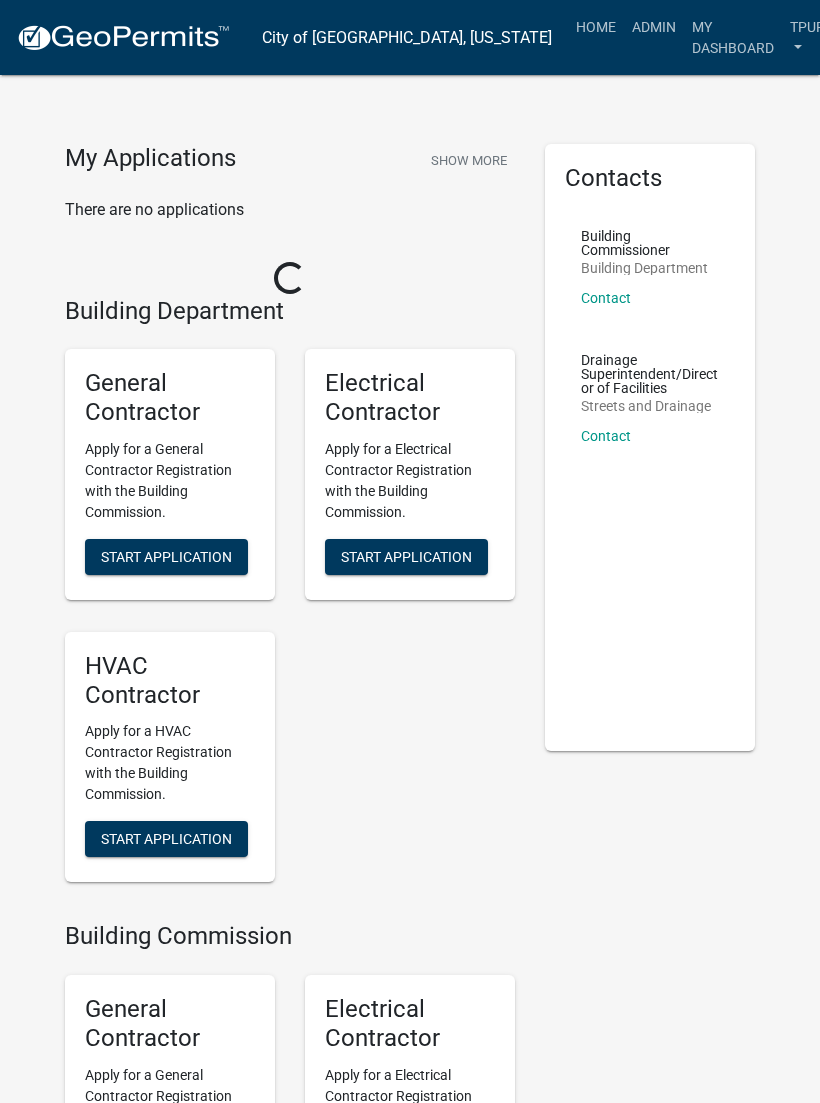 scroll, scrollTop: 0, scrollLeft: 0, axis: both 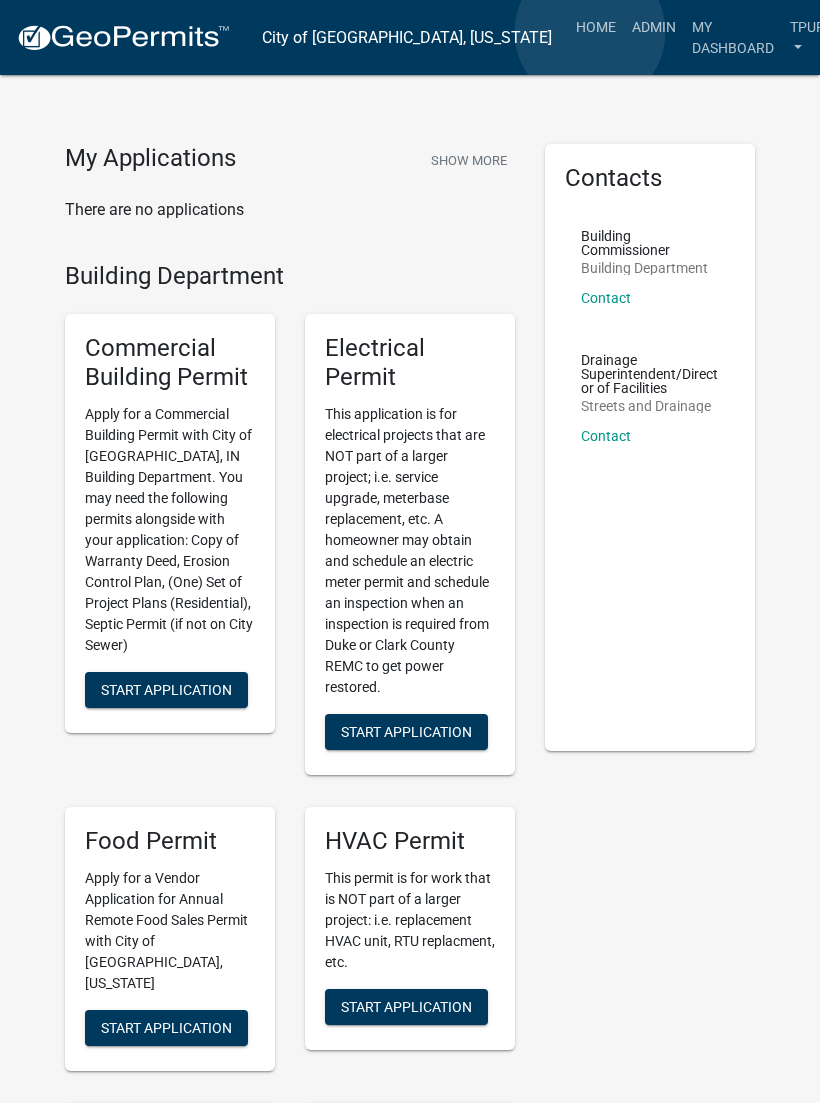 click on "Admin" at bounding box center (654, 27) 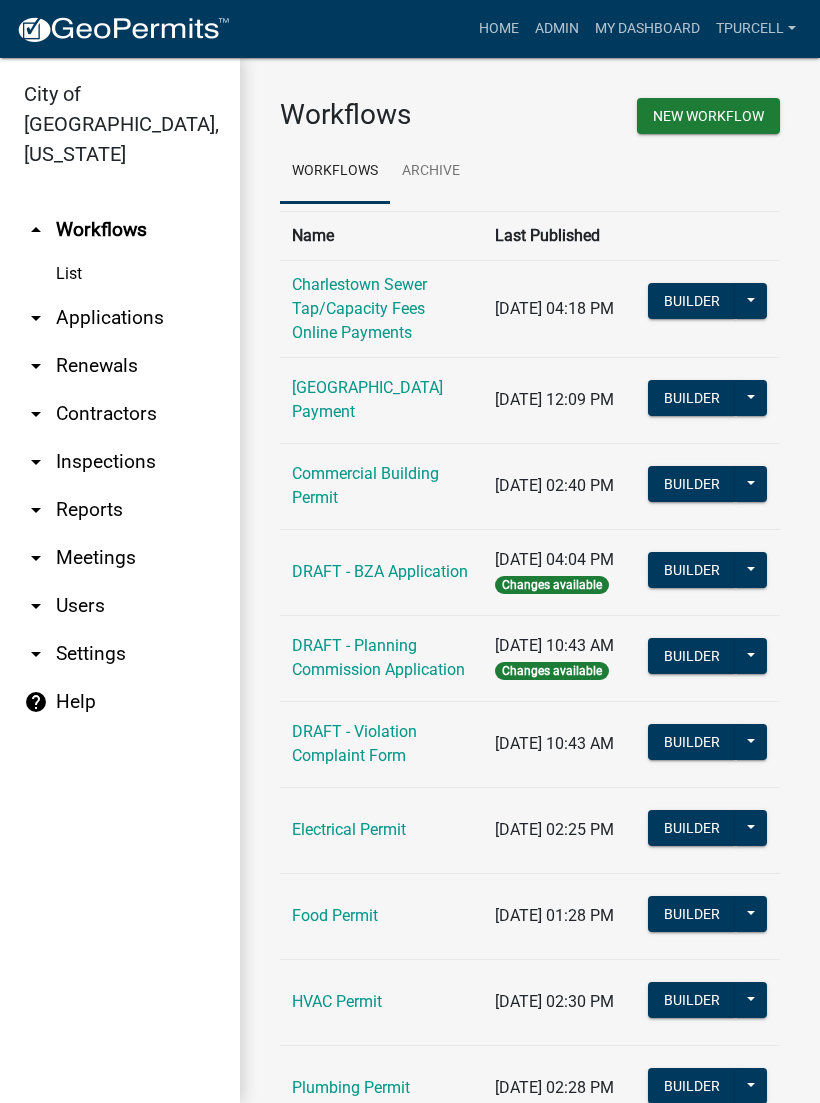 click on "arrow_drop_down   Applications" at bounding box center [120, 318] 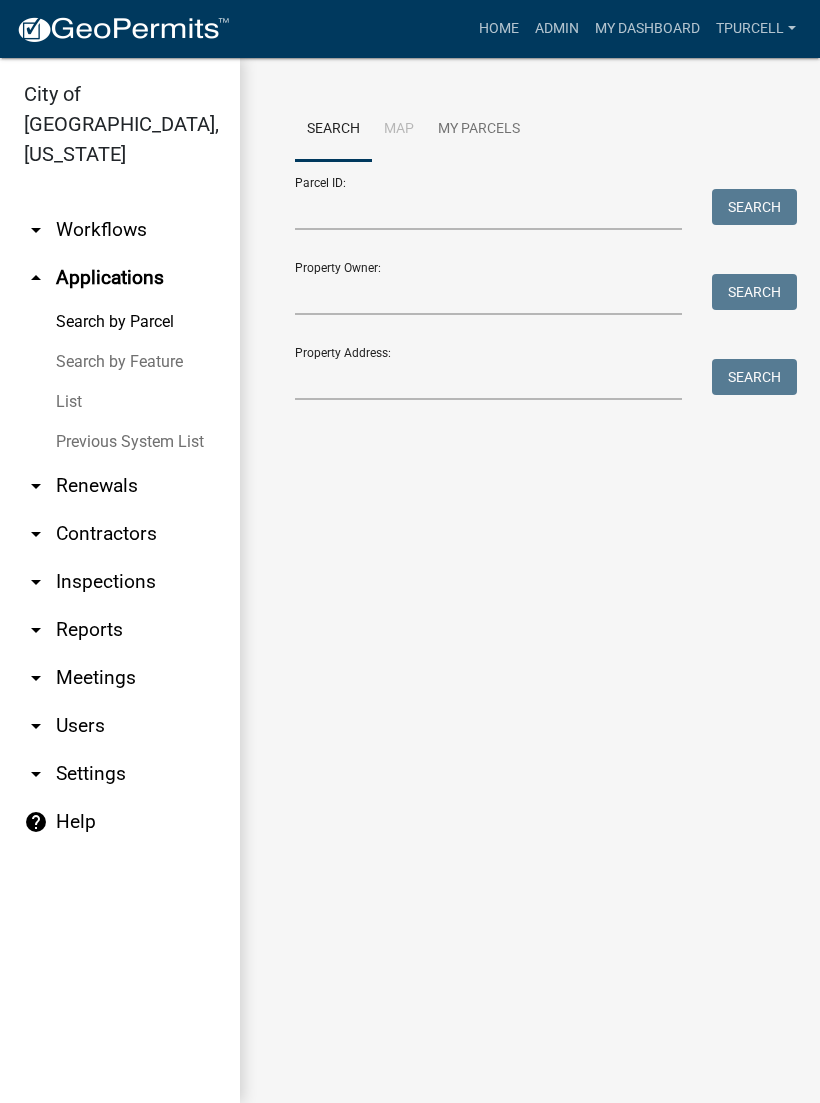 click on "List" at bounding box center (120, 402) 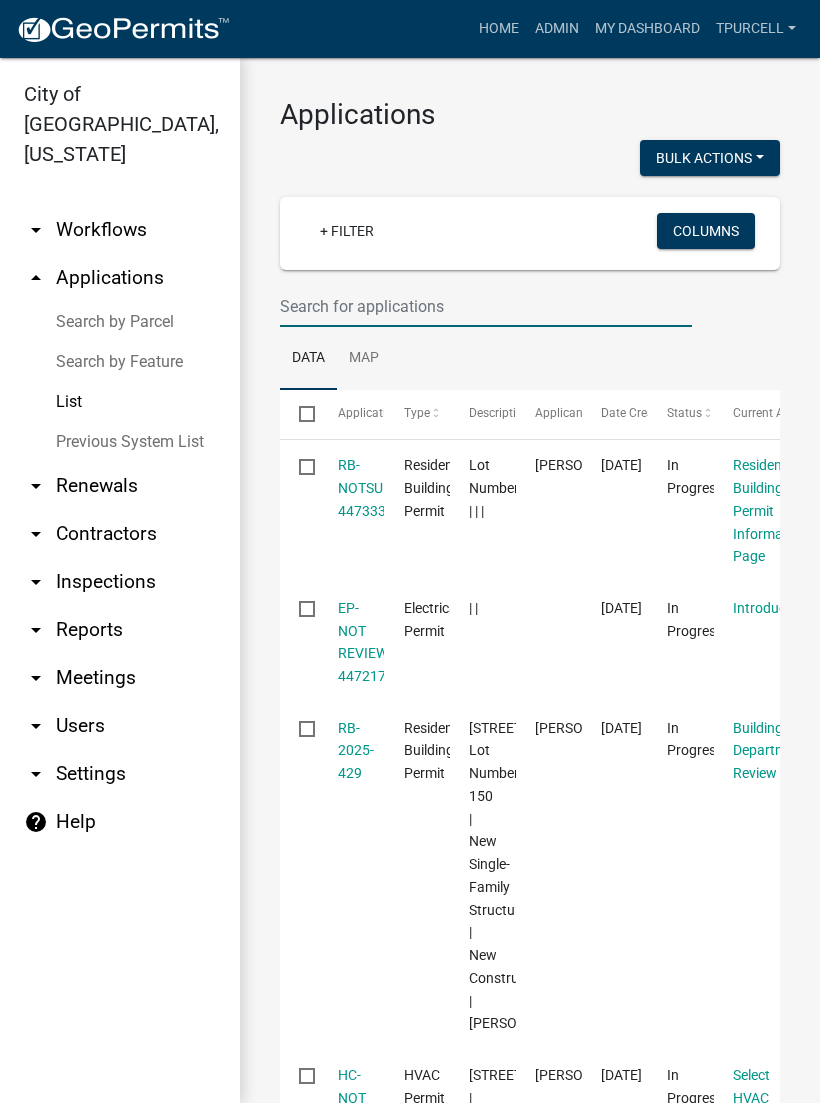 click at bounding box center (486, 306) 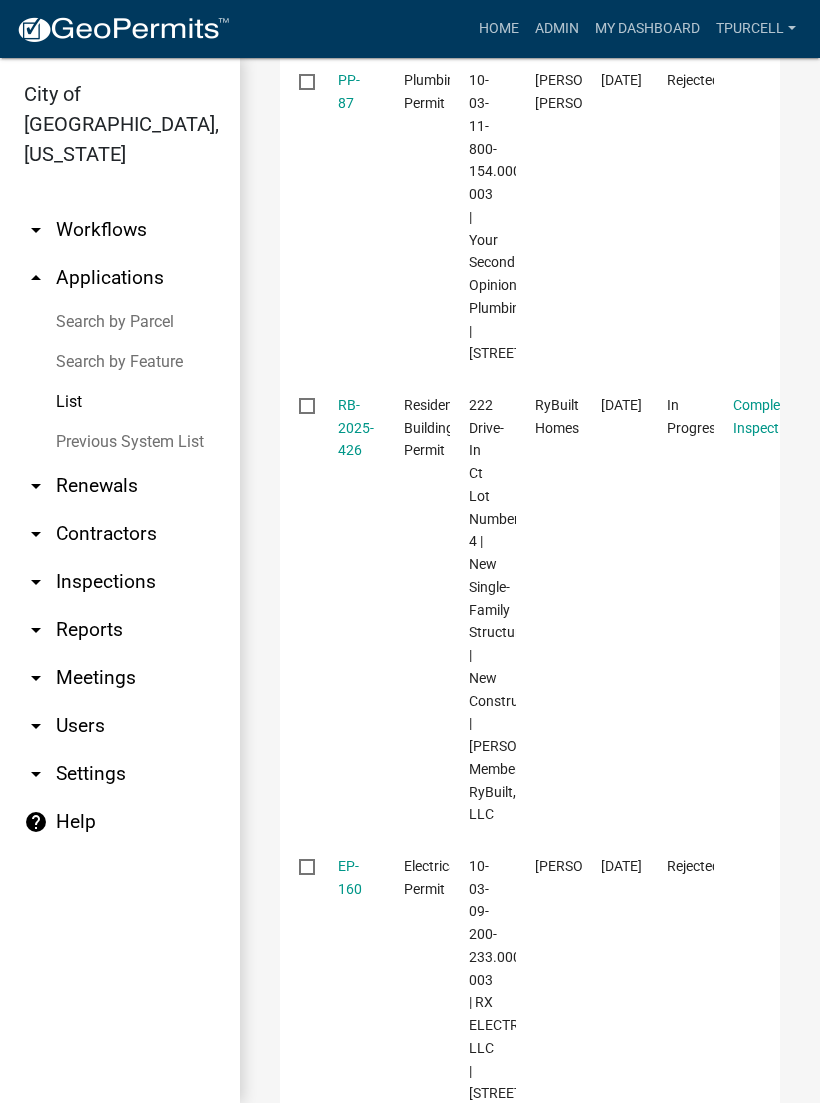 scroll, scrollTop: 671, scrollLeft: 0, axis: vertical 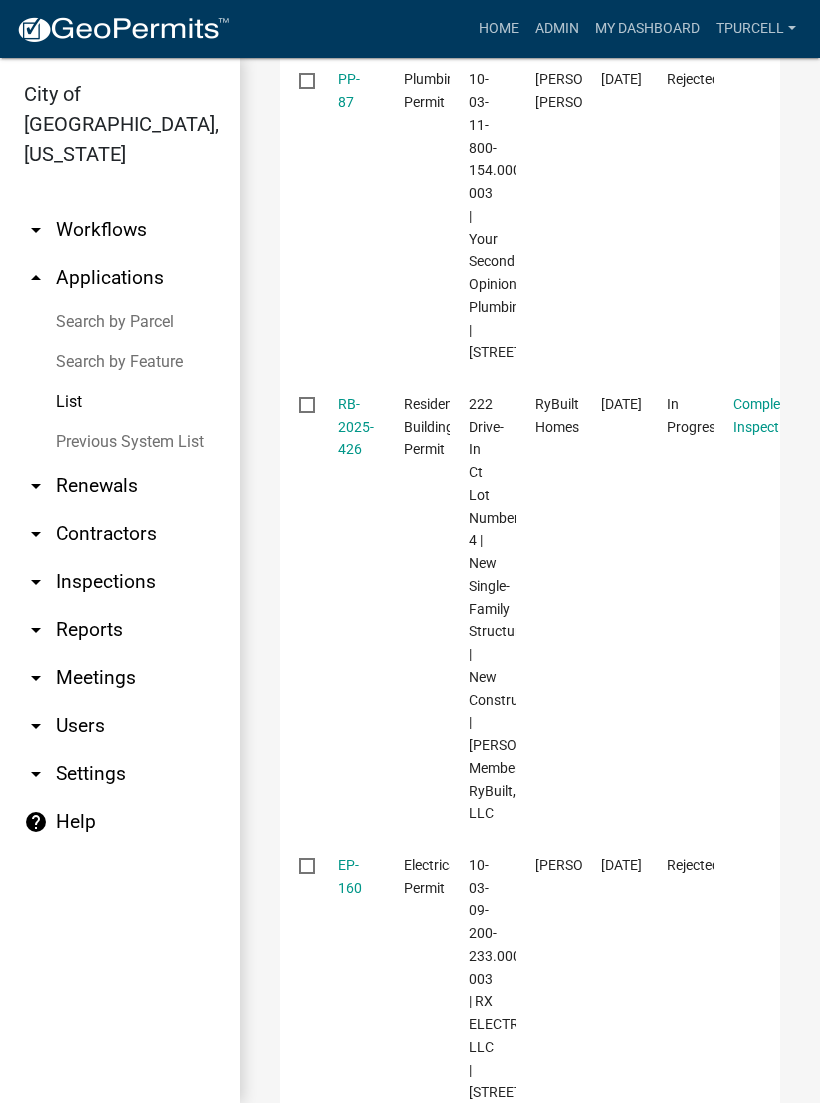 type on "Drive" 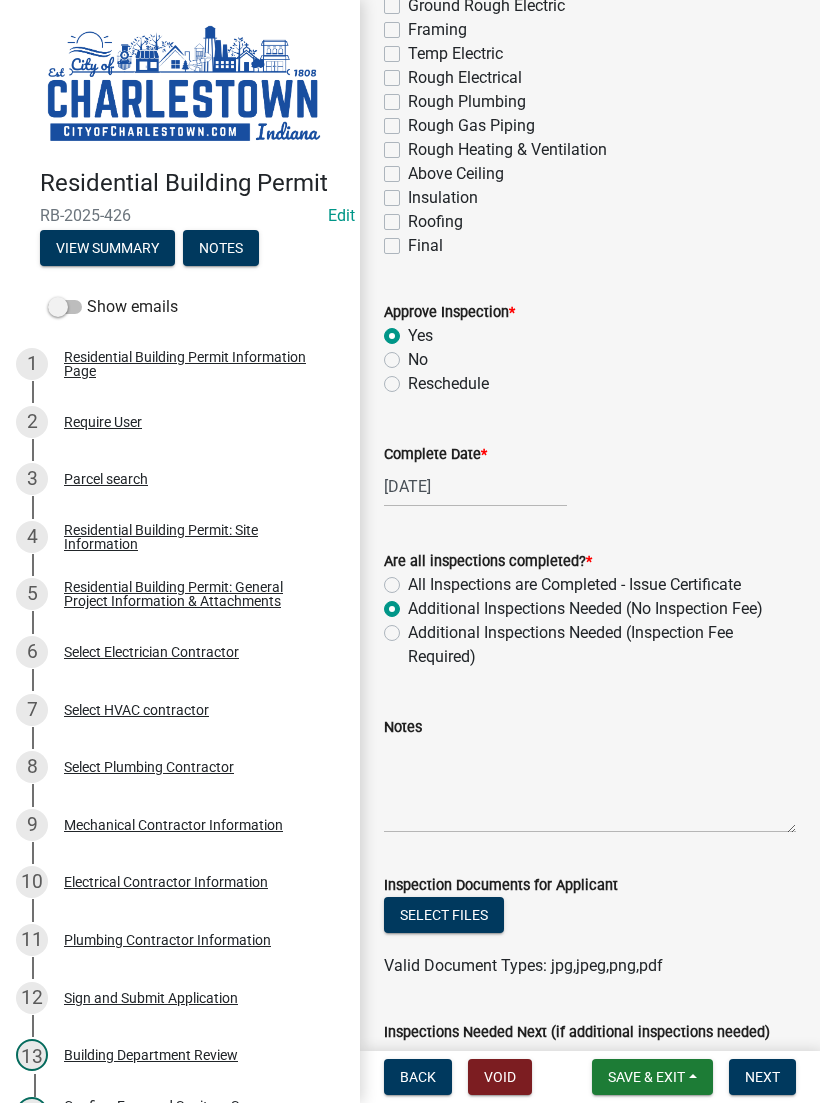 scroll, scrollTop: 320, scrollLeft: 0, axis: vertical 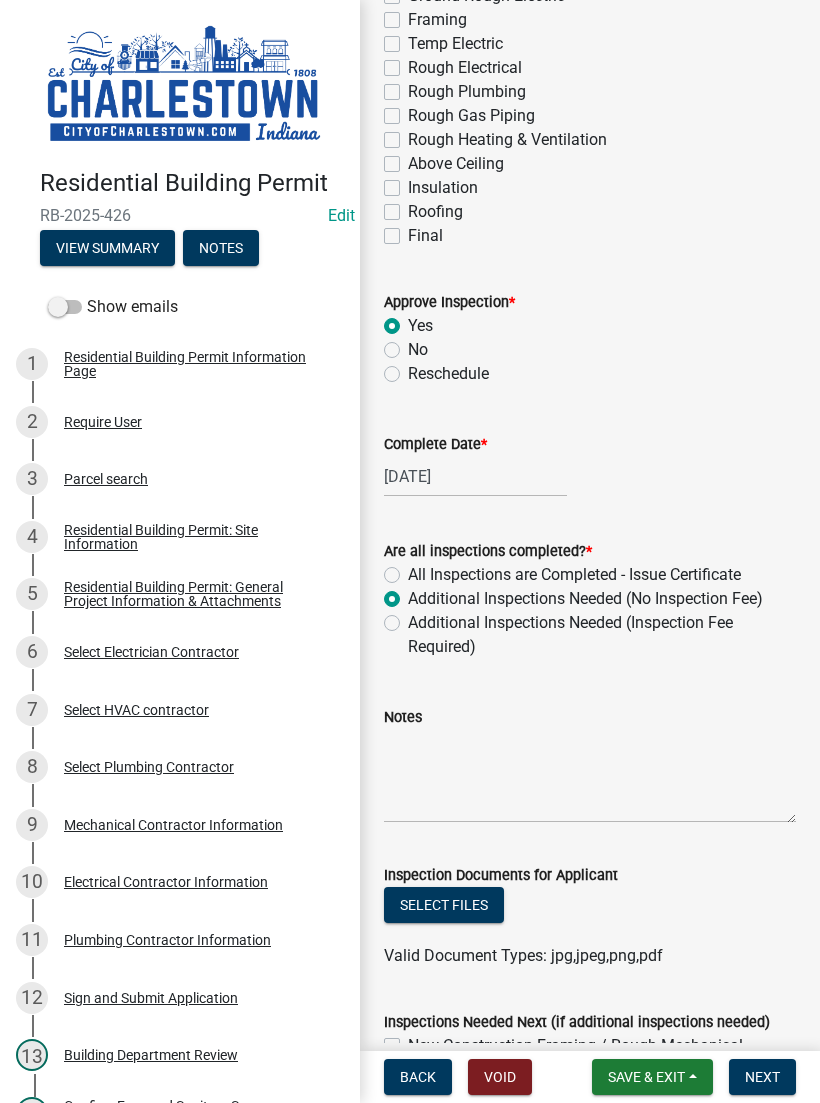 click on "No" 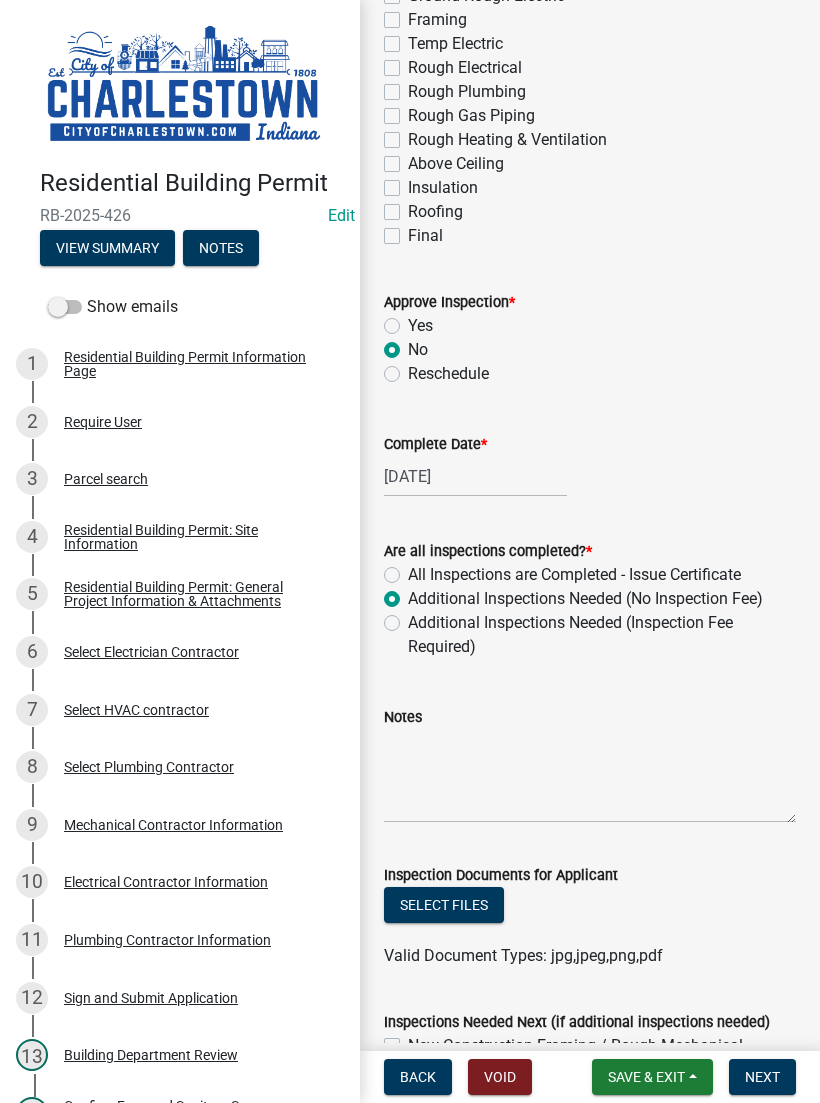 radio on "true" 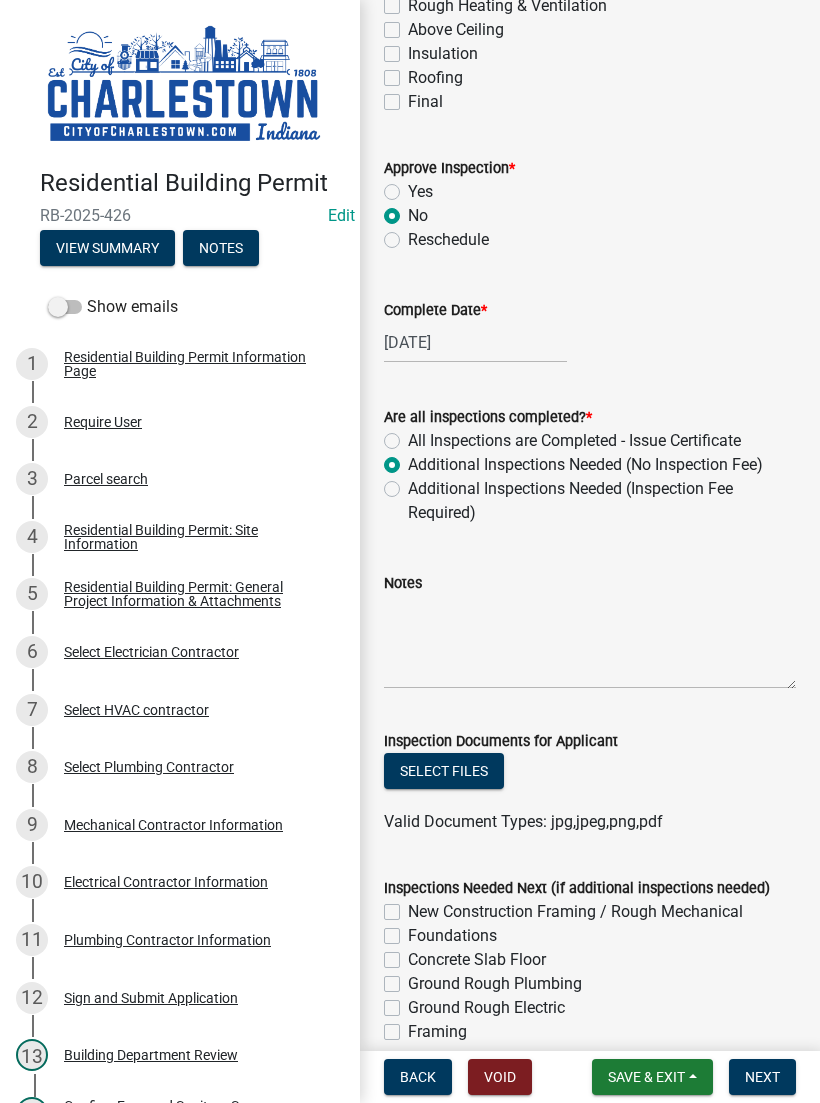 scroll, scrollTop: 455, scrollLeft: 0, axis: vertical 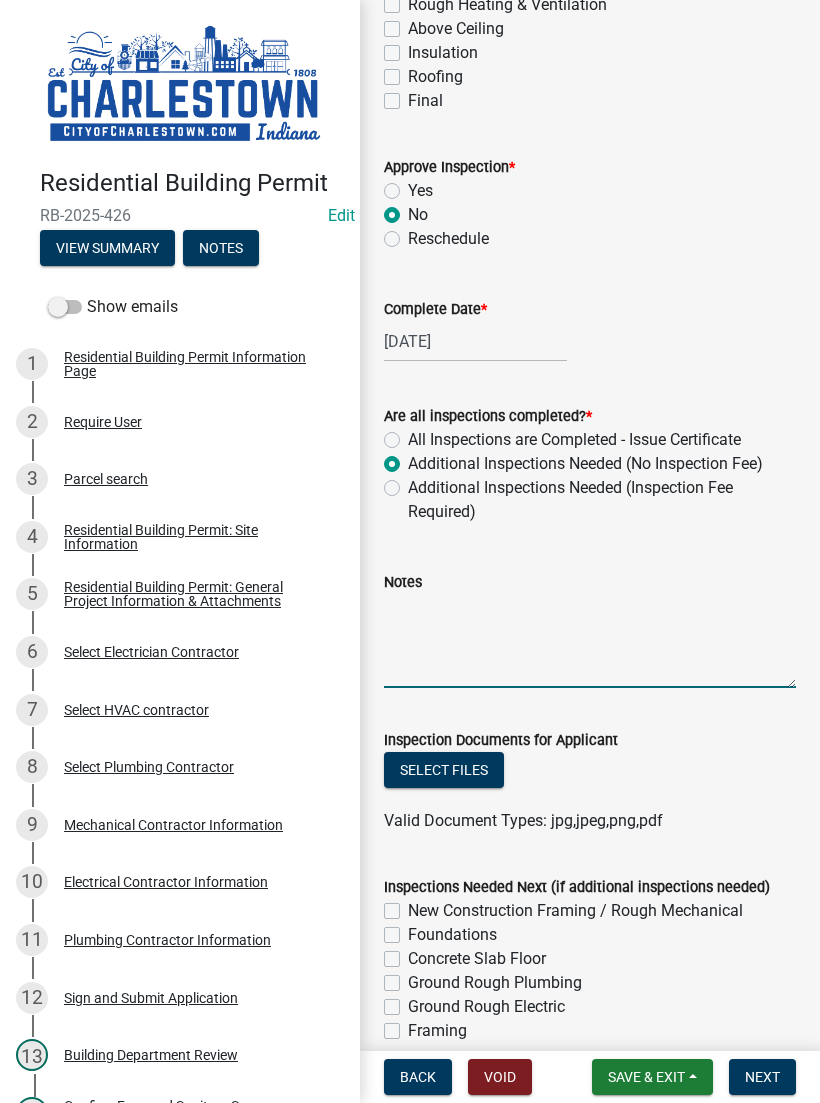 click on "Notes" at bounding box center (590, 641) 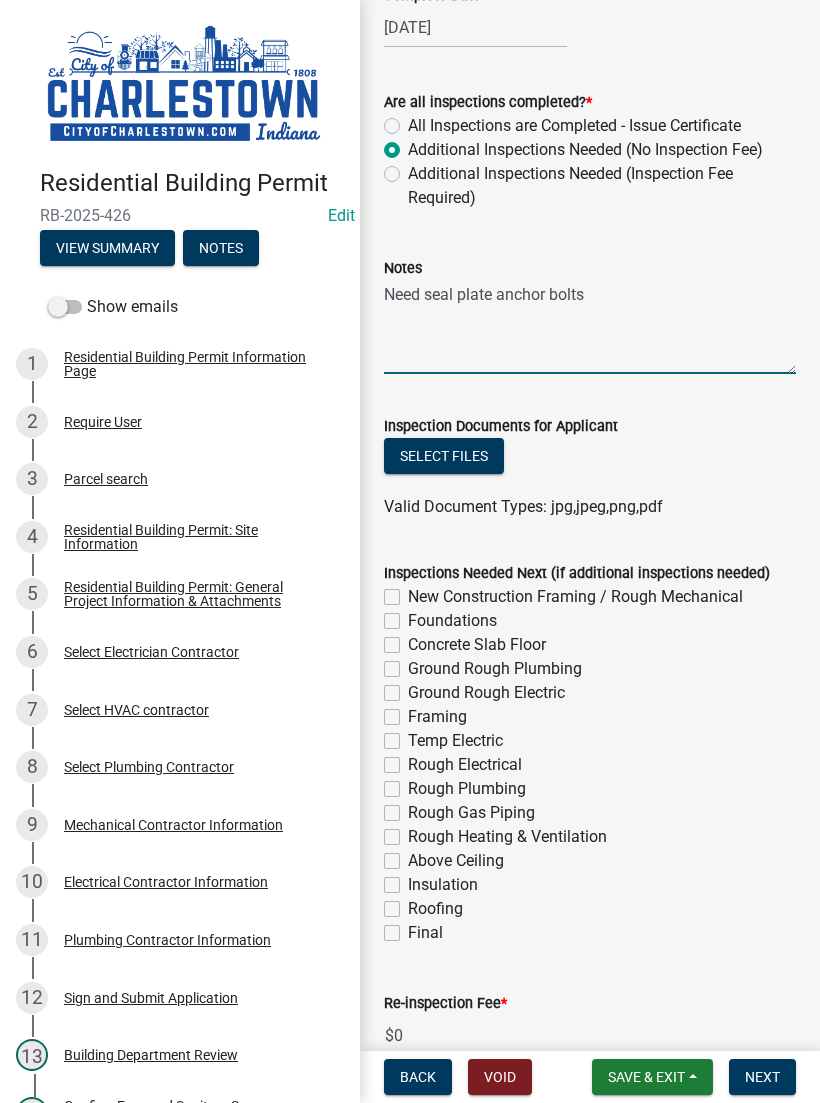 scroll, scrollTop: 782, scrollLeft: 0, axis: vertical 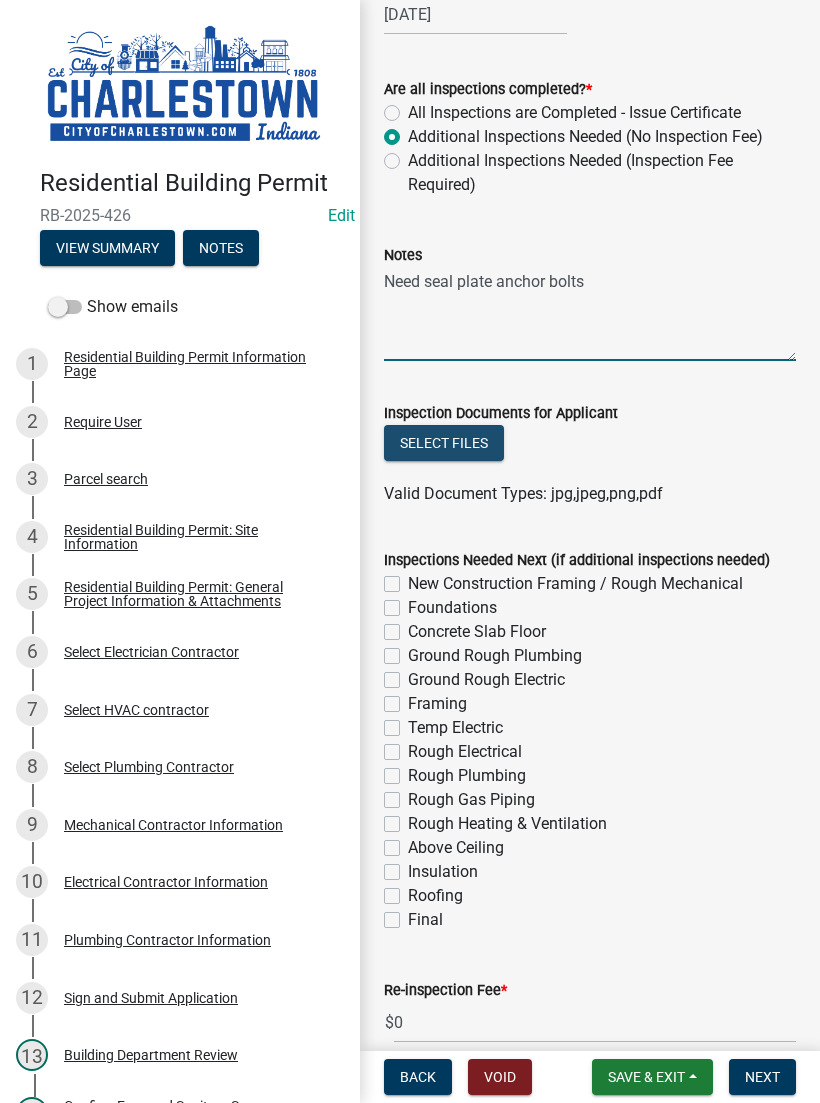 click on "Select files" 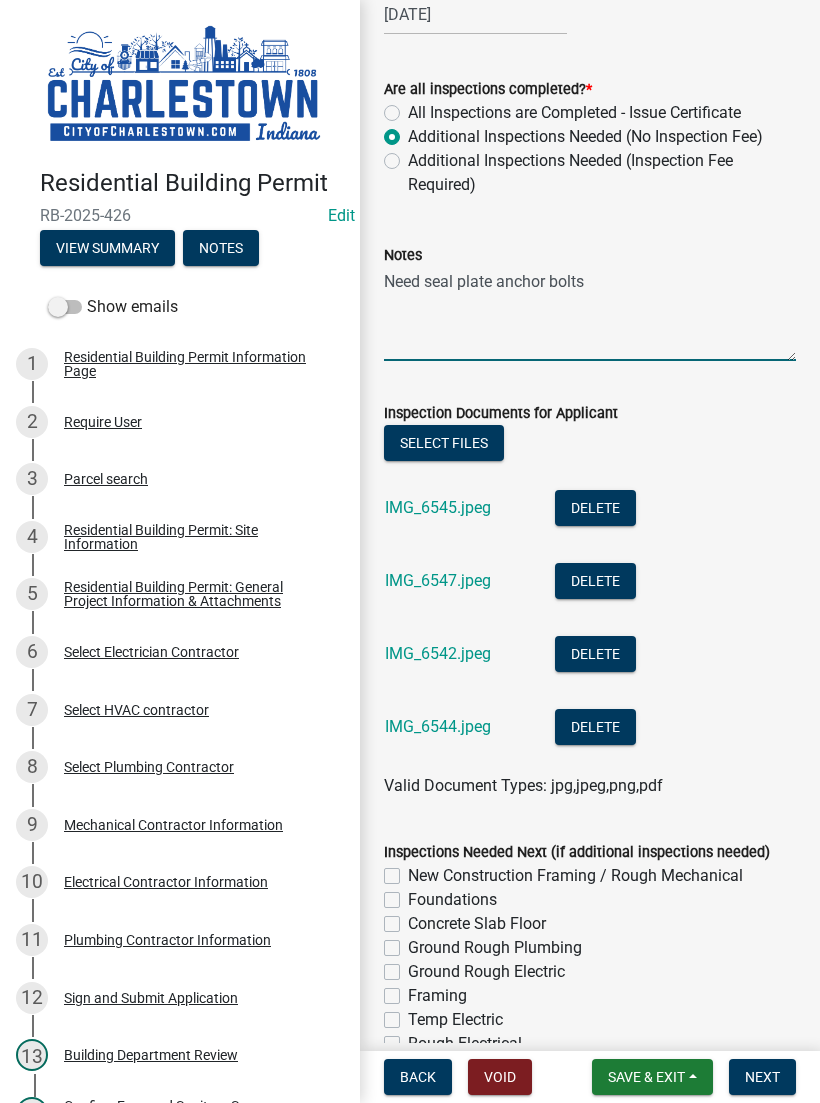 click on "Need seal plate anchor bolts" at bounding box center (590, 314) 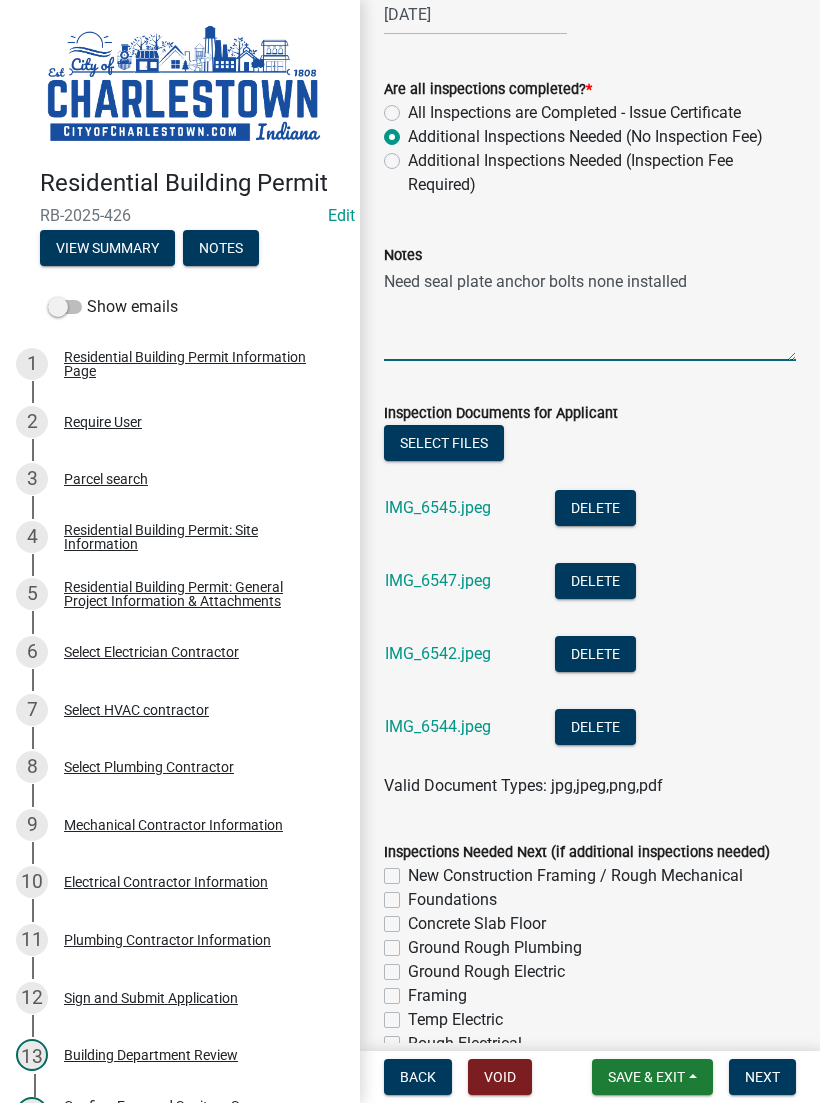 type on "Need seal plate anchor bolts none installed" 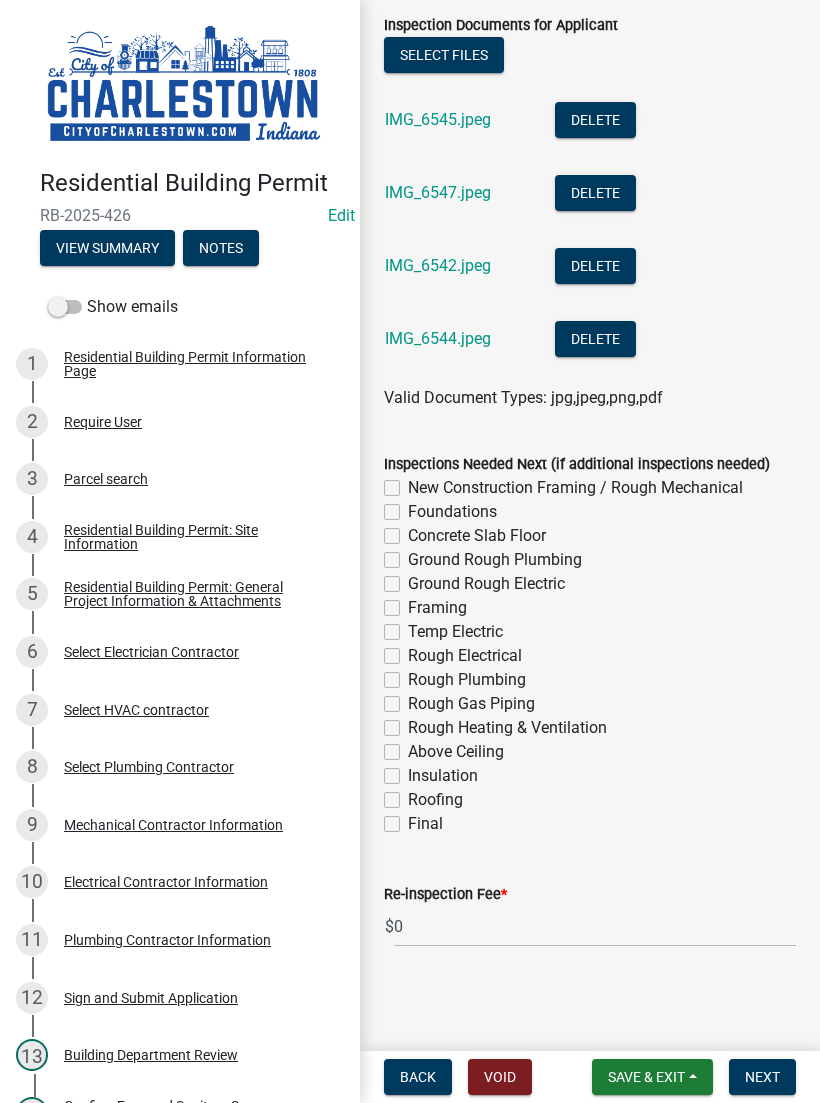 scroll, scrollTop: 1170, scrollLeft: 0, axis: vertical 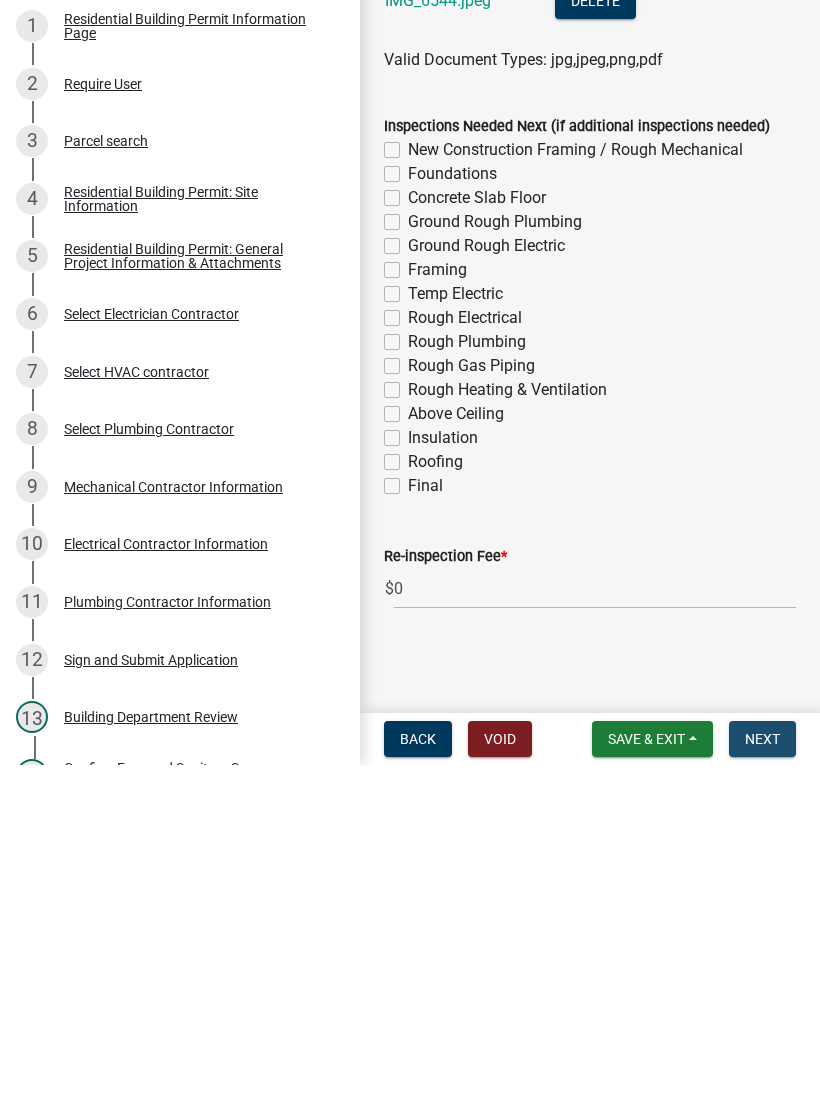 click on "Next" at bounding box center [762, 1077] 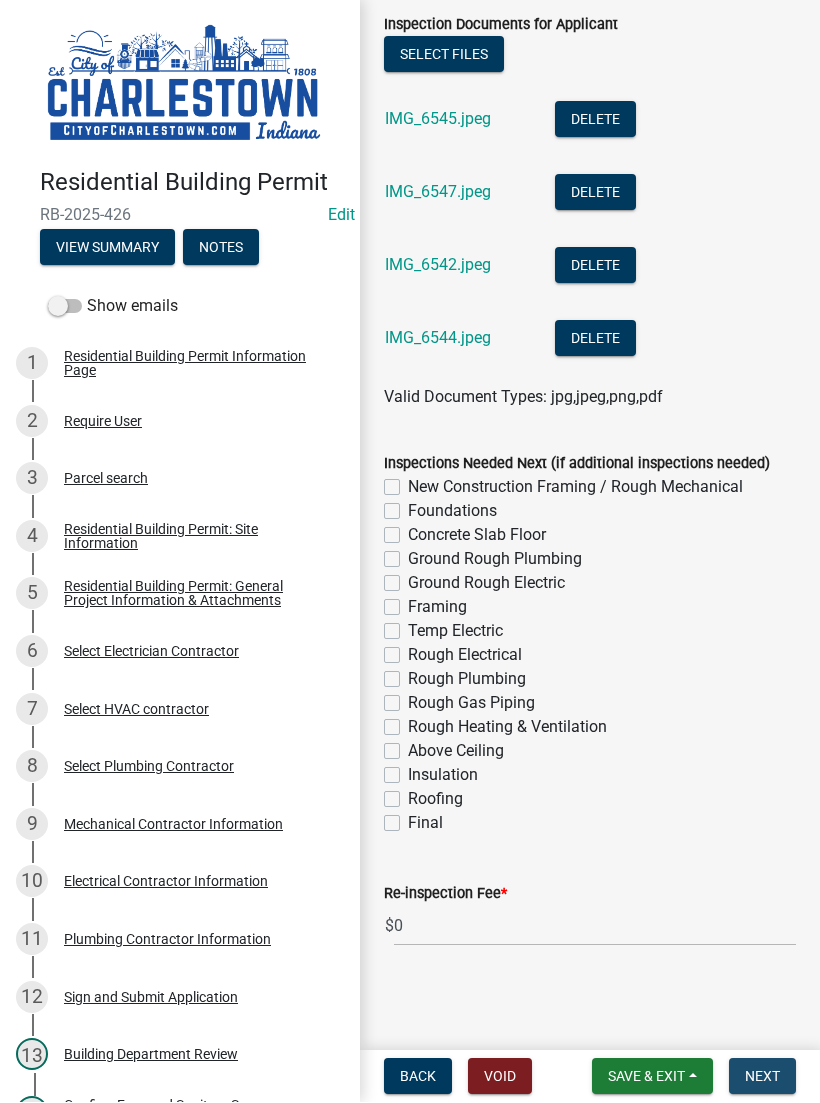 scroll, scrollTop: 0, scrollLeft: 0, axis: both 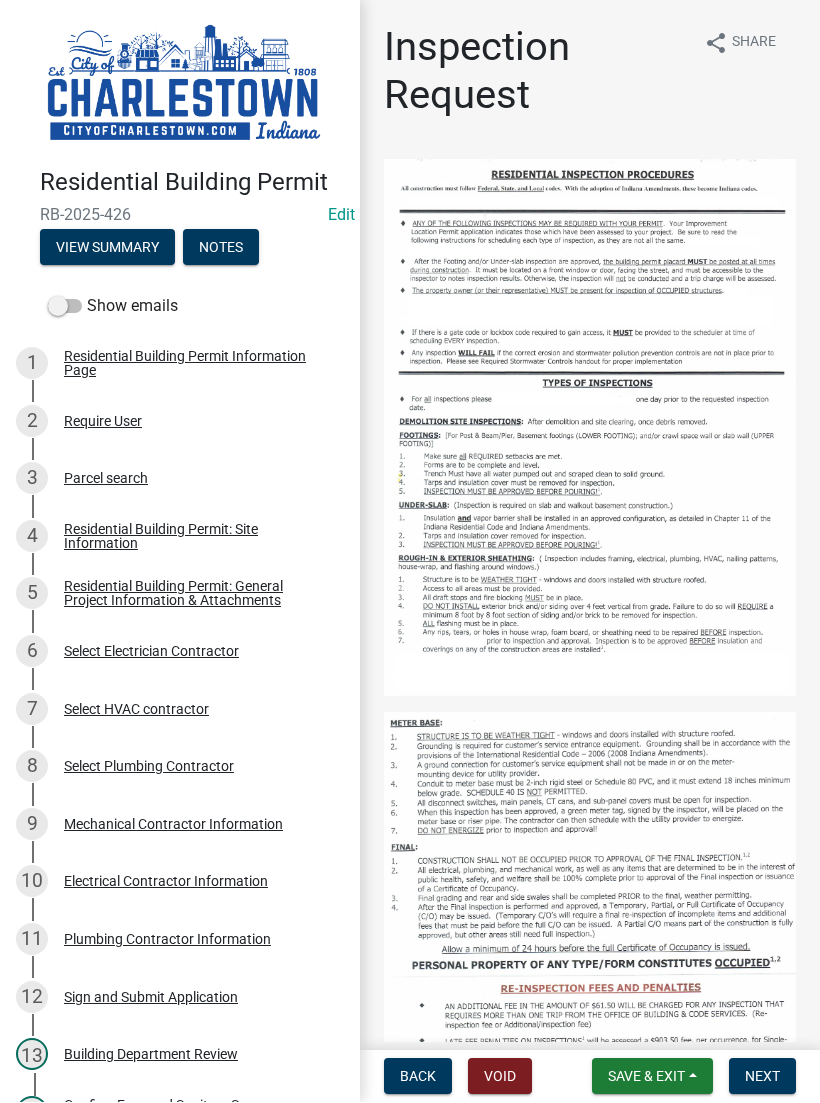 click on "Save & Exit" at bounding box center [652, 1077] 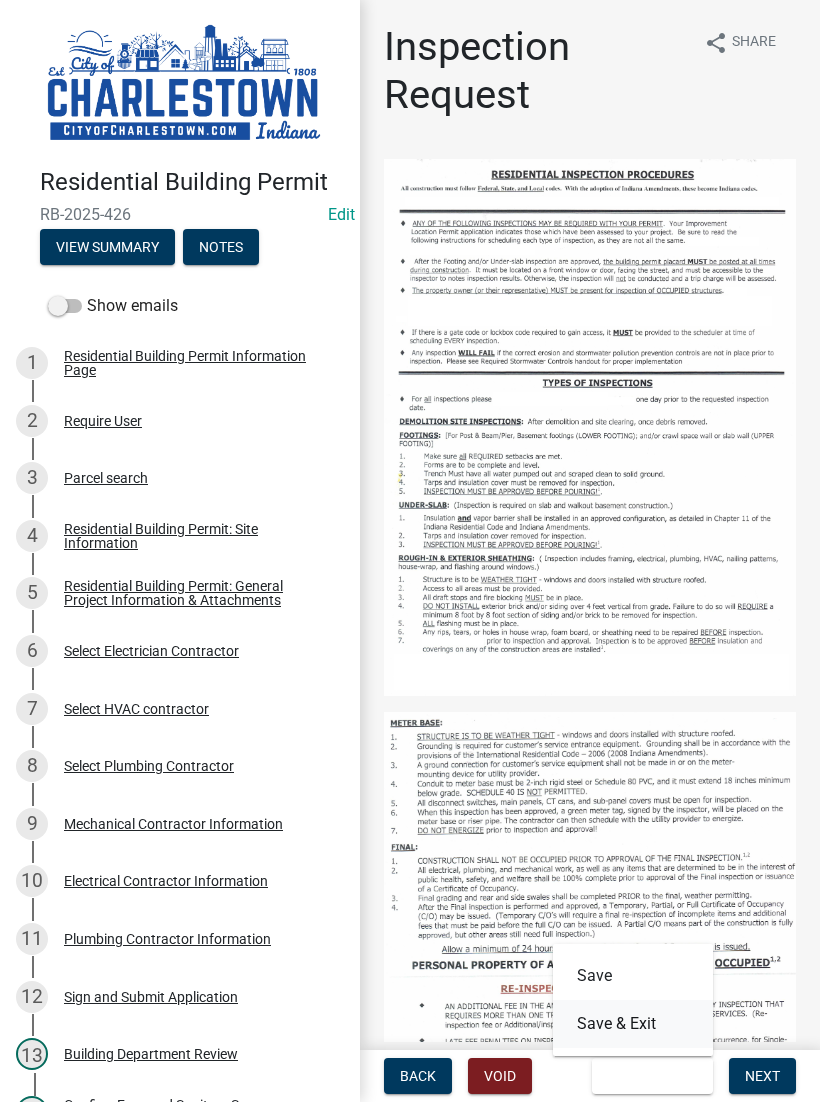 click on "Save & Exit" at bounding box center [633, 1025] 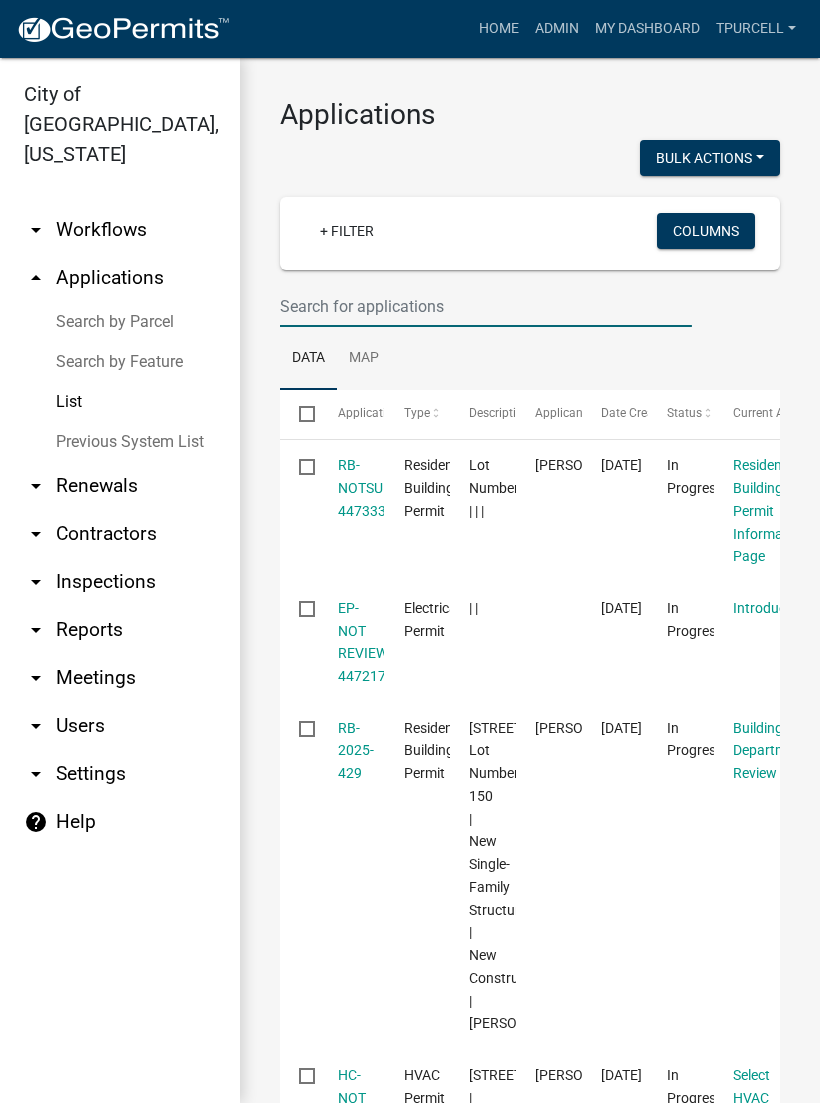 click at bounding box center (486, 306) 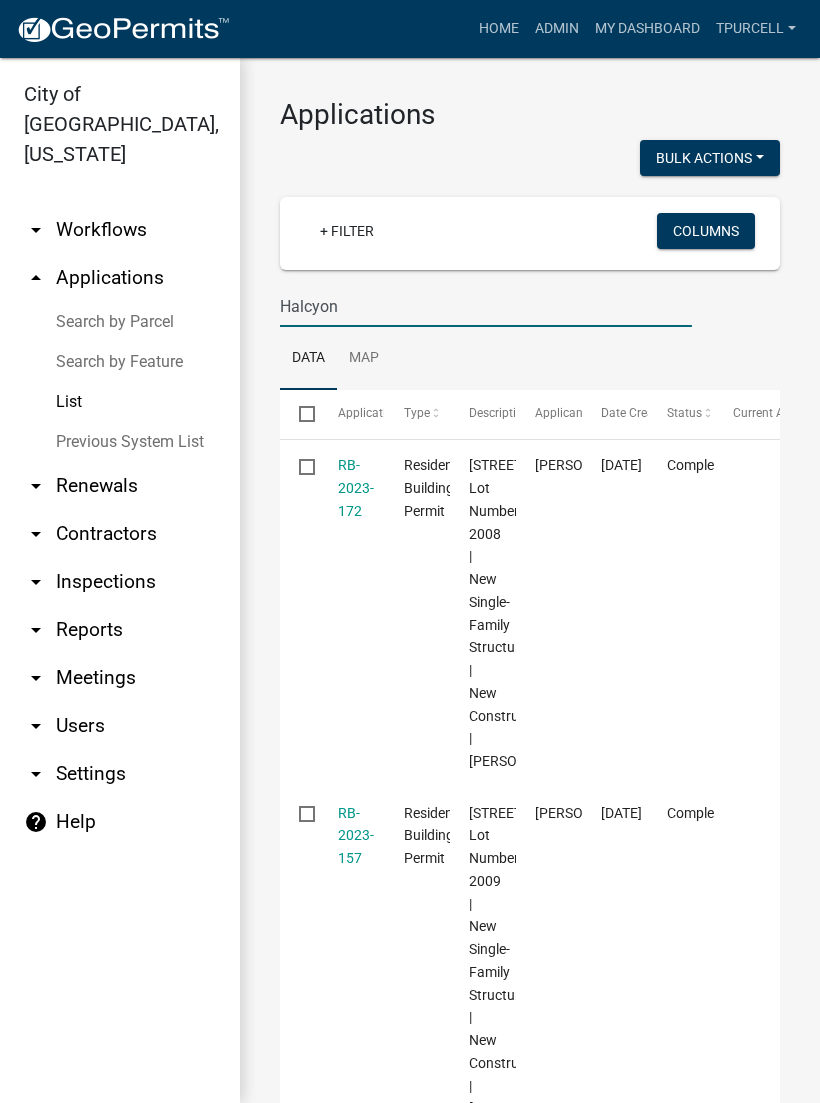 scroll, scrollTop: 0, scrollLeft: 0, axis: both 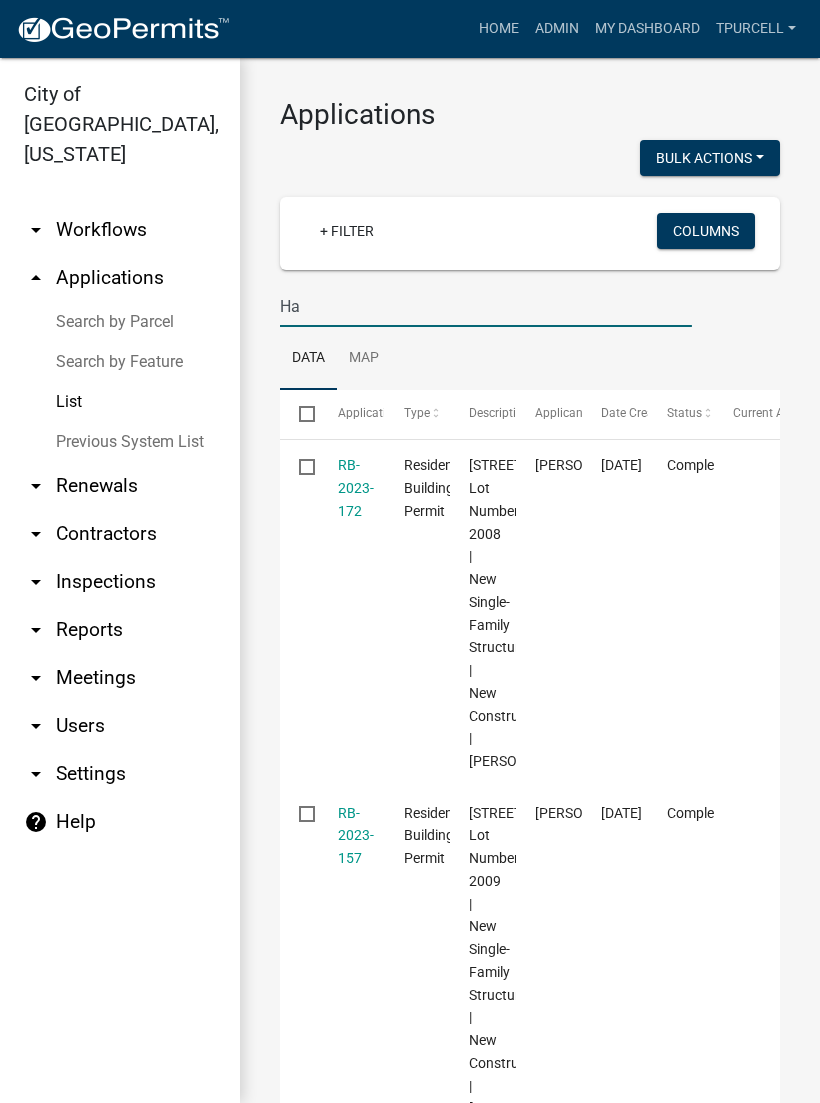 type on "H" 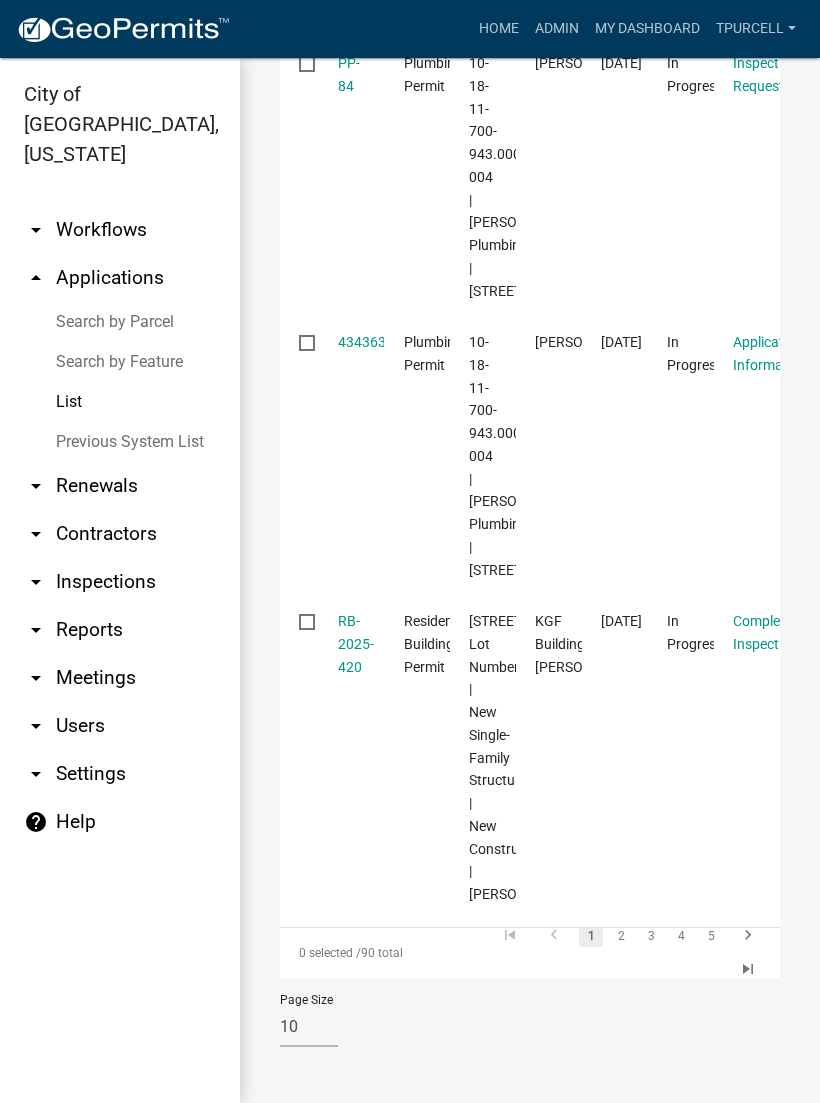 scroll, scrollTop: 3414, scrollLeft: 0, axis: vertical 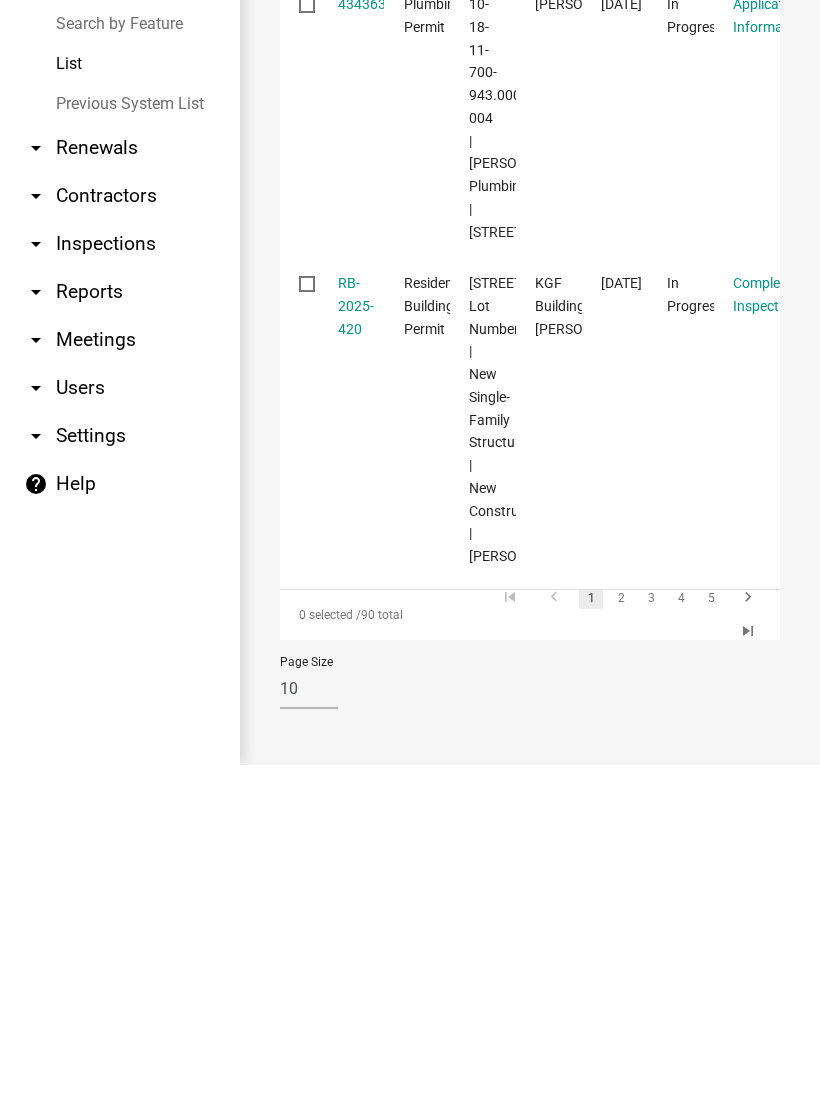 type on "Kgf" 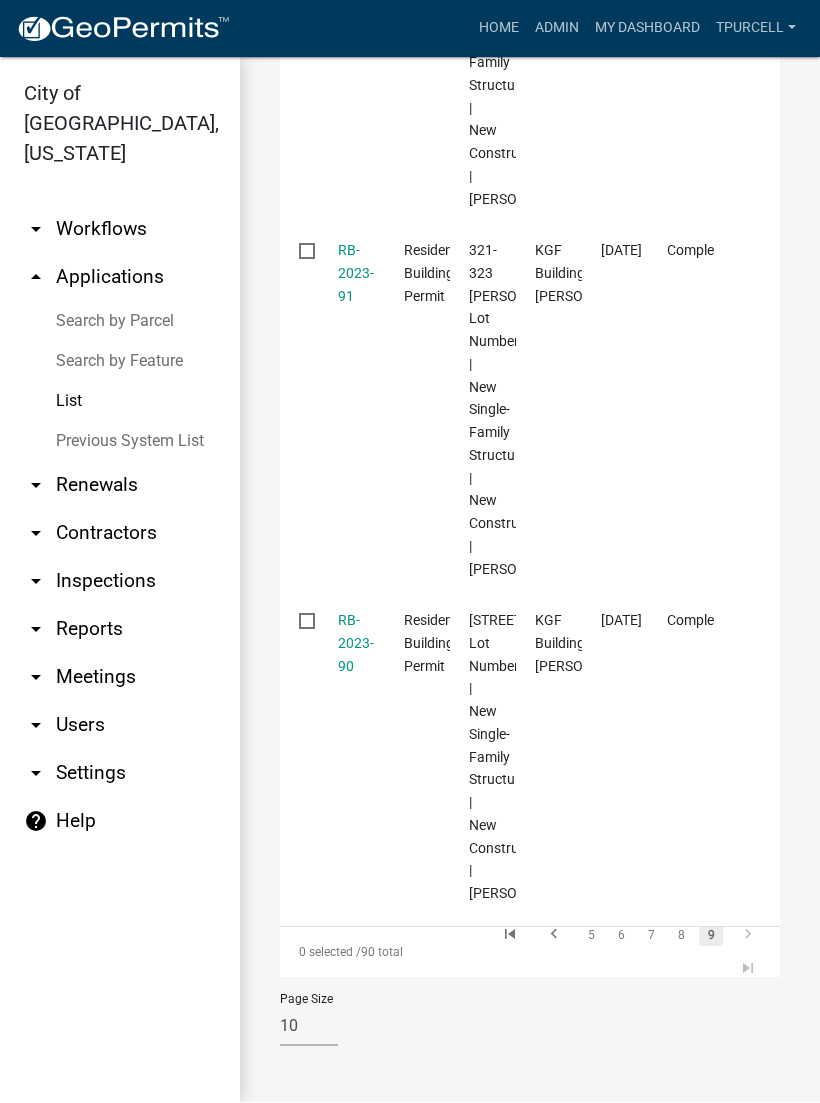 scroll, scrollTop: 3018, scrollLeft: 0, axis: vertical 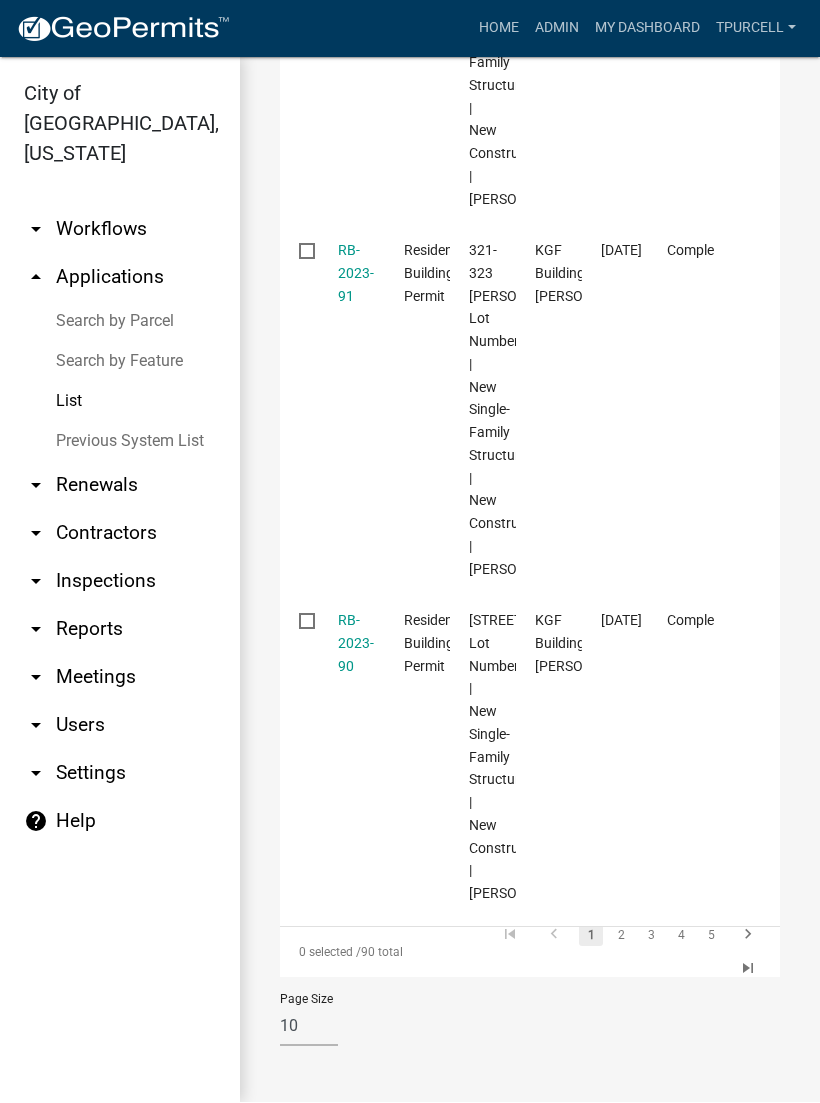 click on "2" 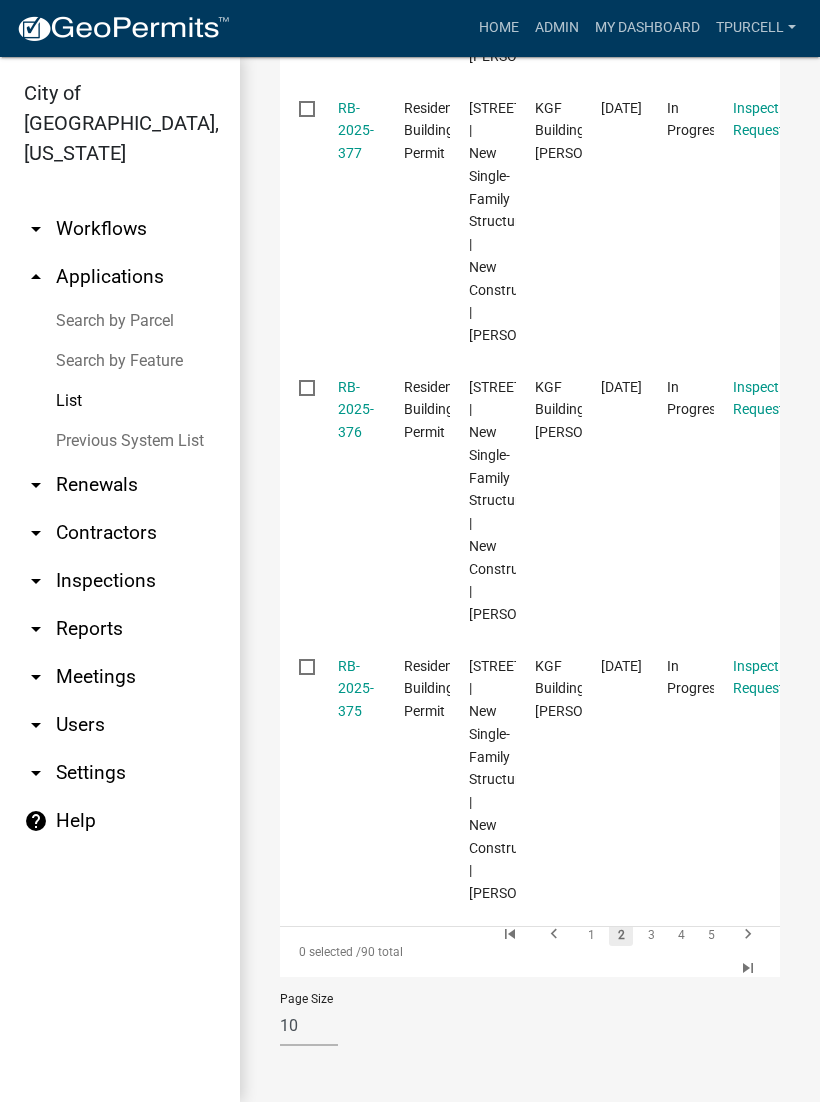 scroll, scrollTop: 2798, scrollLeft: 0, axis: vertical 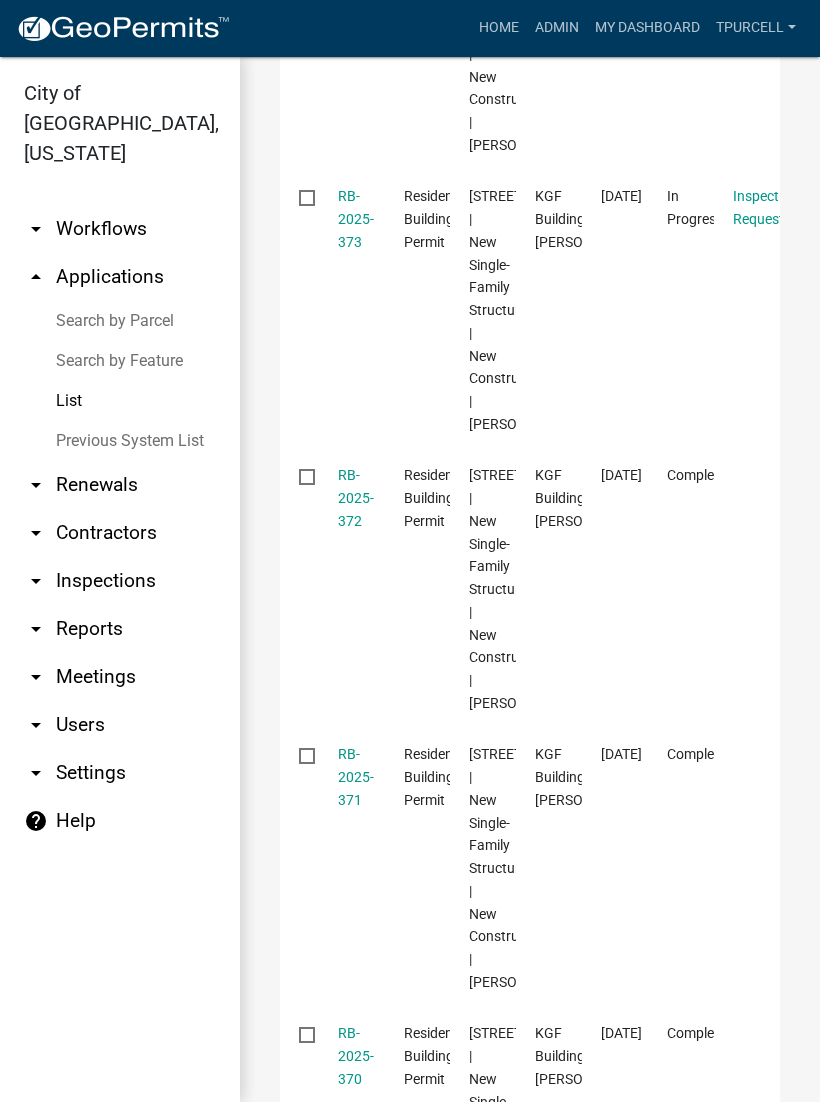 click on "RB-2025-373" 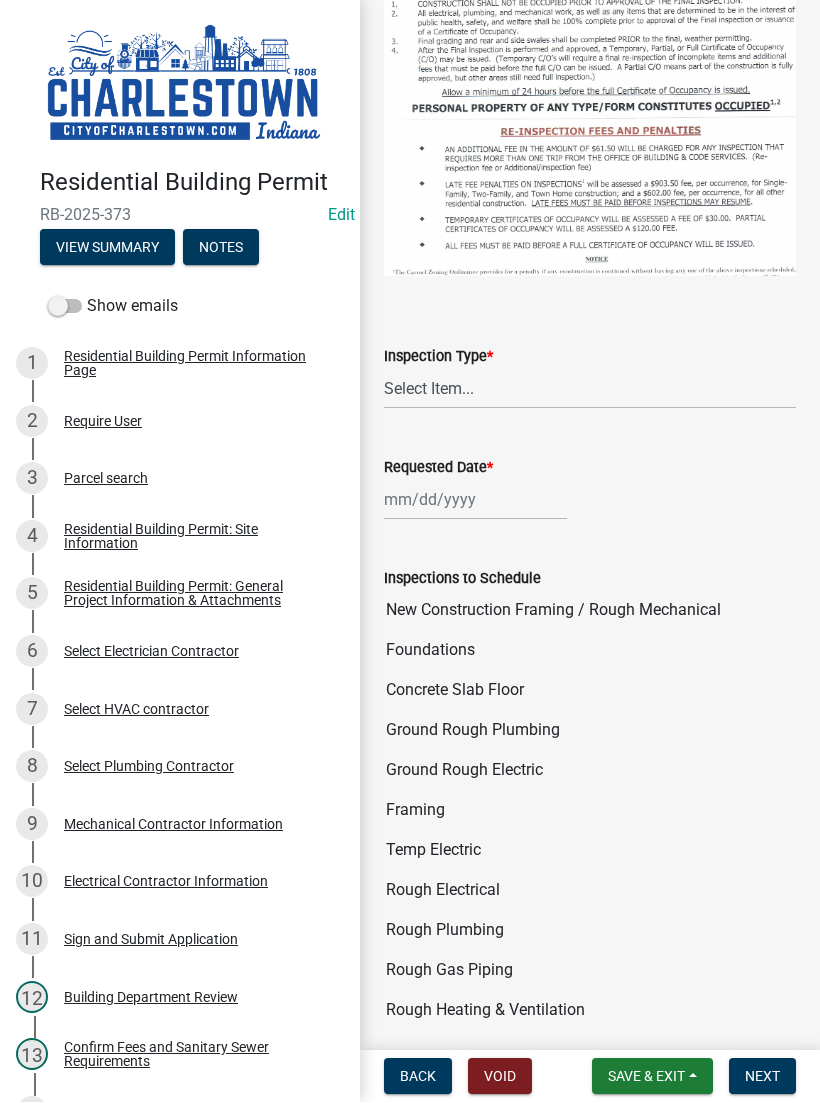 scroll, scrollTop: 853, scrollLeft: 0, axis: vertical 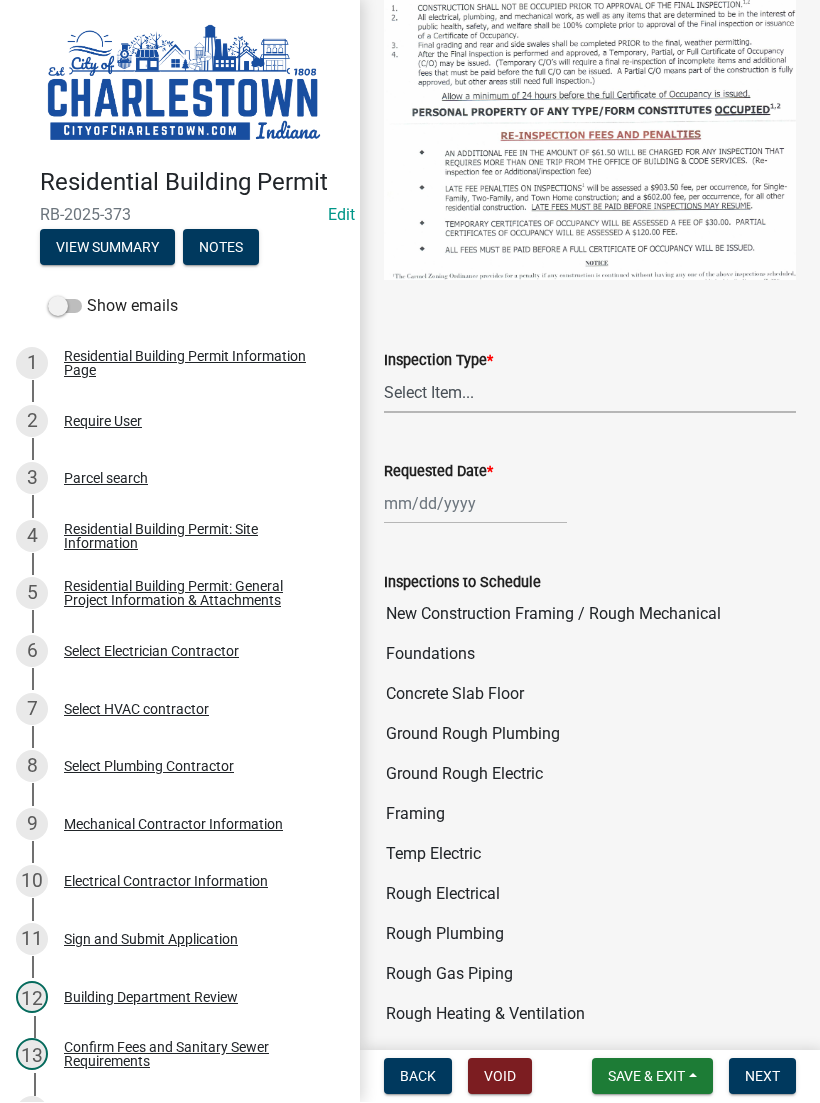 click on "Select Item...   New Construction Framing / Rough Mechanical   Foundations   Concrete Slab Floor   Ground Rough Plumbing   Ground Rough Electric   Framing   Temp Electric   Rough Electrical   Rough Plumbing   Rough Gas Piping   Rough Heating & Ventilation   Above Ceiling   Insulation   Roofing   Final" at bounding box center [590, 393] 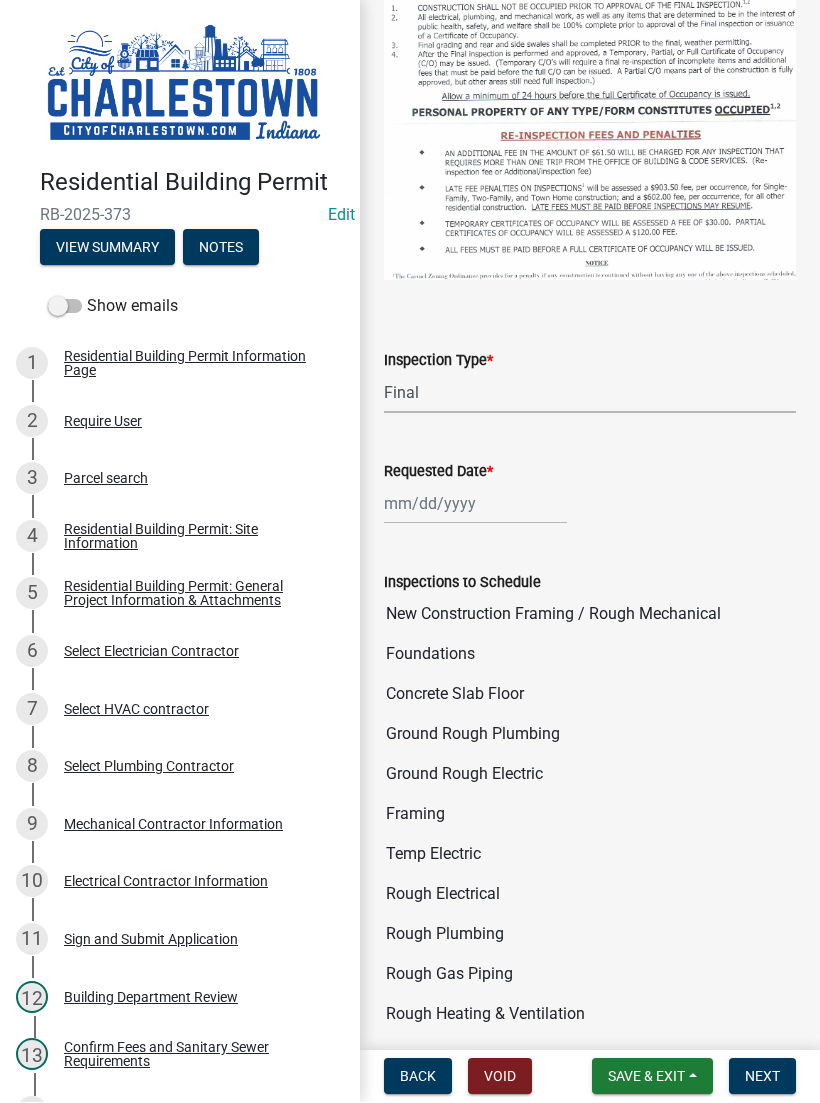 select on "18e7c4b3-438d-46af-8feb-0ae748388863" 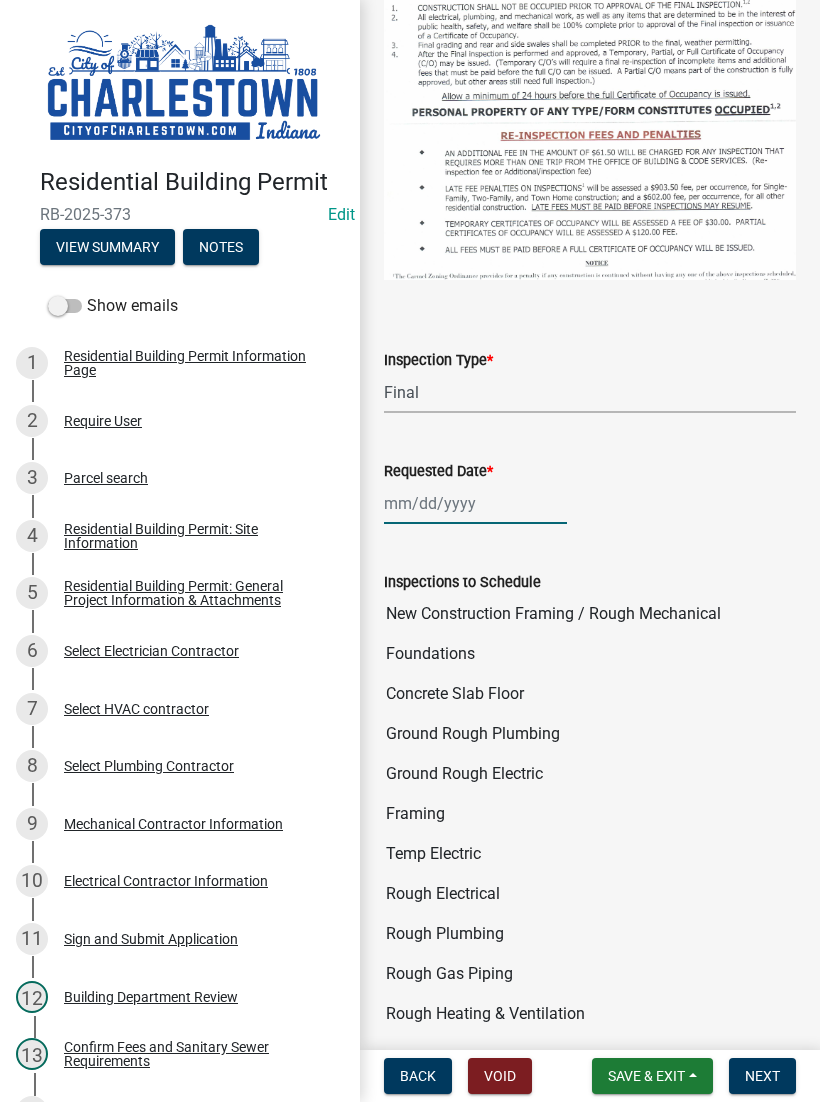 click 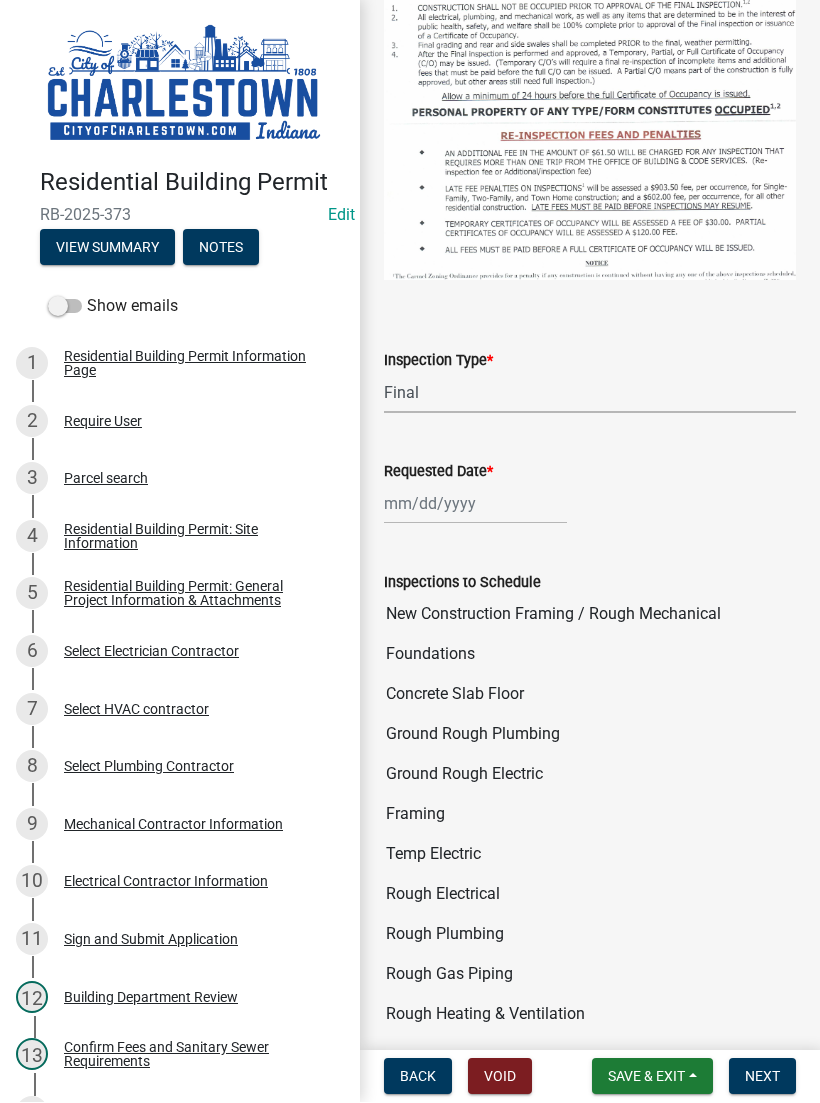select on "7" 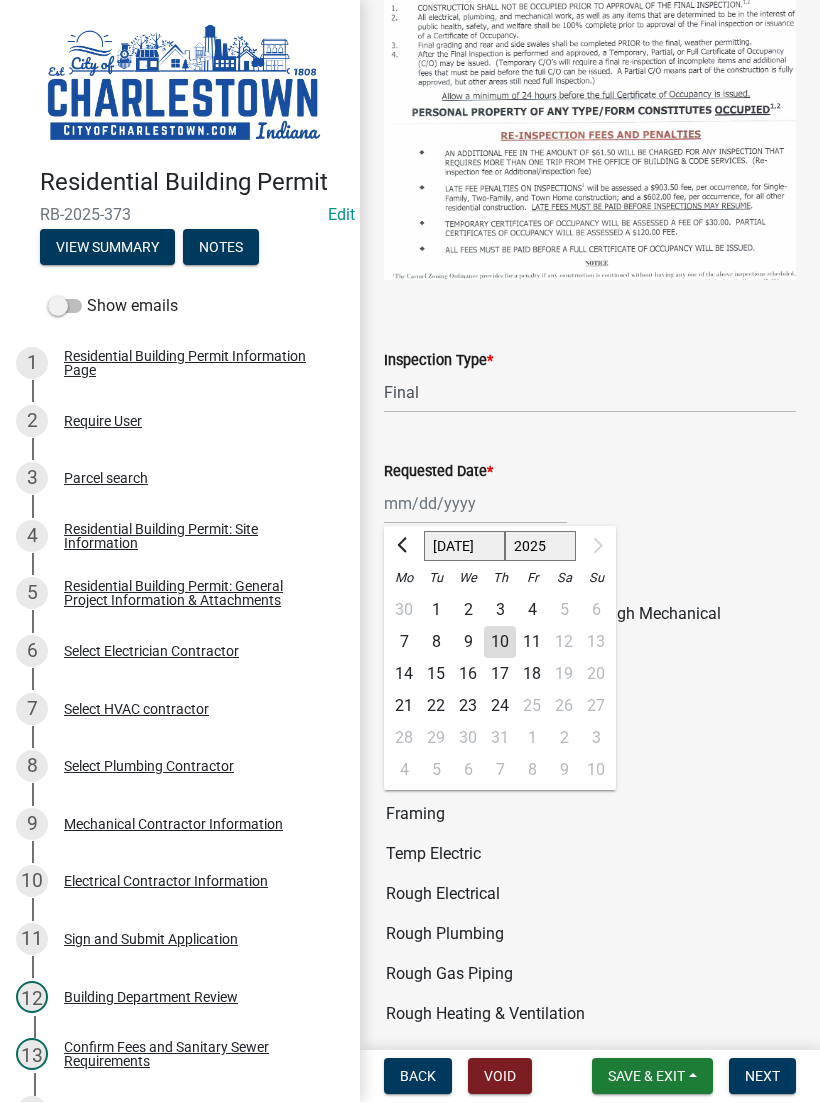 click on "10" 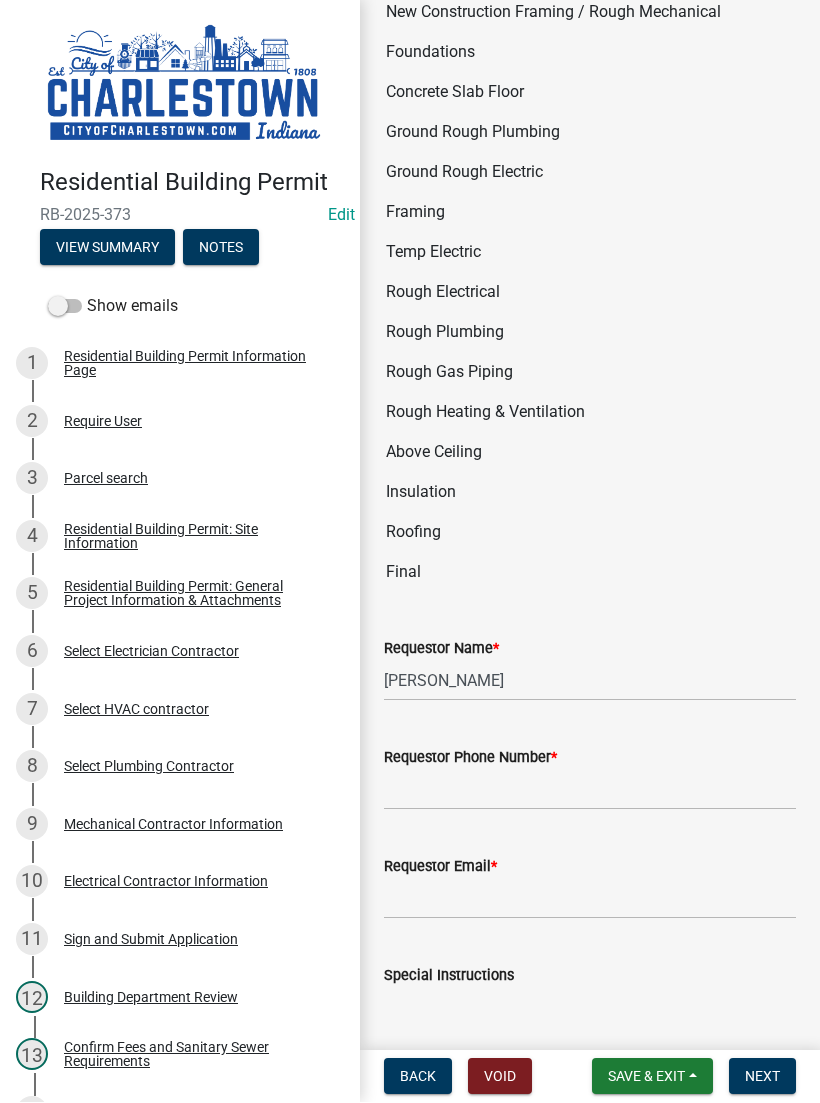 scroll, scrollTop: 1477, scrollLeft: 0, axis: vertical 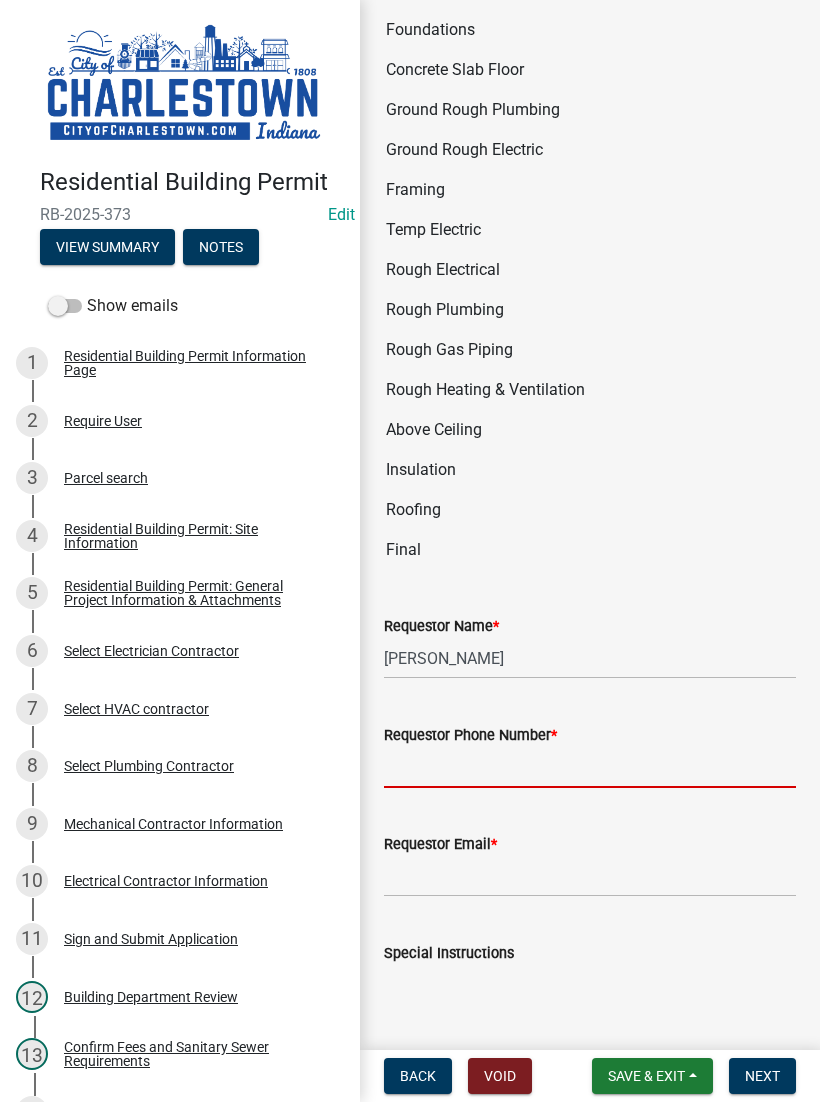 click on "Requestor Phone Number  *" at bounding box center (590, 768) 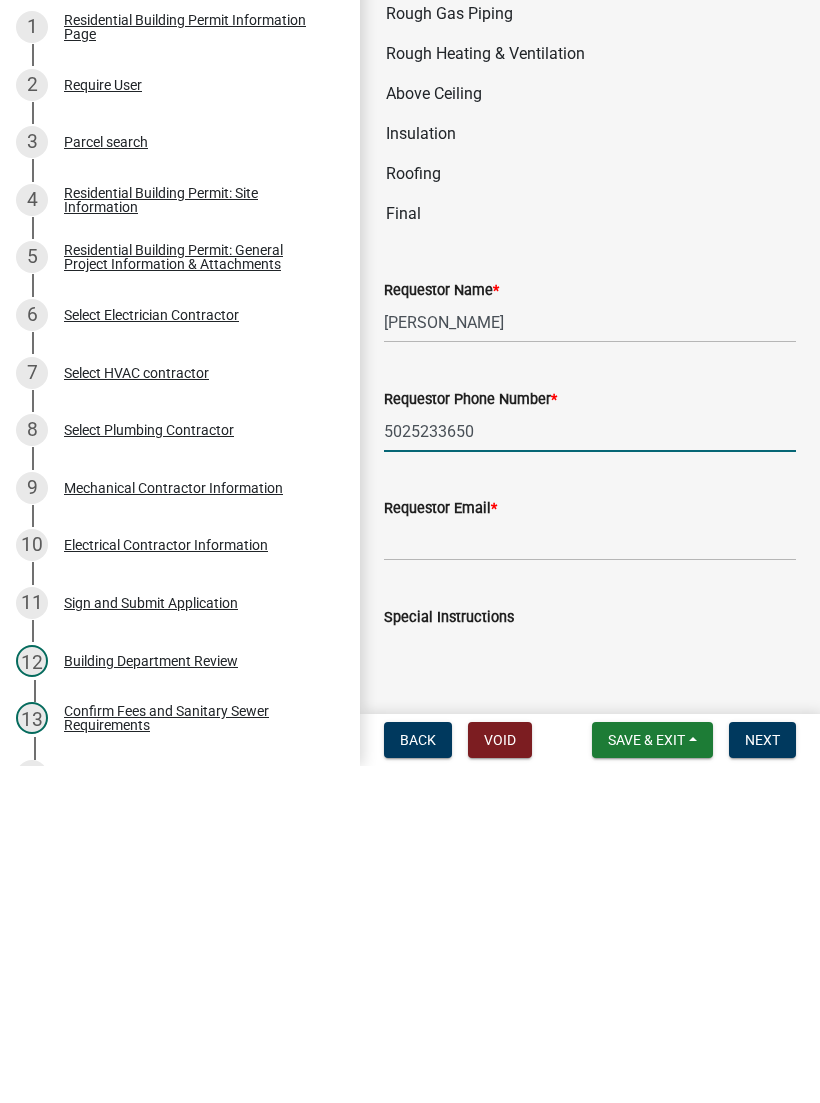 type on "5025233650" 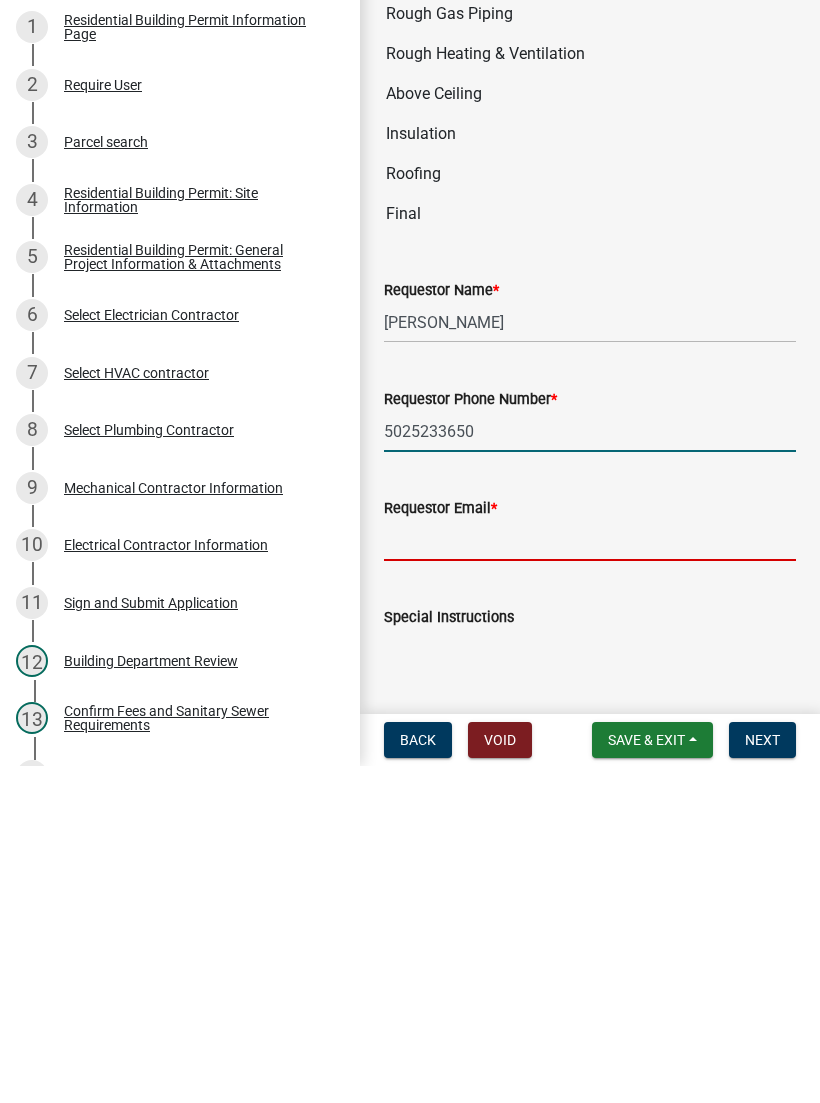 click on "Requestor Email  *" at bounding box center [590, 877] 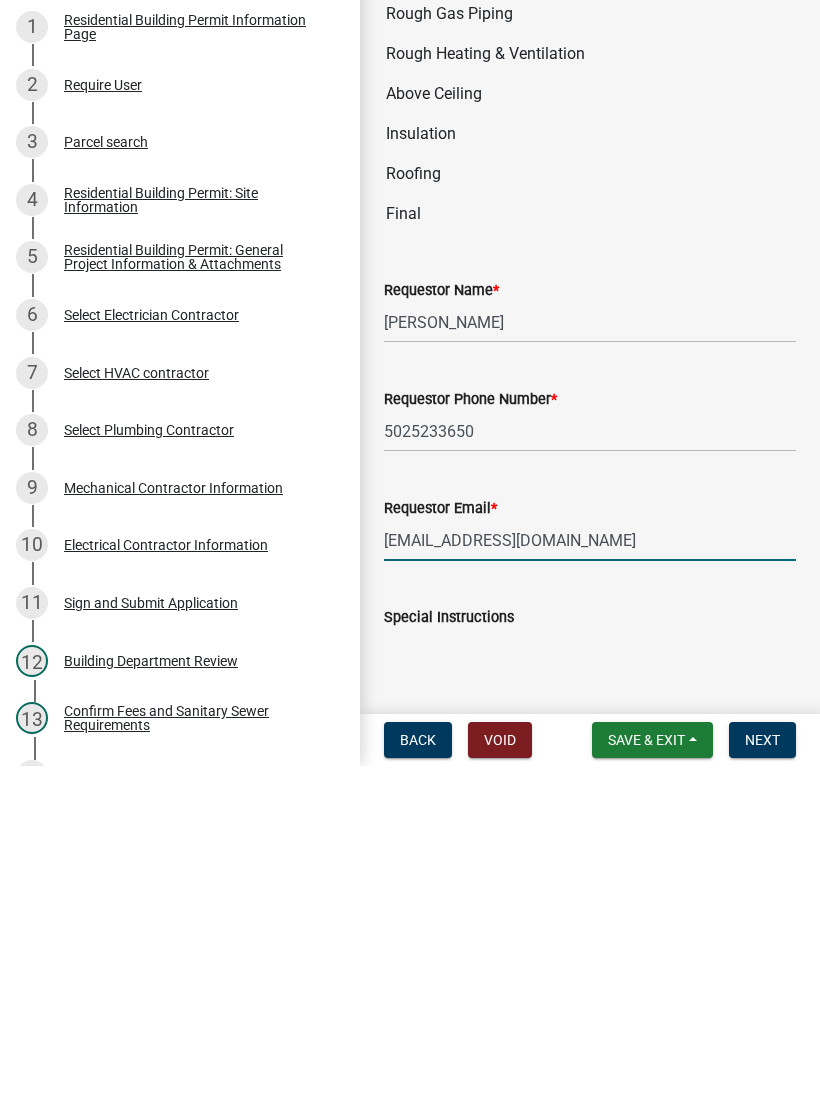 type on "[EMAIL_ADDRESS][DOMAIN_NAME]" 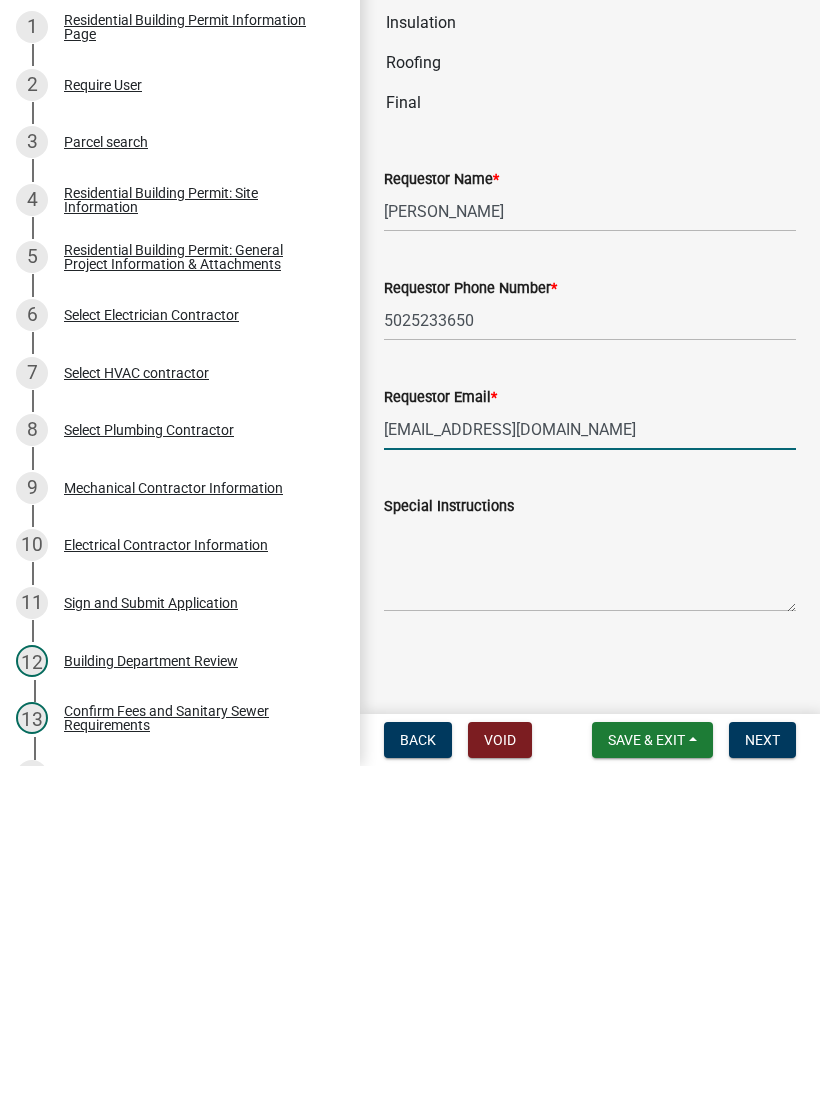 scroll, scrollTop: 1588, scrollLeft: 0, axis: vertical 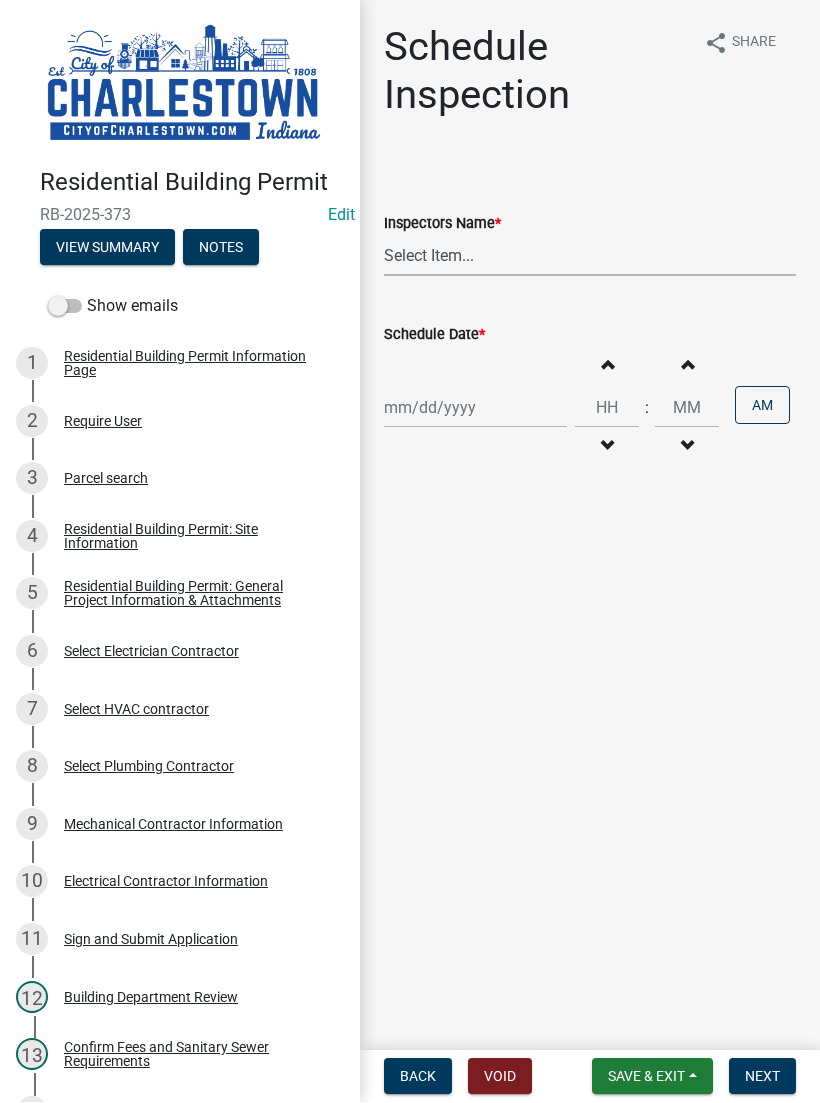 click on "Select Item...   hannahpierson (Hannah Pierson)   TJackson (Tony Jackson)   Tpurcell (Tubby Purcell)" at bounding box center [590, 256] 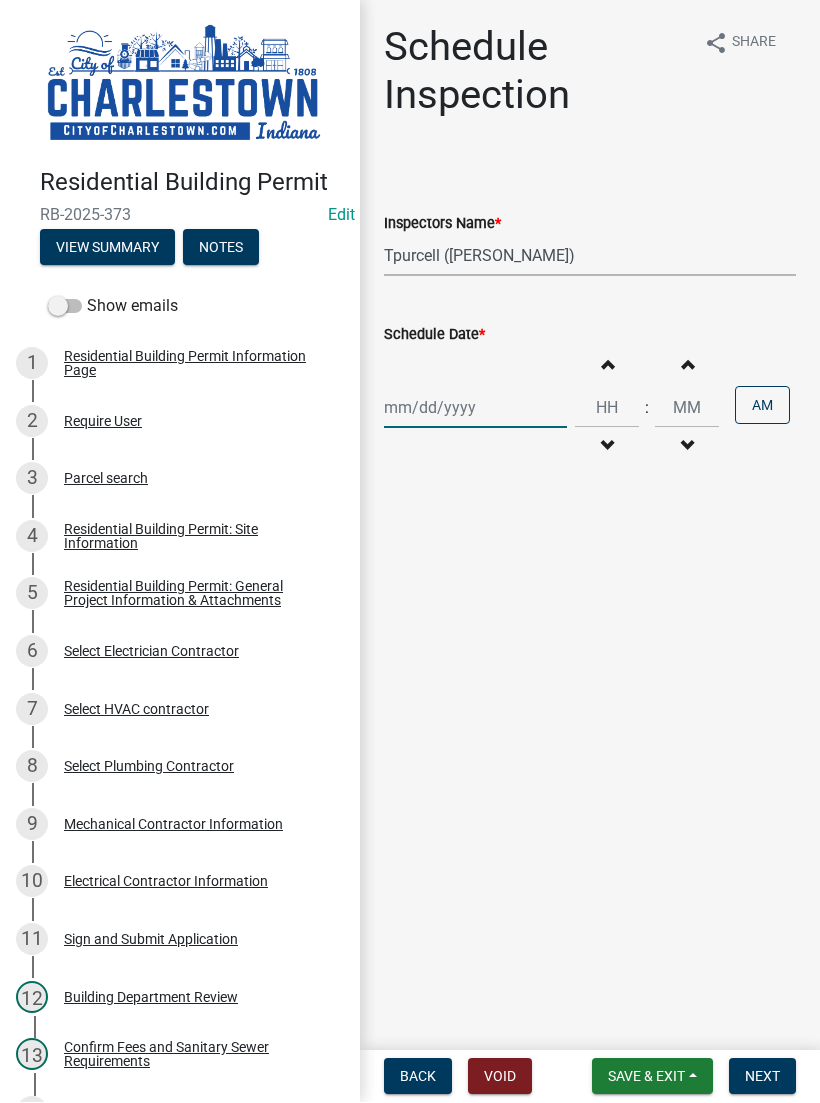 click 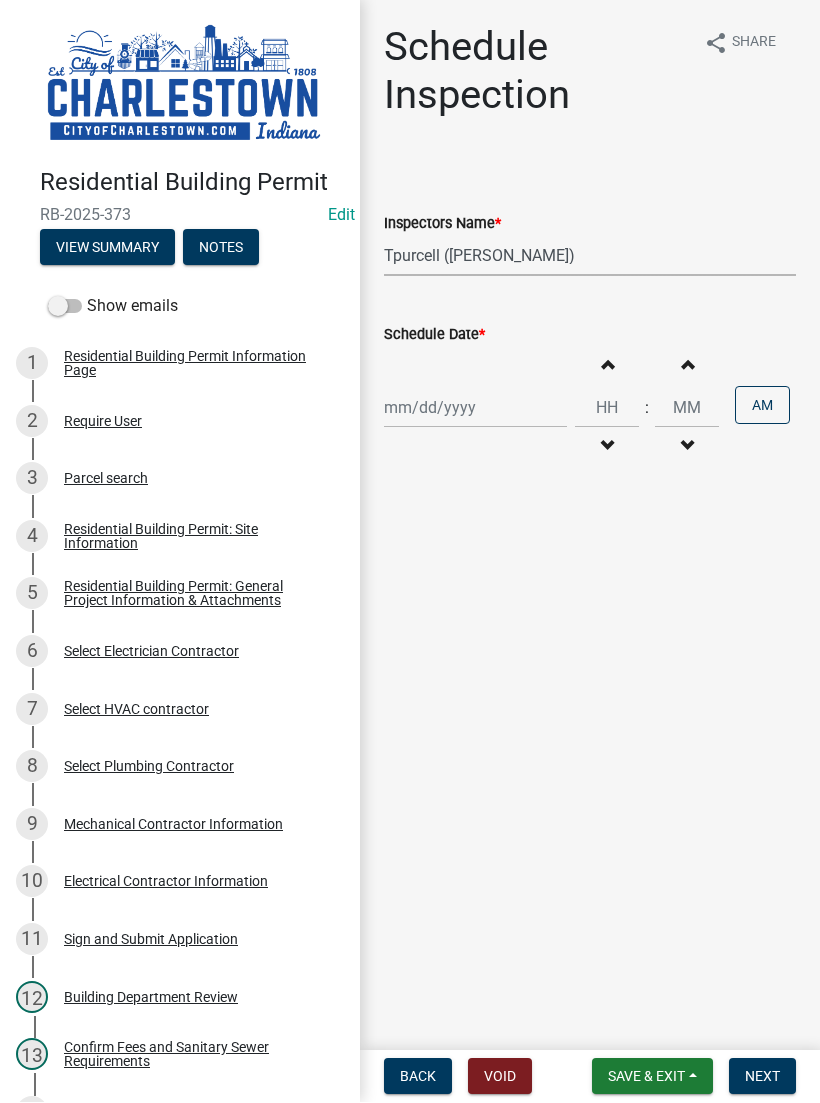 select on "7" 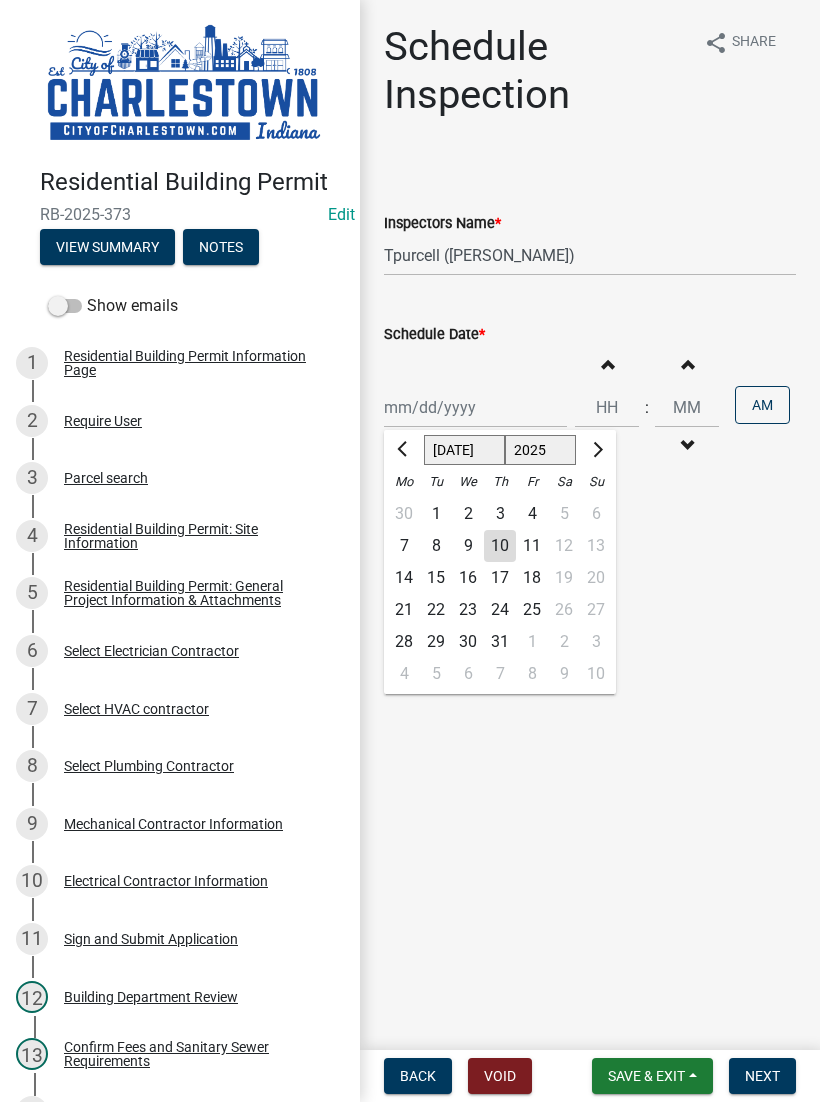 click on "10" 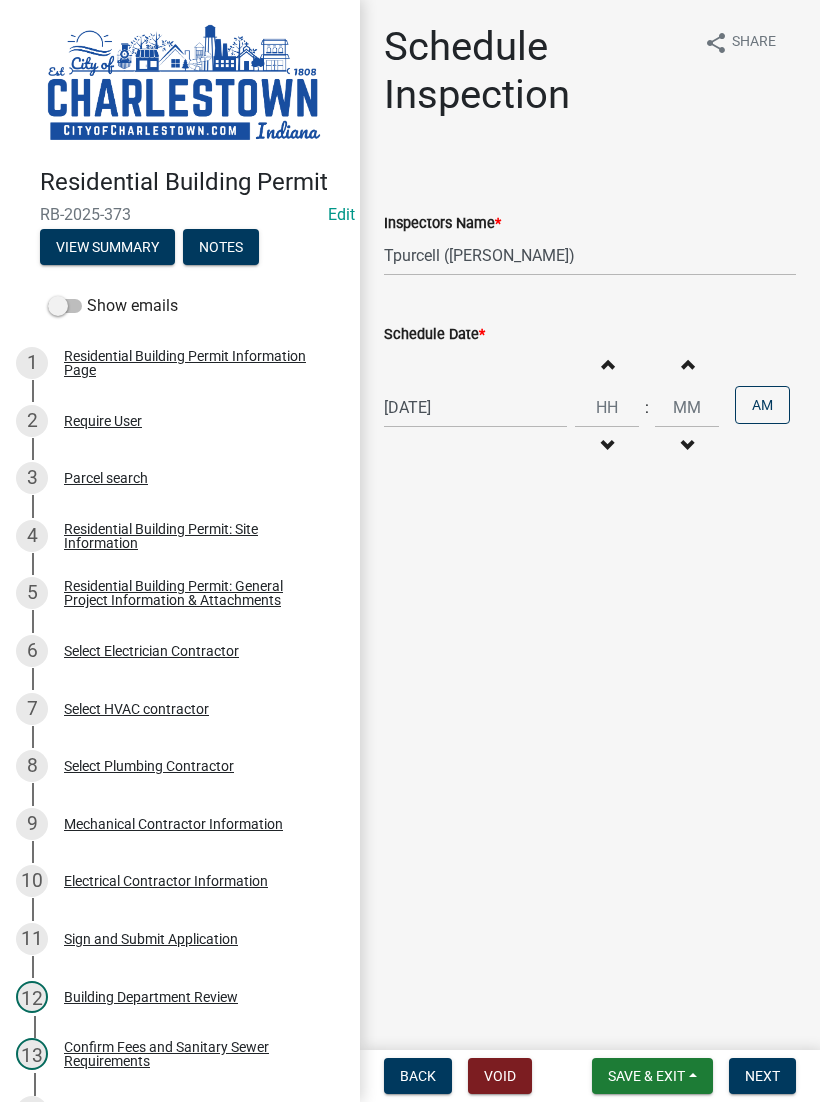 click on "Next" at bounding box center (762, 1077) 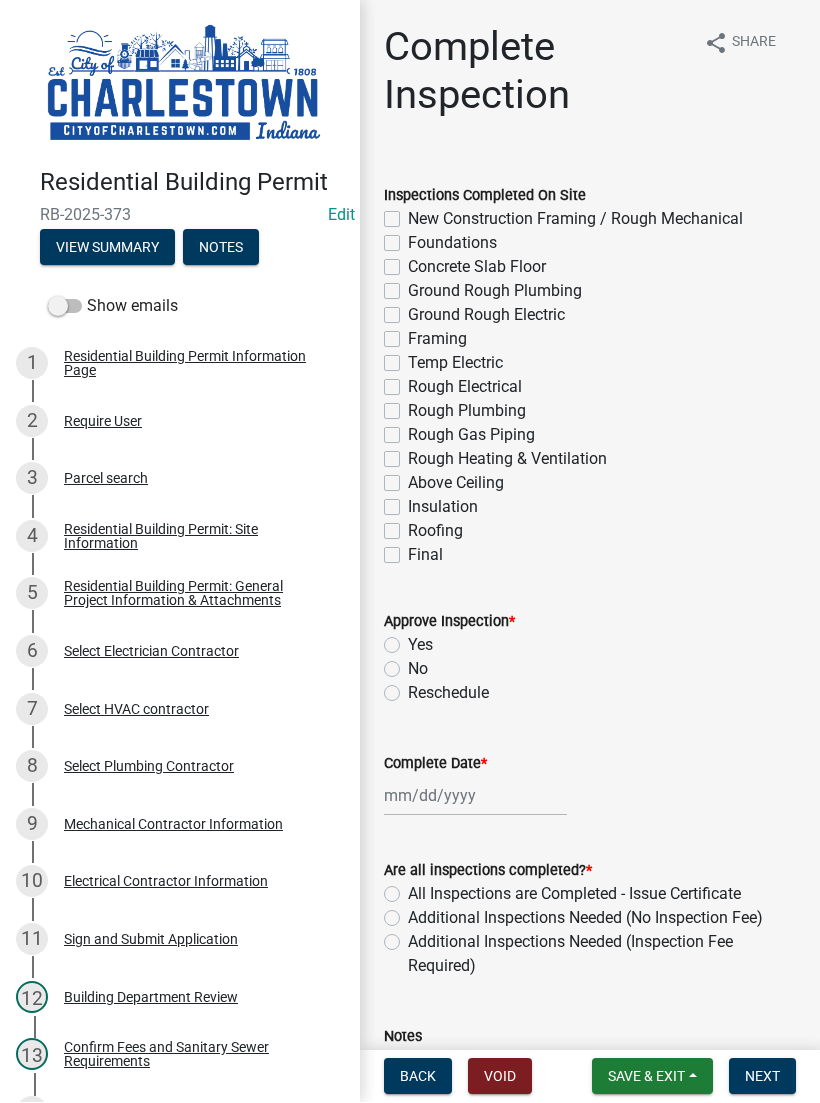 click on "Final" 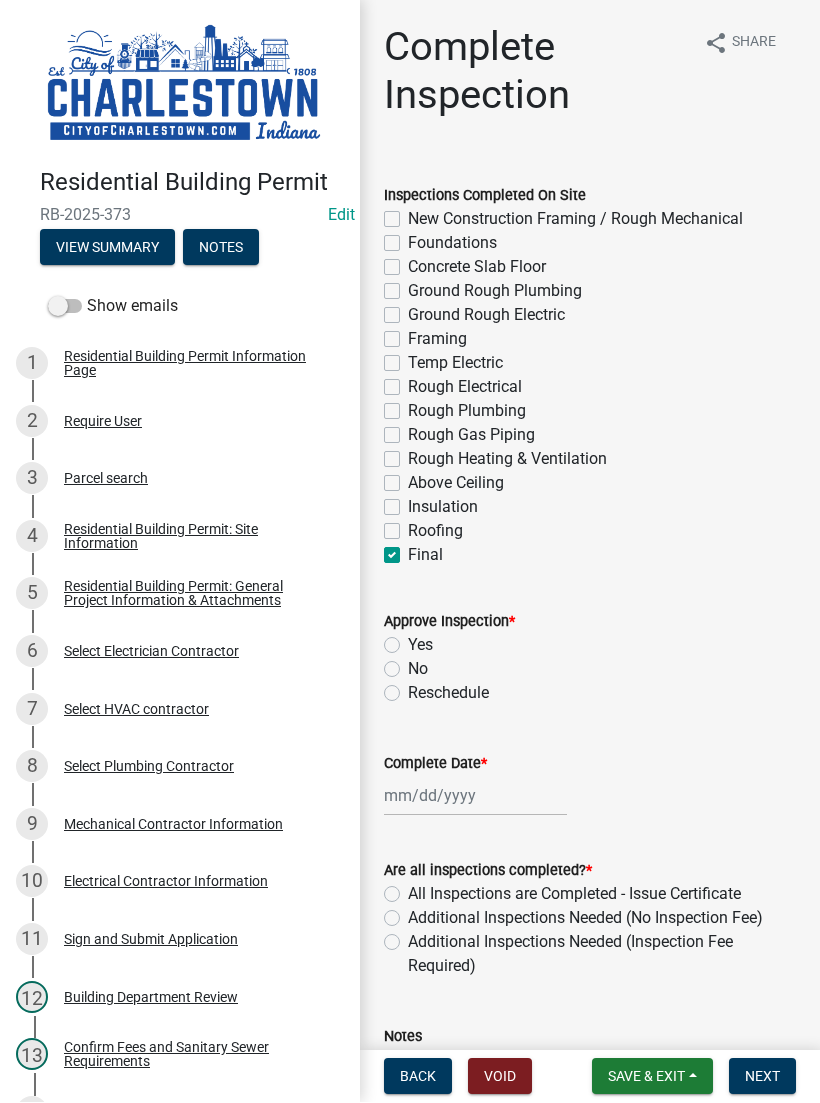 checkbox on "false" 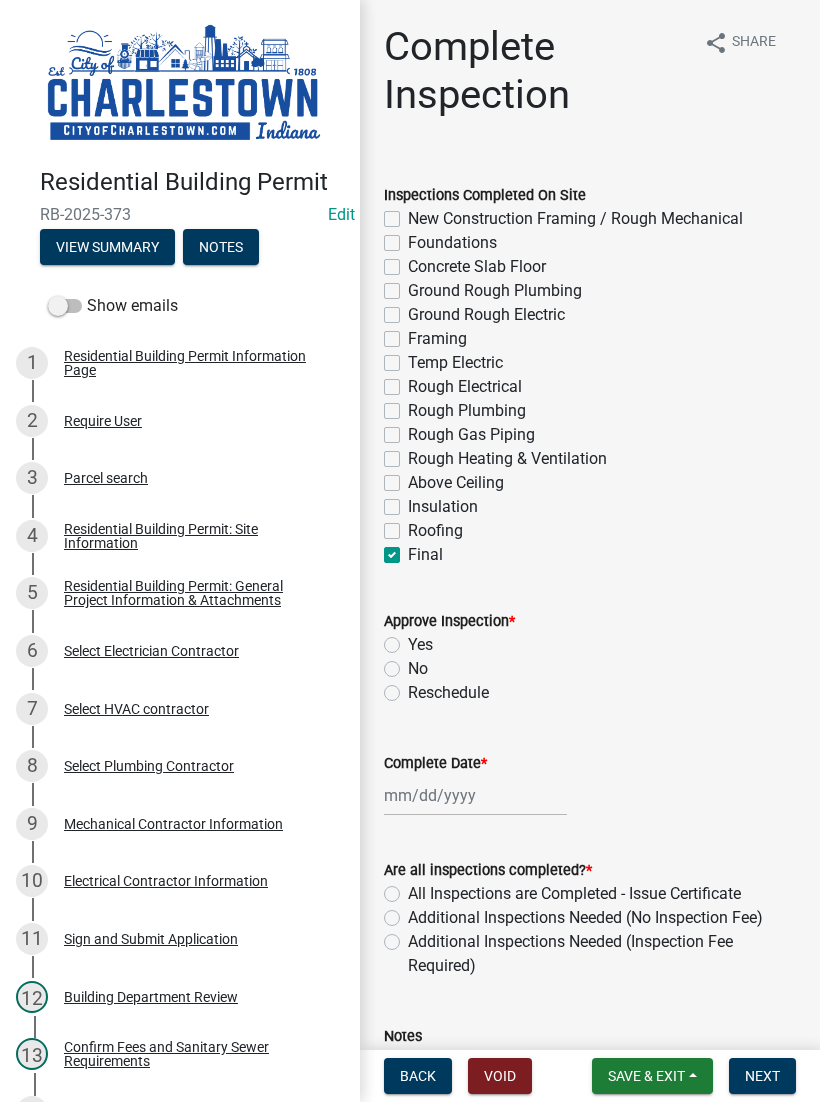 click on "Save & Exit" at bounding box center (646, 1077) 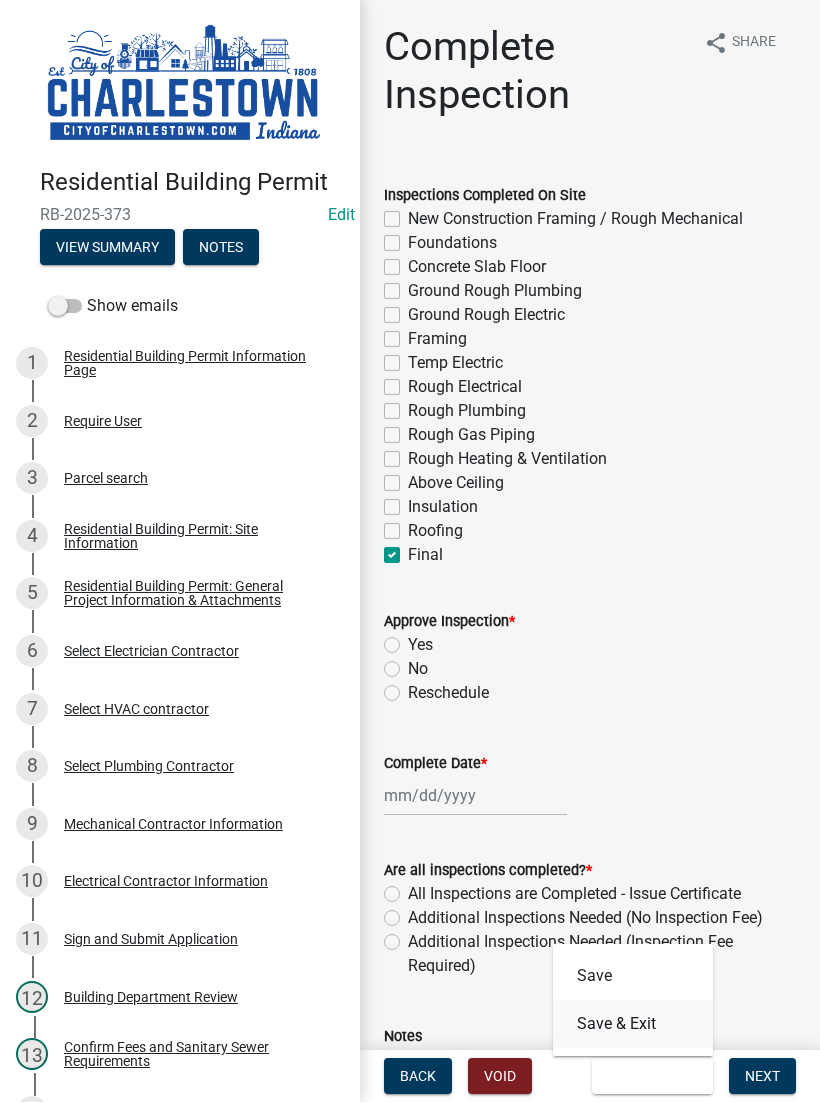 click on "Save & Exit" at bounding box center (633, 1025) 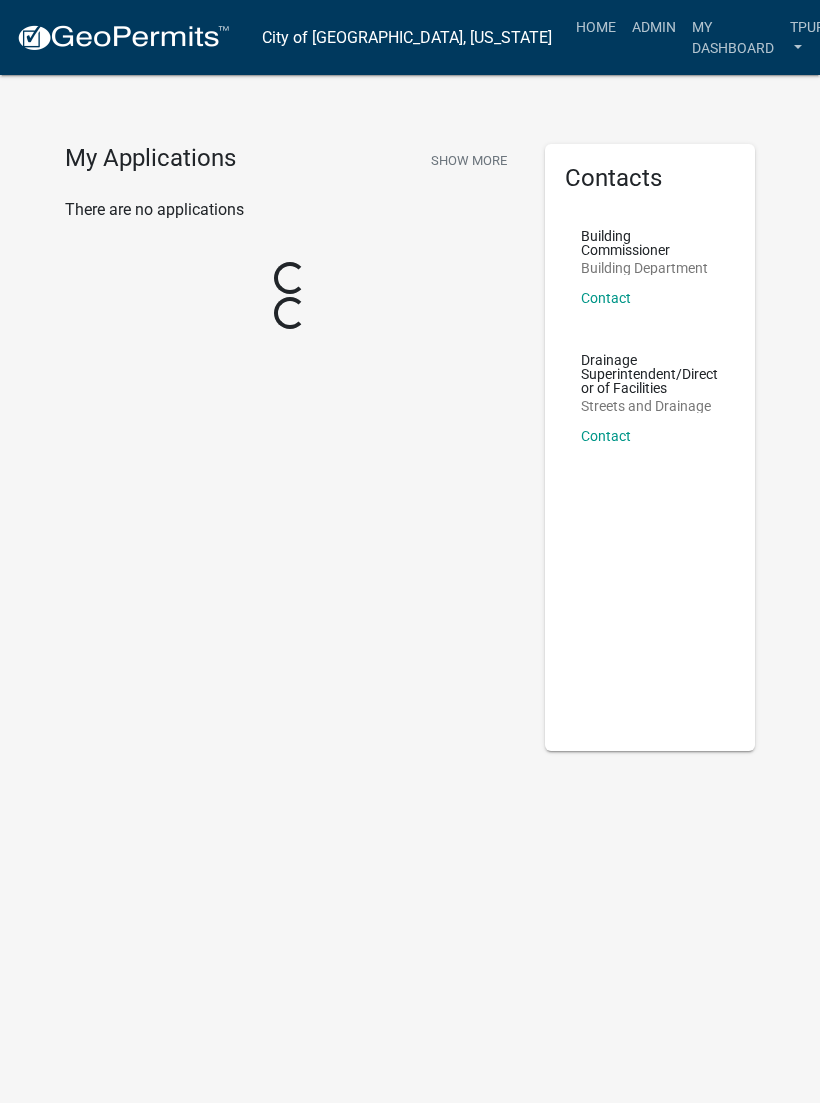 scroll, scrollTop: 0, scrollLeft: 0, axis: both 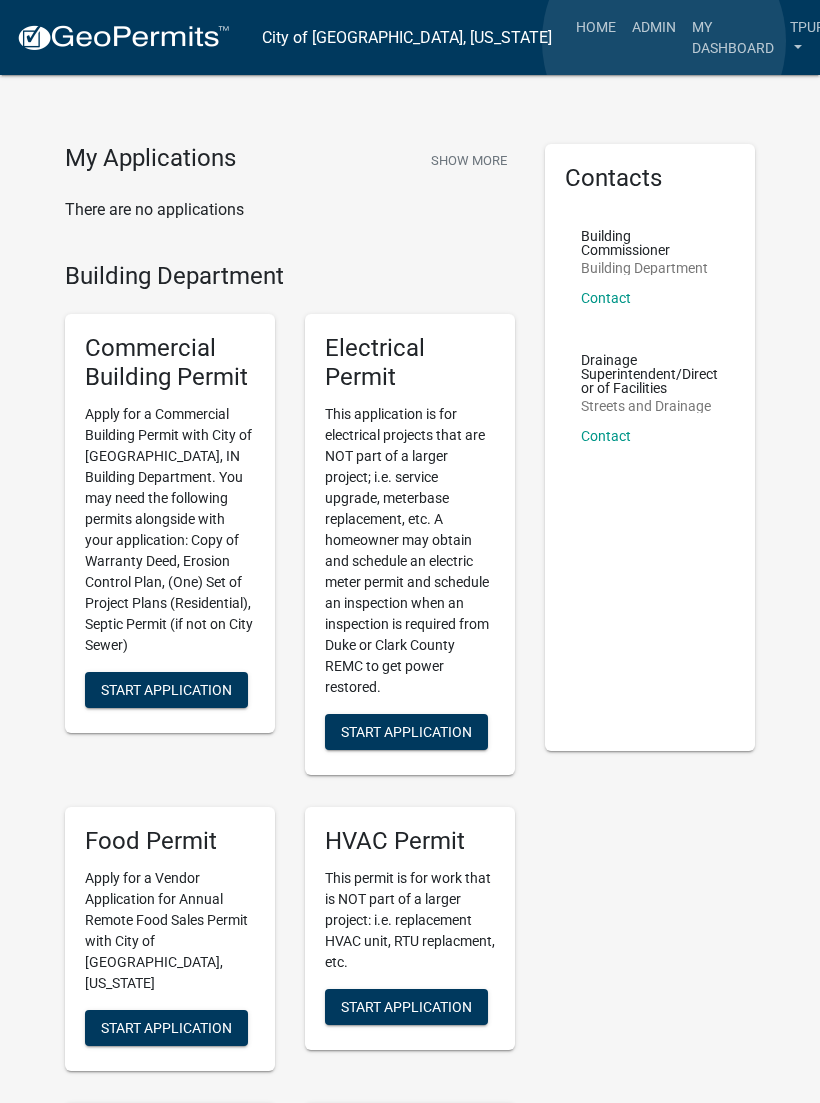 click on "My Dashboard" at bounding box center (733, 37) 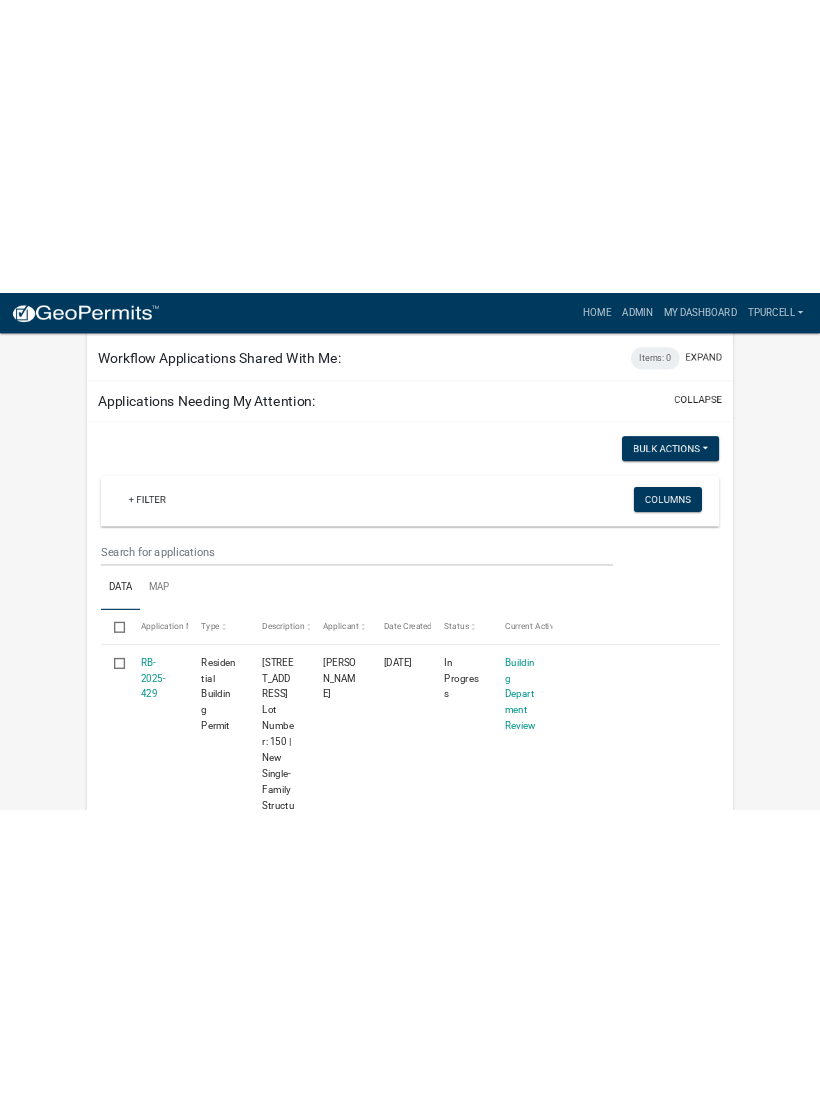 scroll, scrollTop: 0, scrollLeft: 0, axis: both 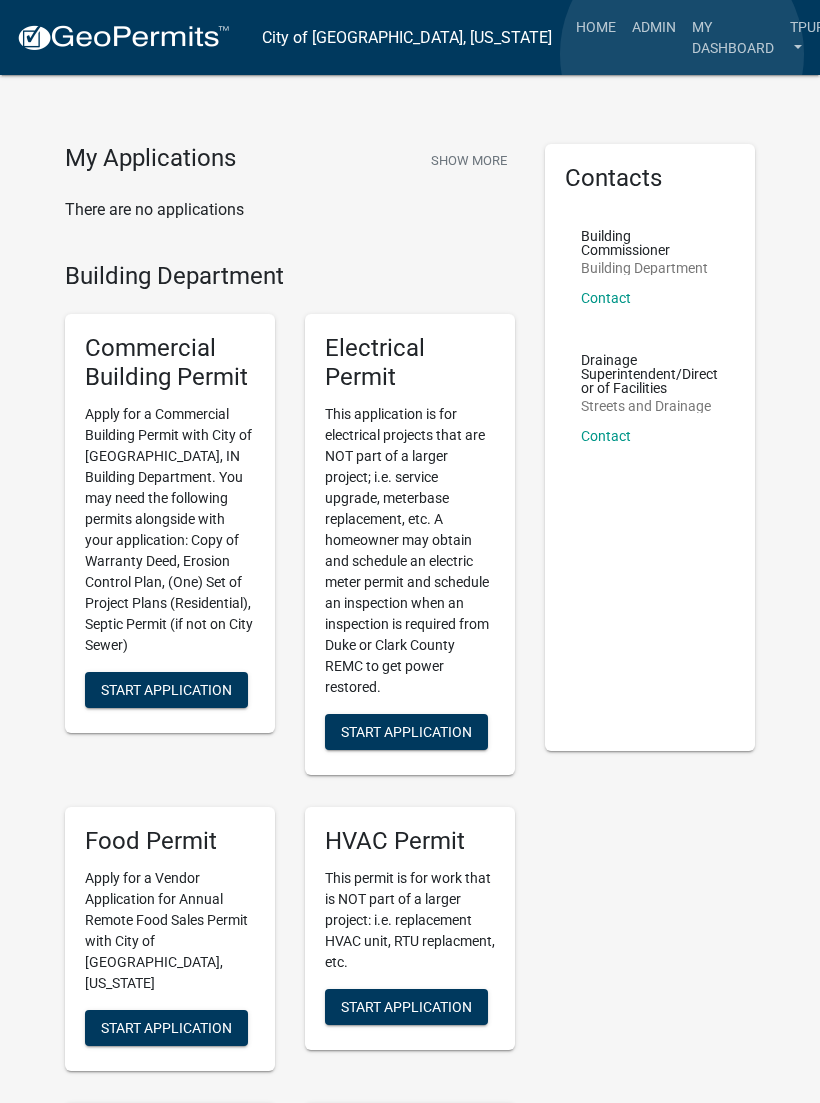 click on "My Dashboard" at bounding box center (733, 37) 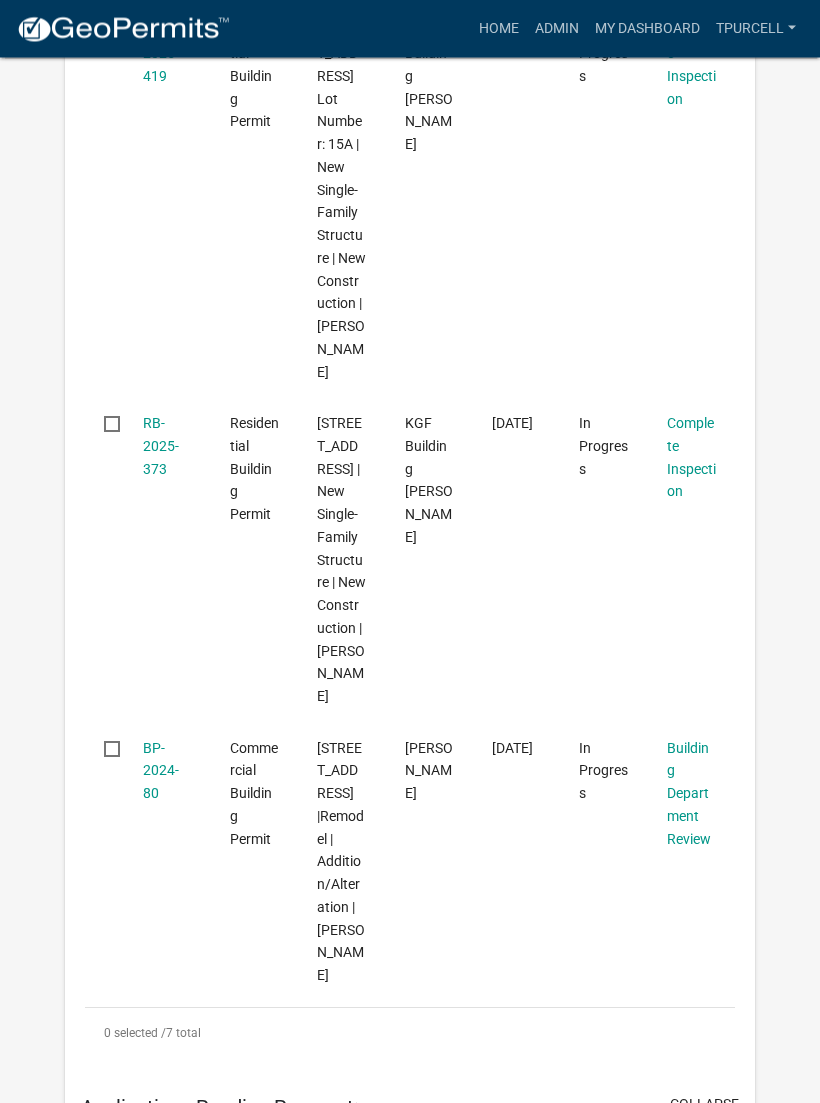 scroll, scrollTop: 1984, scrollLeft: 0, axis: vertical 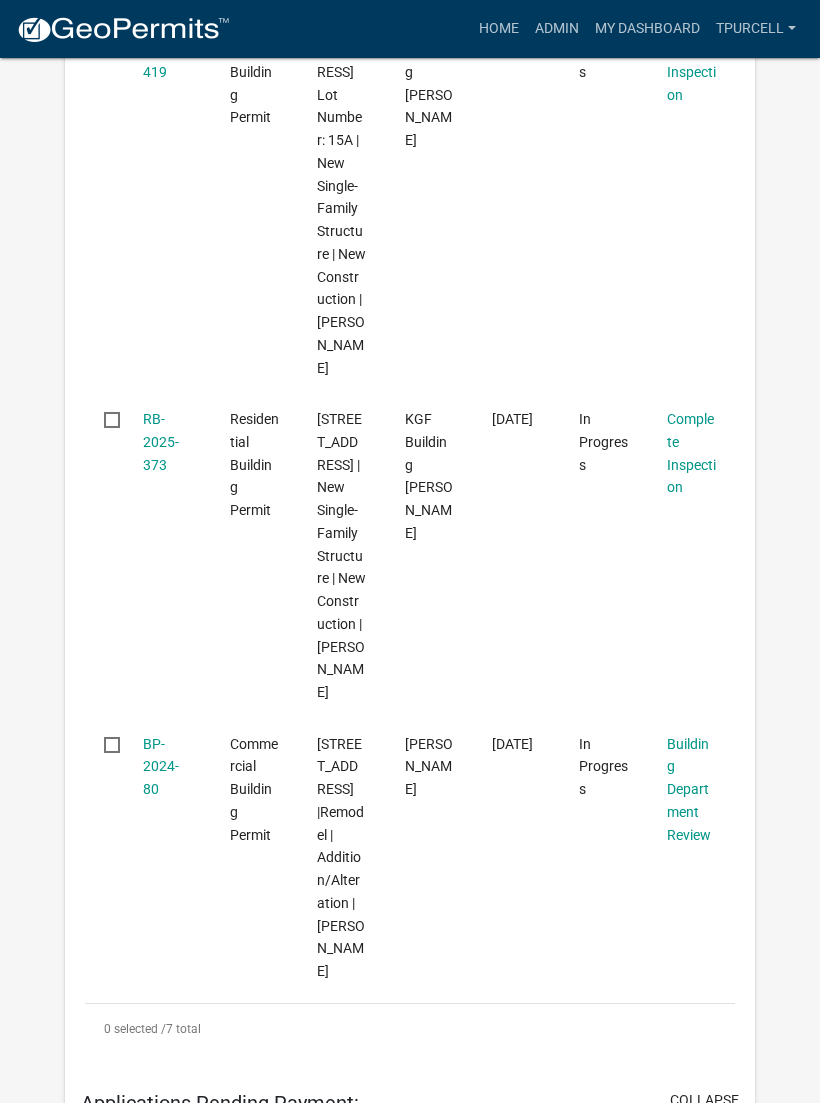 click on "RB-2025-373" 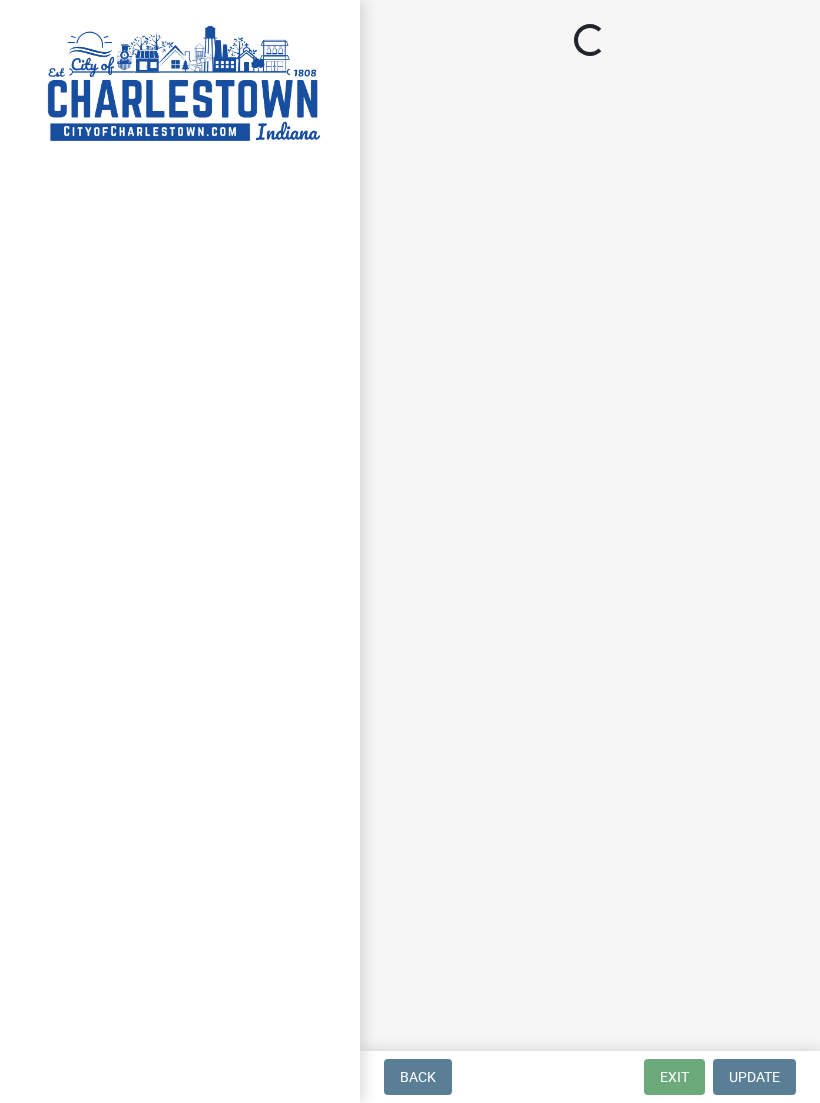 scroll, scrollTop: 0, scrollLeft: 0, axis: both 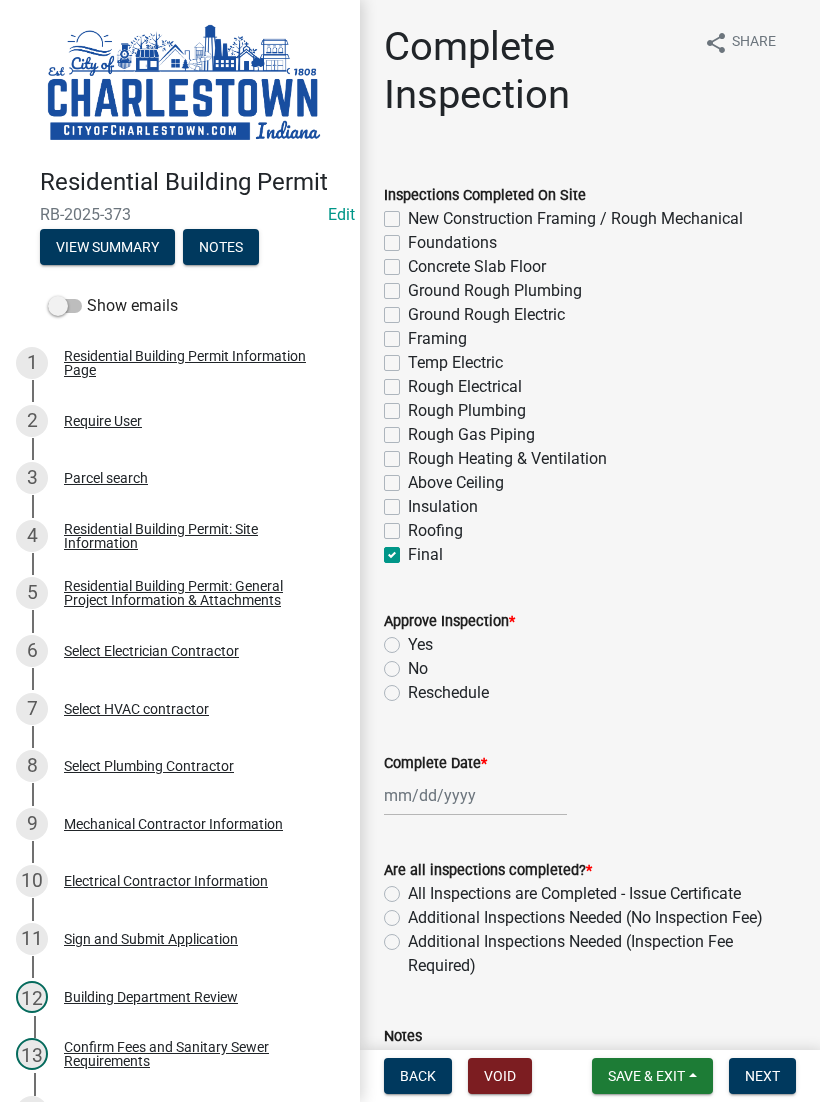 click on "Yes" 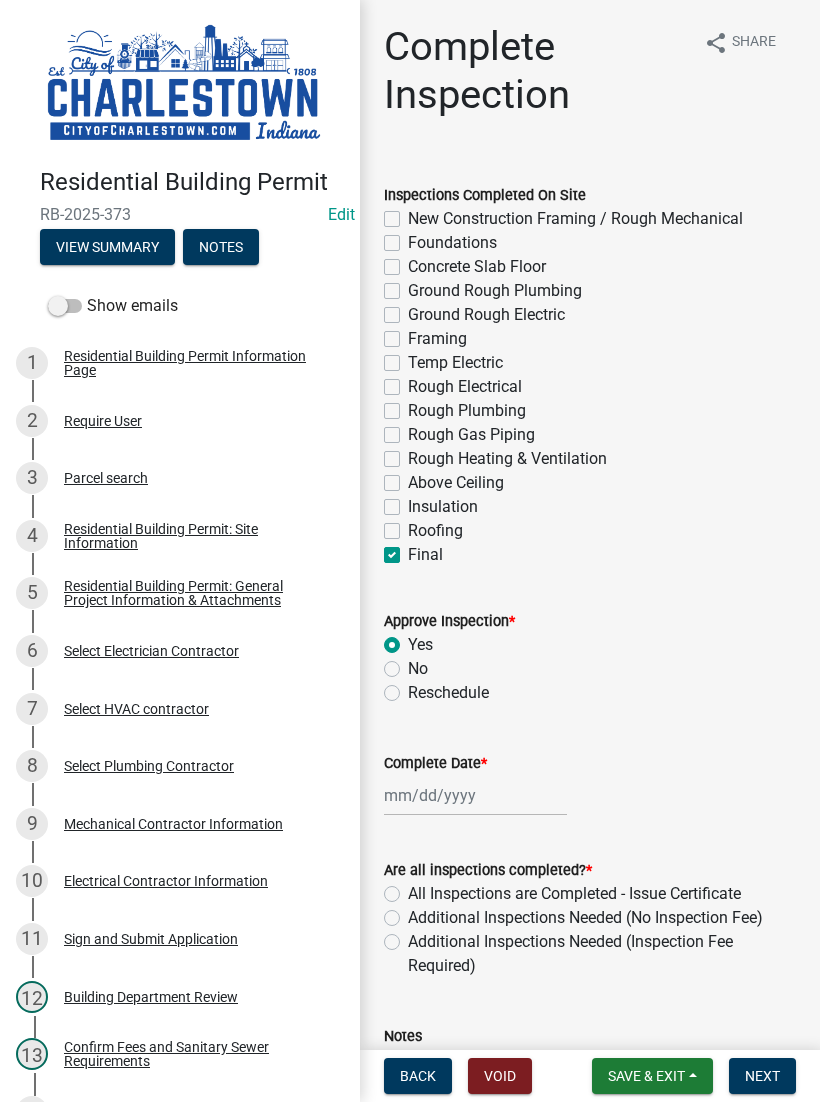 radio on "true" 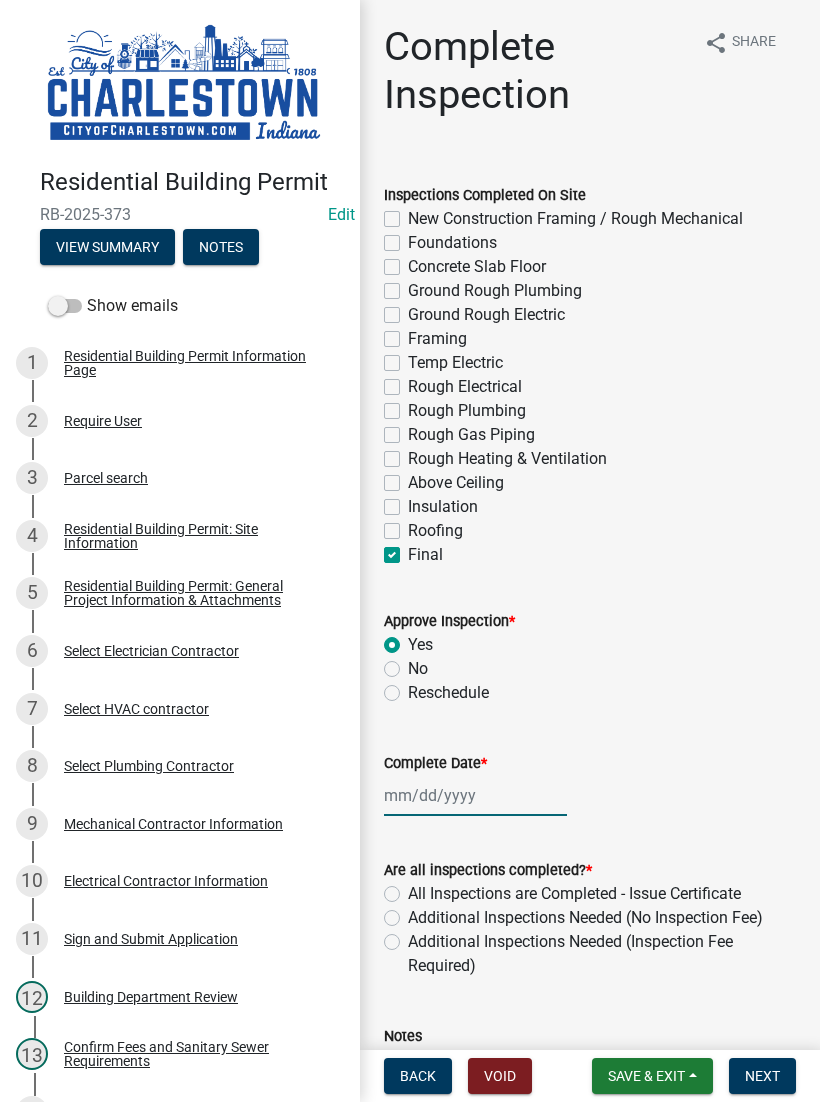 click 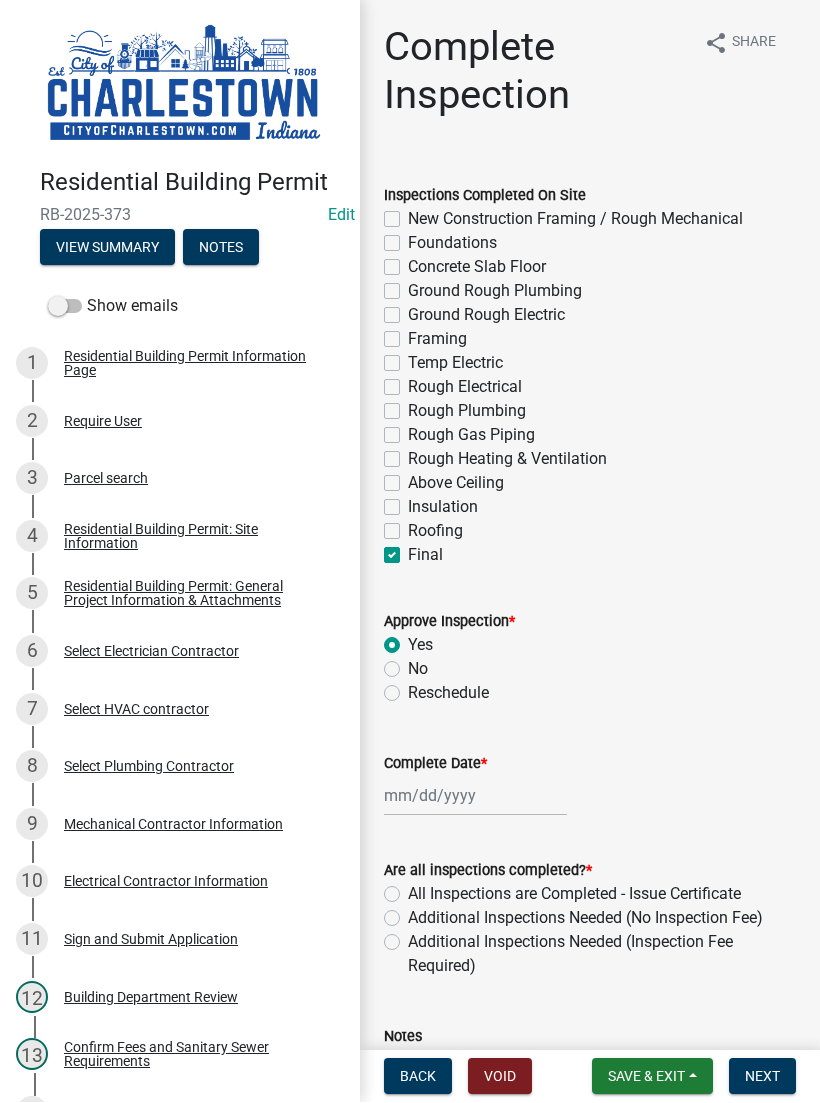 select on "7" 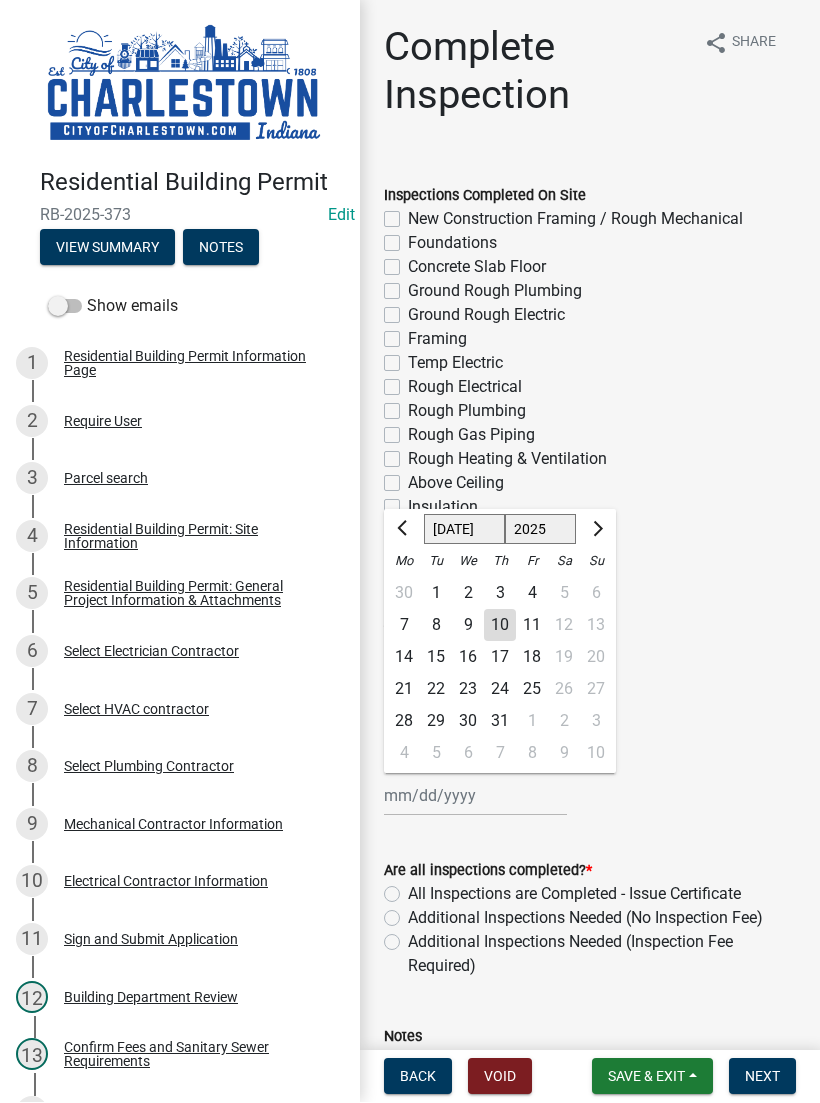 click on "10" 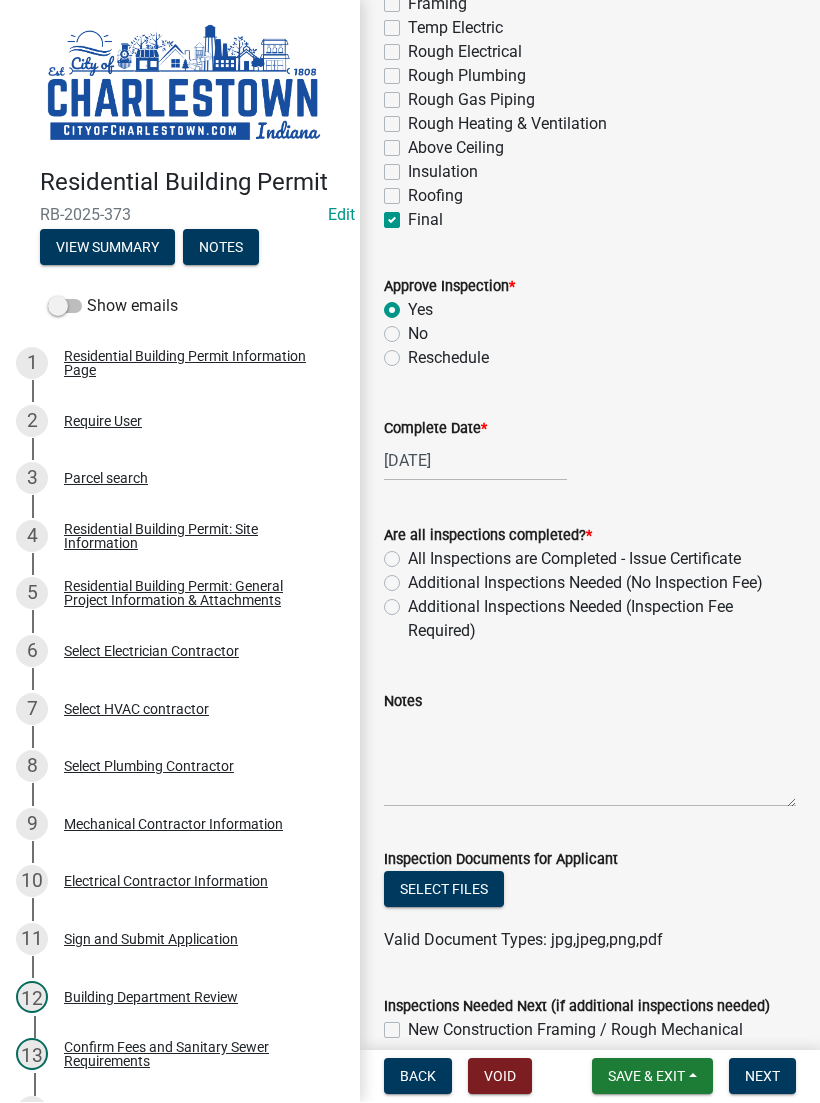 scroll, scrollTop: 359, scrollLeft: 0, axis: vertical 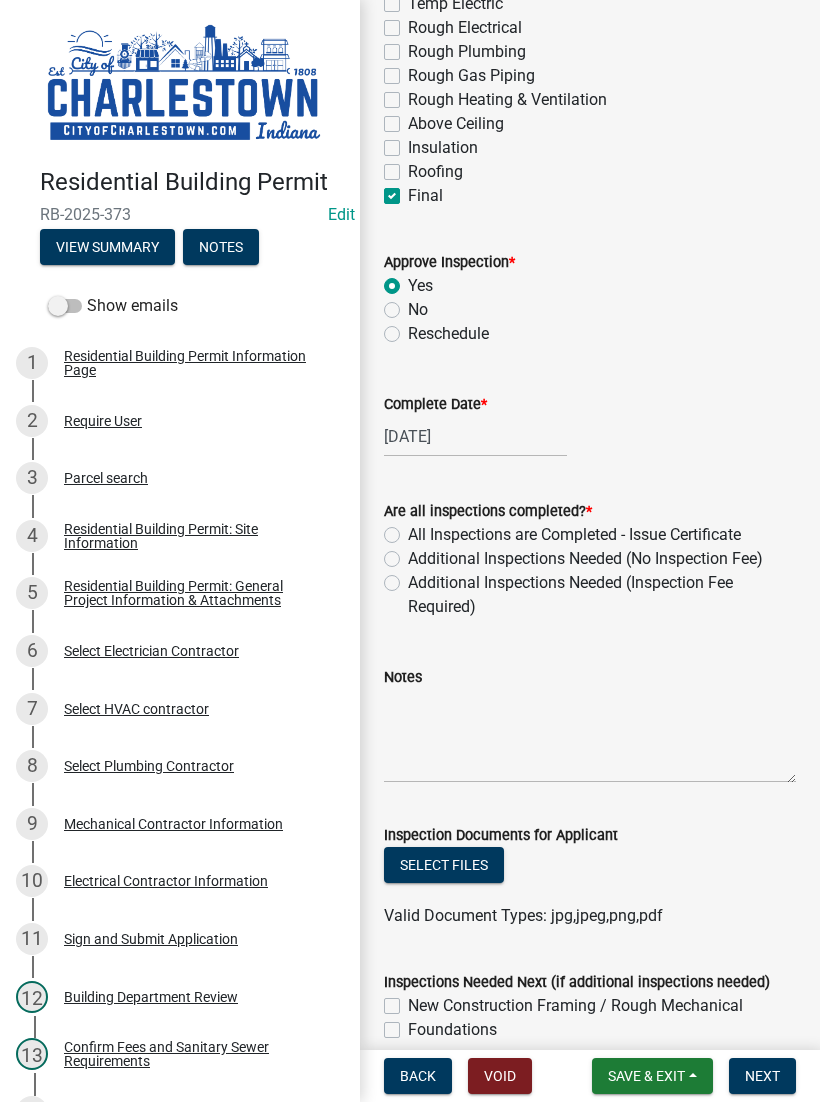 click on "All Inspections are Completed - Issue Certificate" 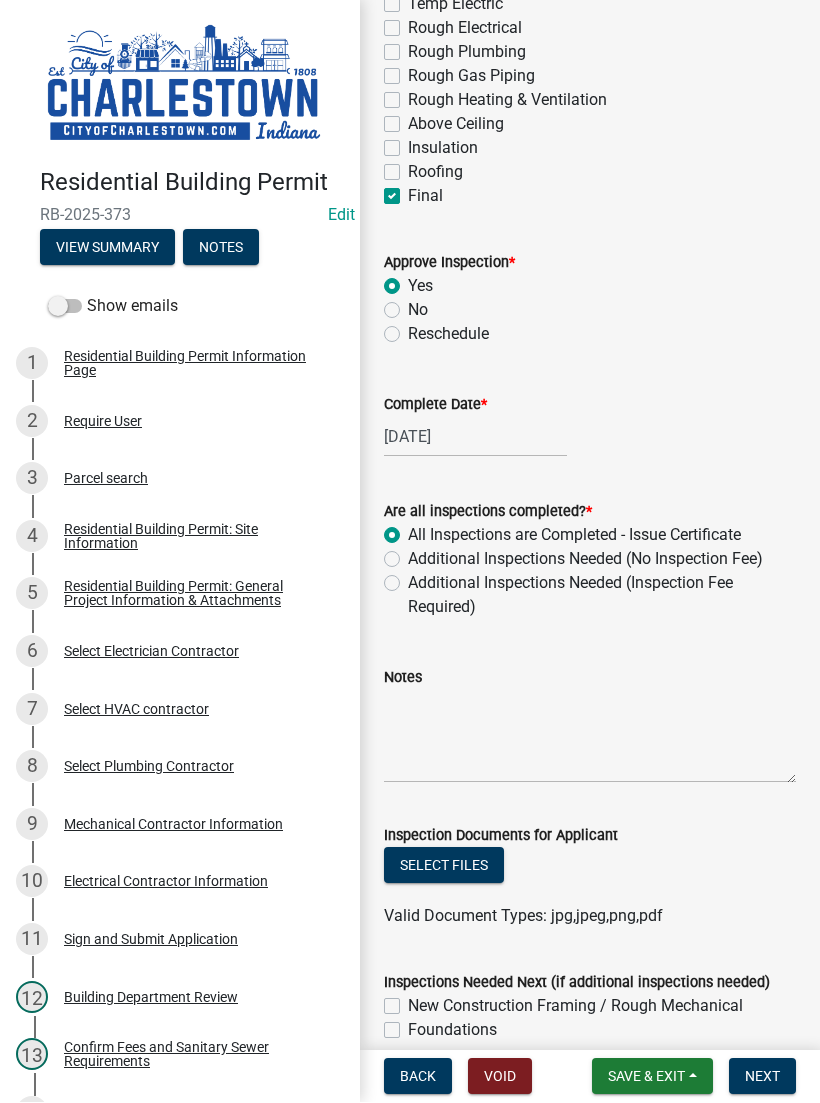 radio on "true" 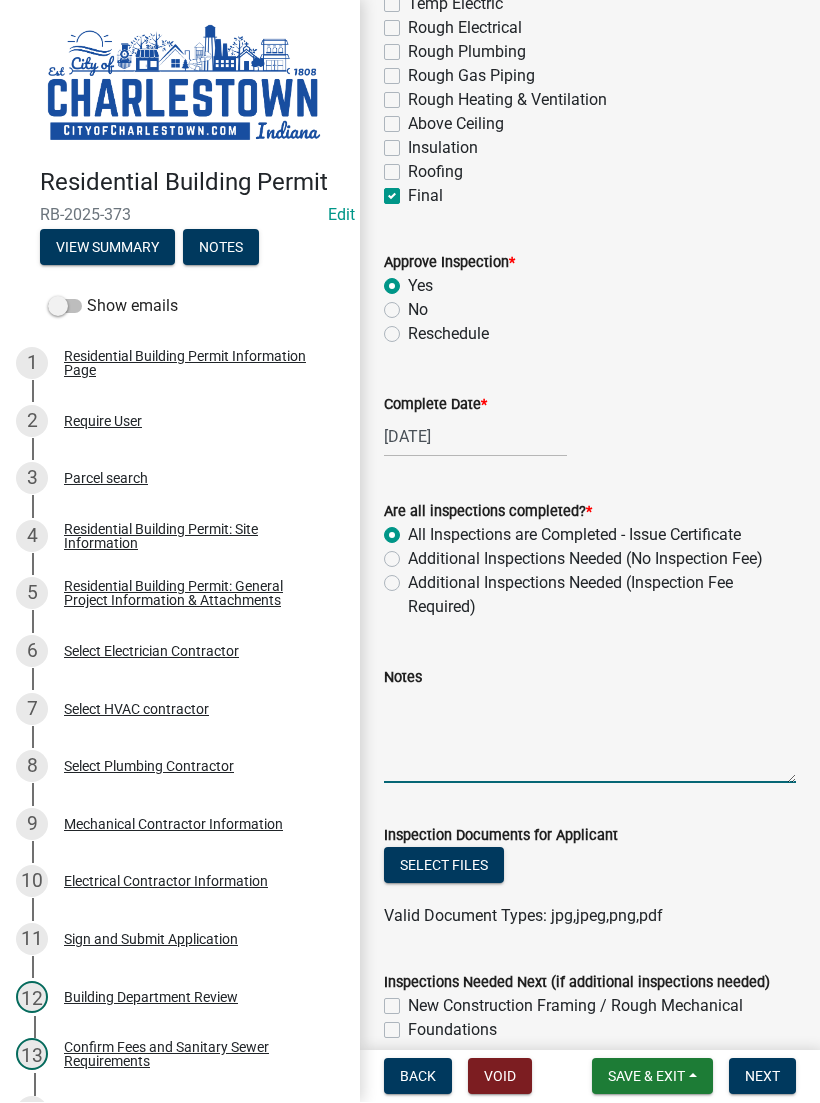 click on "Notes" at bounding box center [590, 737] 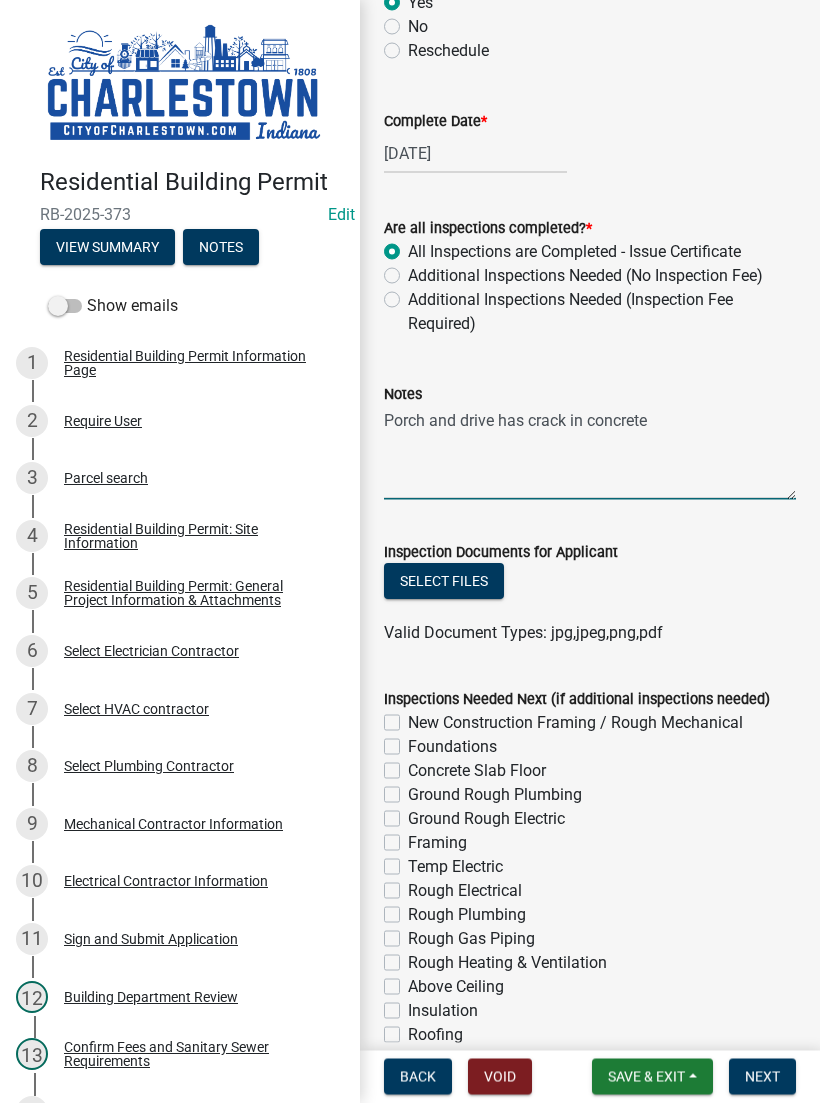 scroll, scrollTop: 649, scrollLeft: 0, axis: vertical 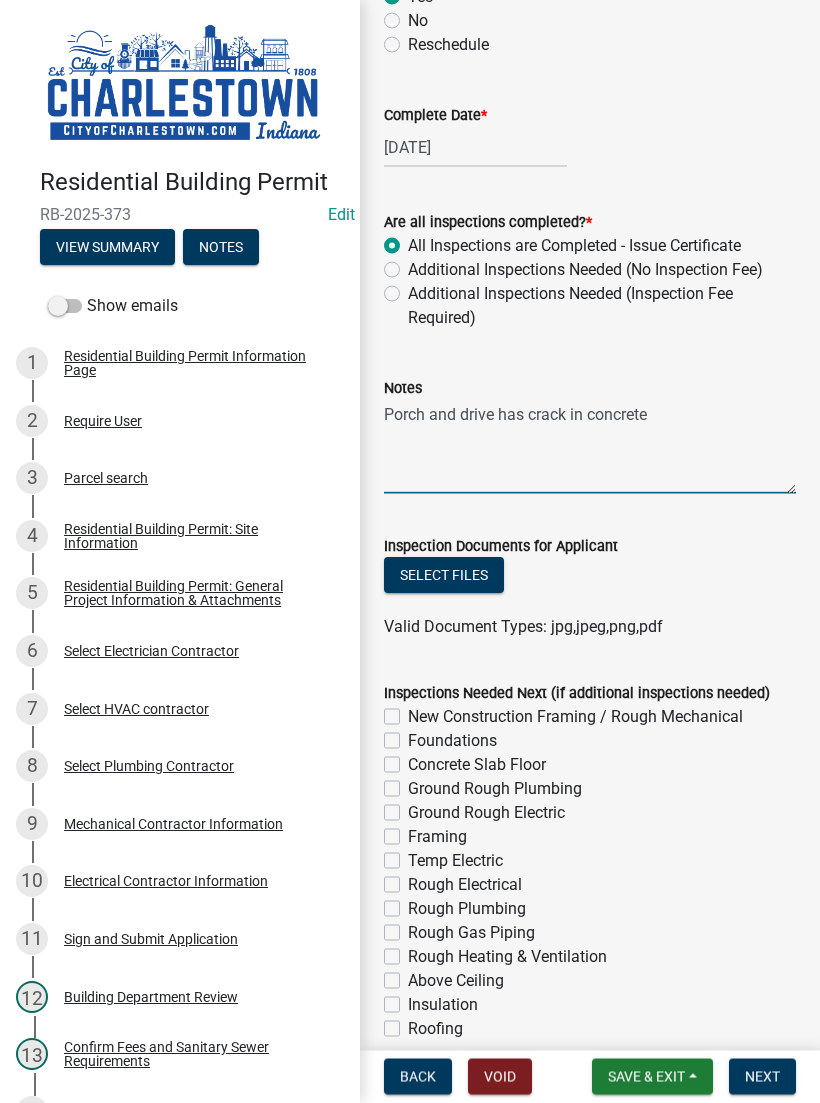 click on "Select files" 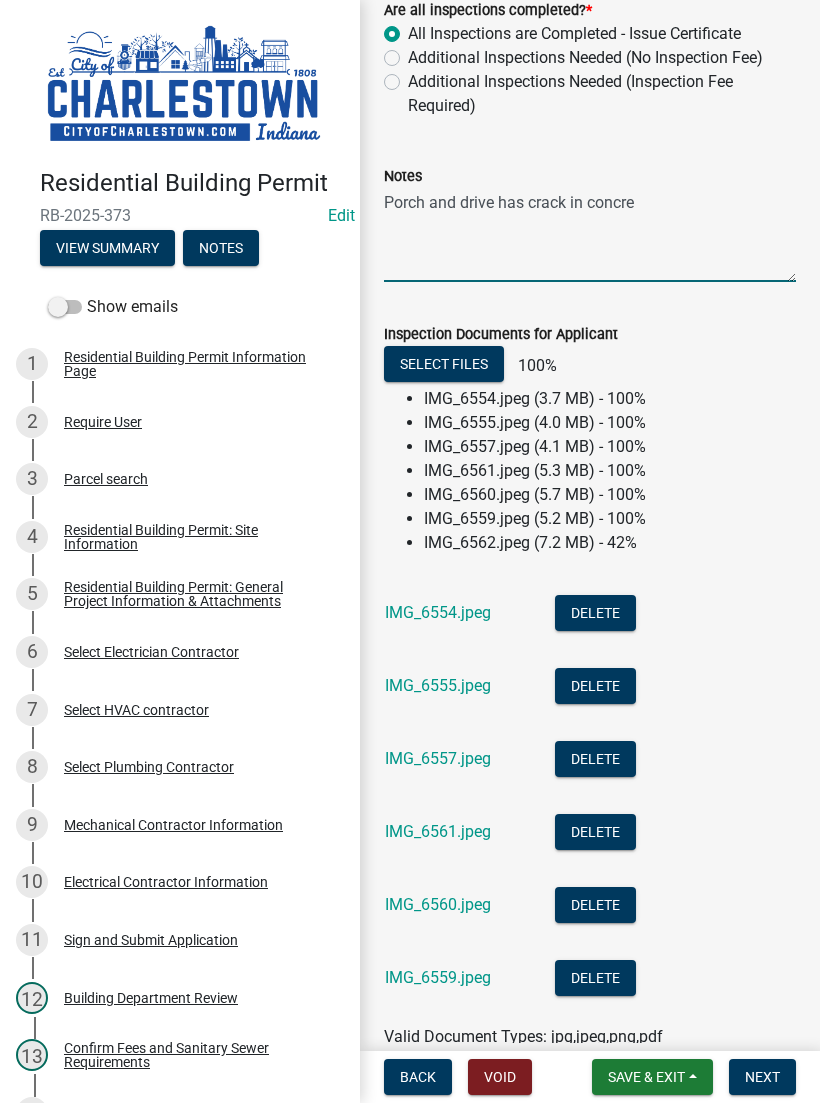 scroll, scrollTop: 860, scrollLeft: 0, axis: vertical 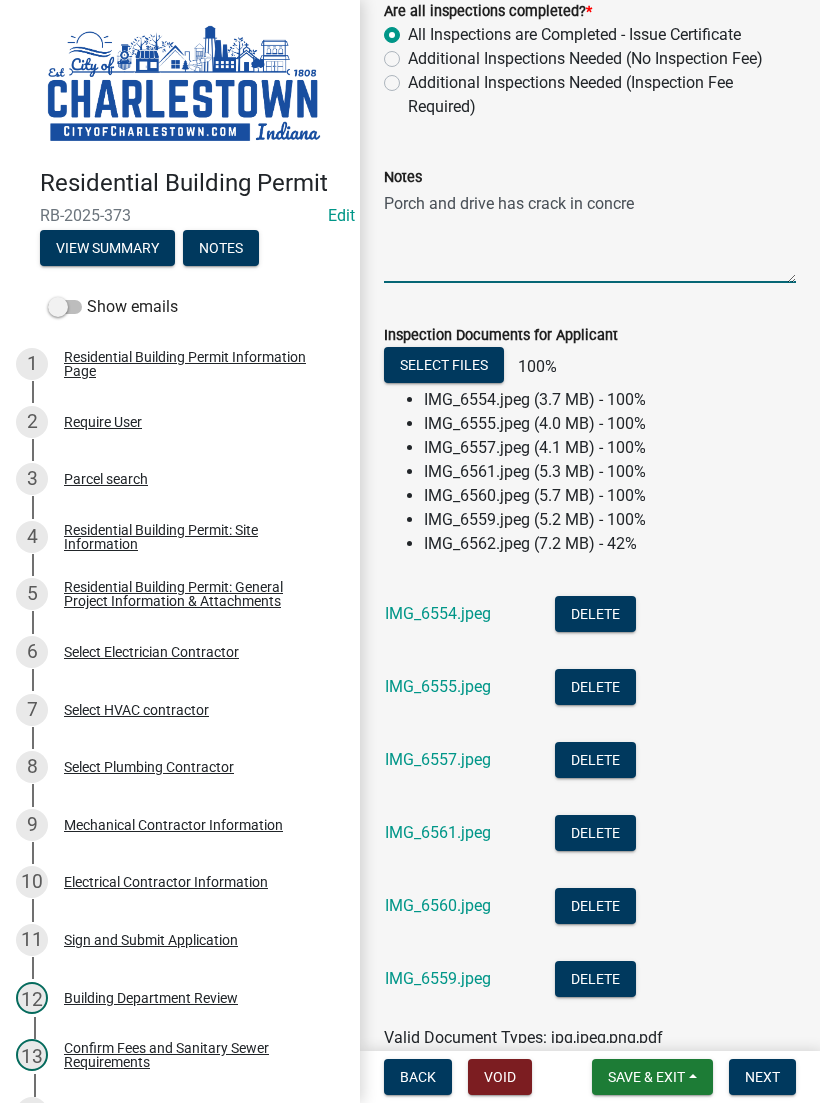 click on "Porch and drive has crack in concre" at bounding box center [590, 236] 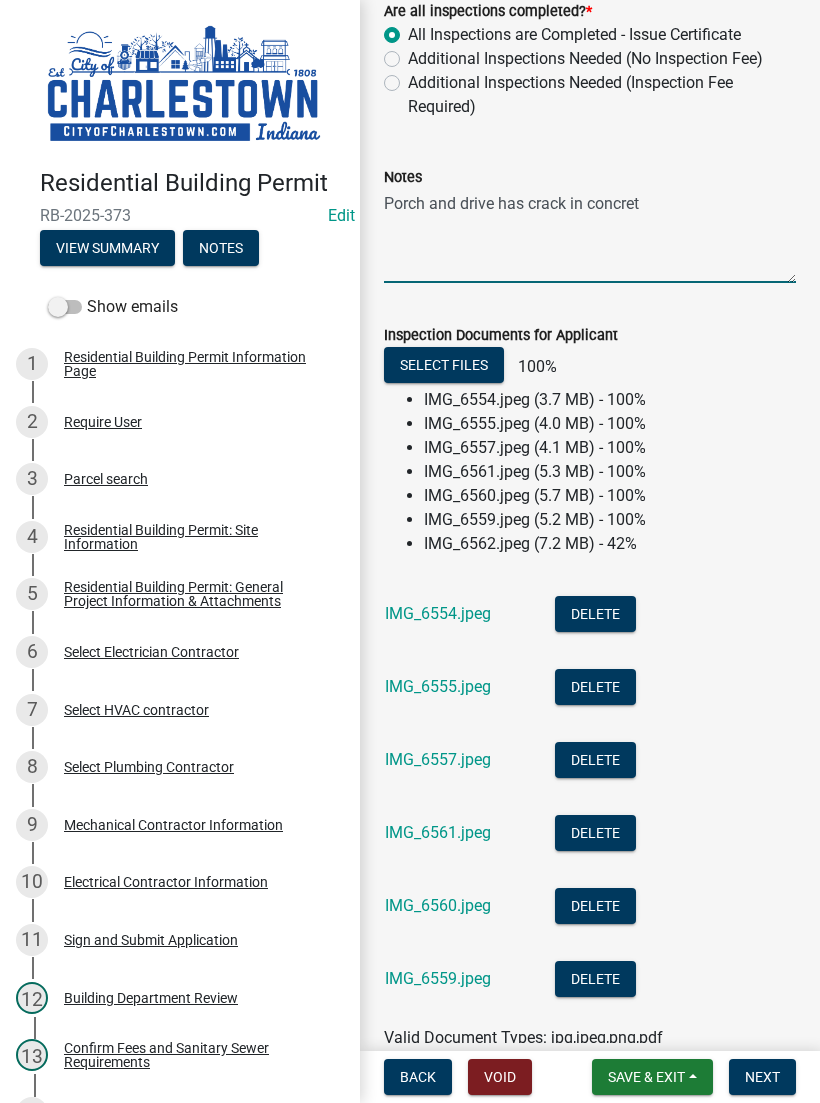 click on "Porch and drive has crack in concret" at bounding box center (590, 236) 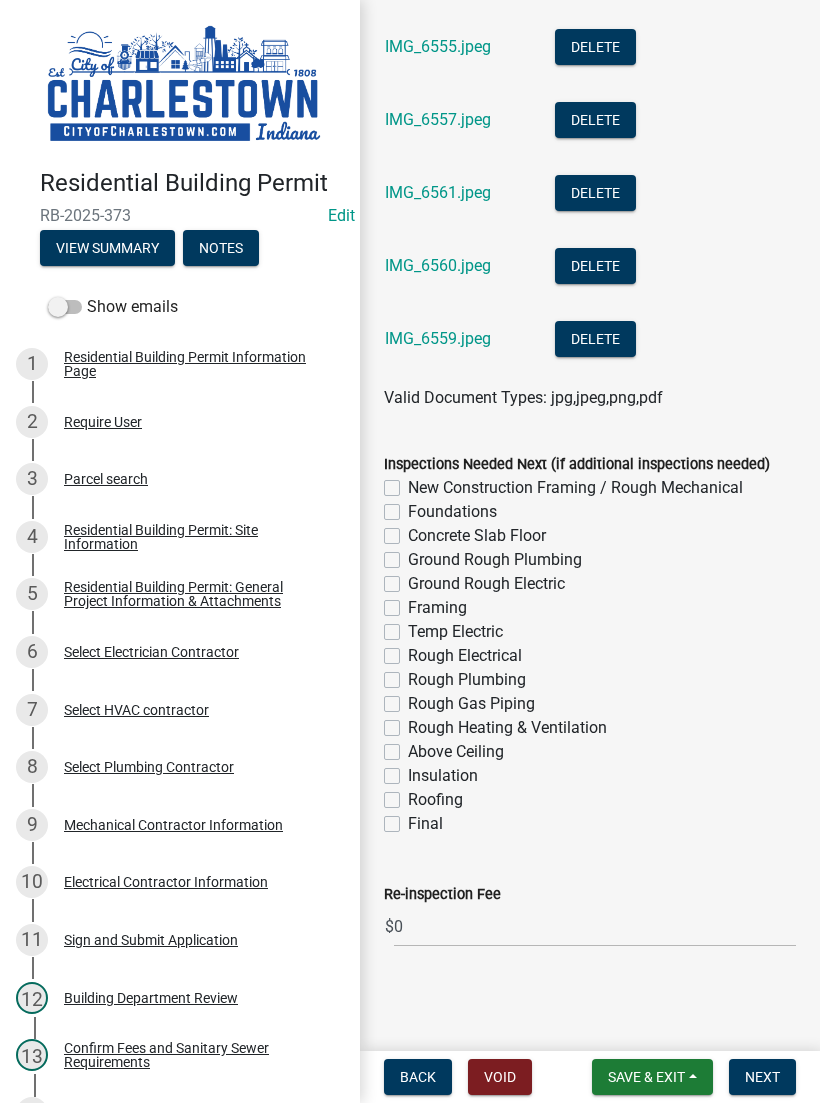 scroll, scrollTop: 1500, scrollLeft: 0, axis: vertical 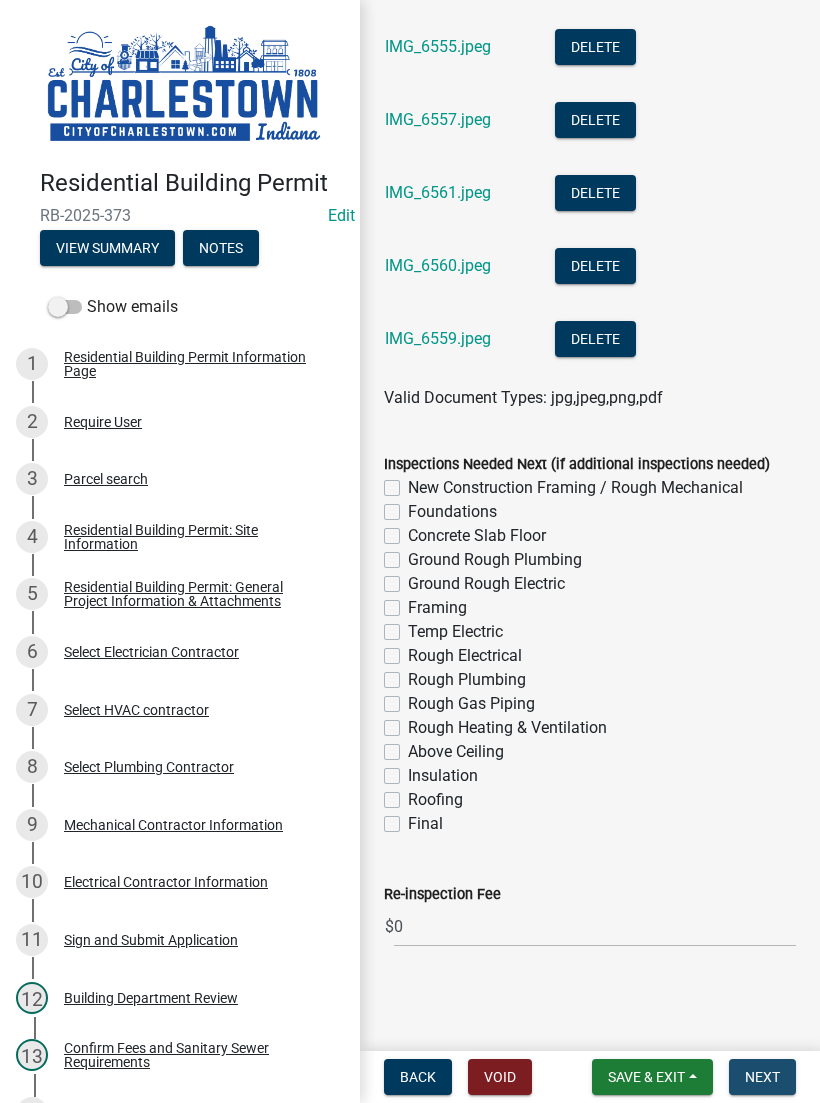 click on "Next" at bounding box center (762, 1077) 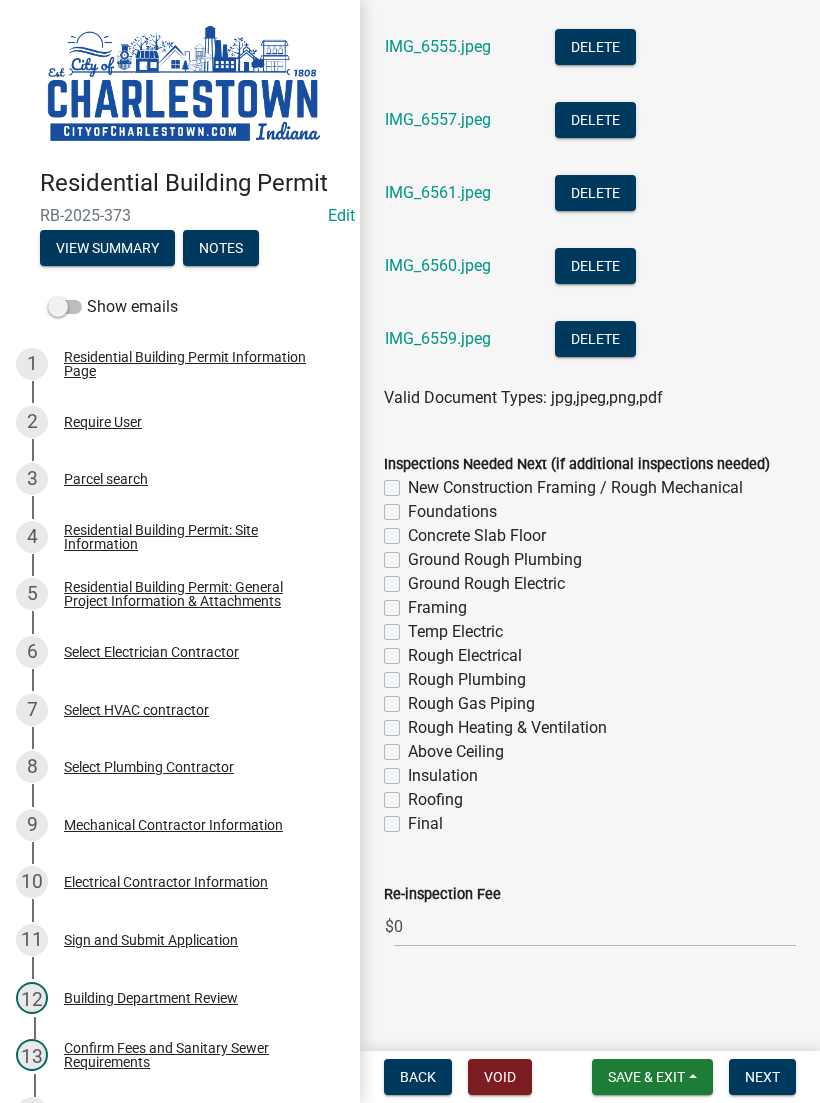 scroll, scrollTop: 1500, scrollLeft: 0, axis: vertical 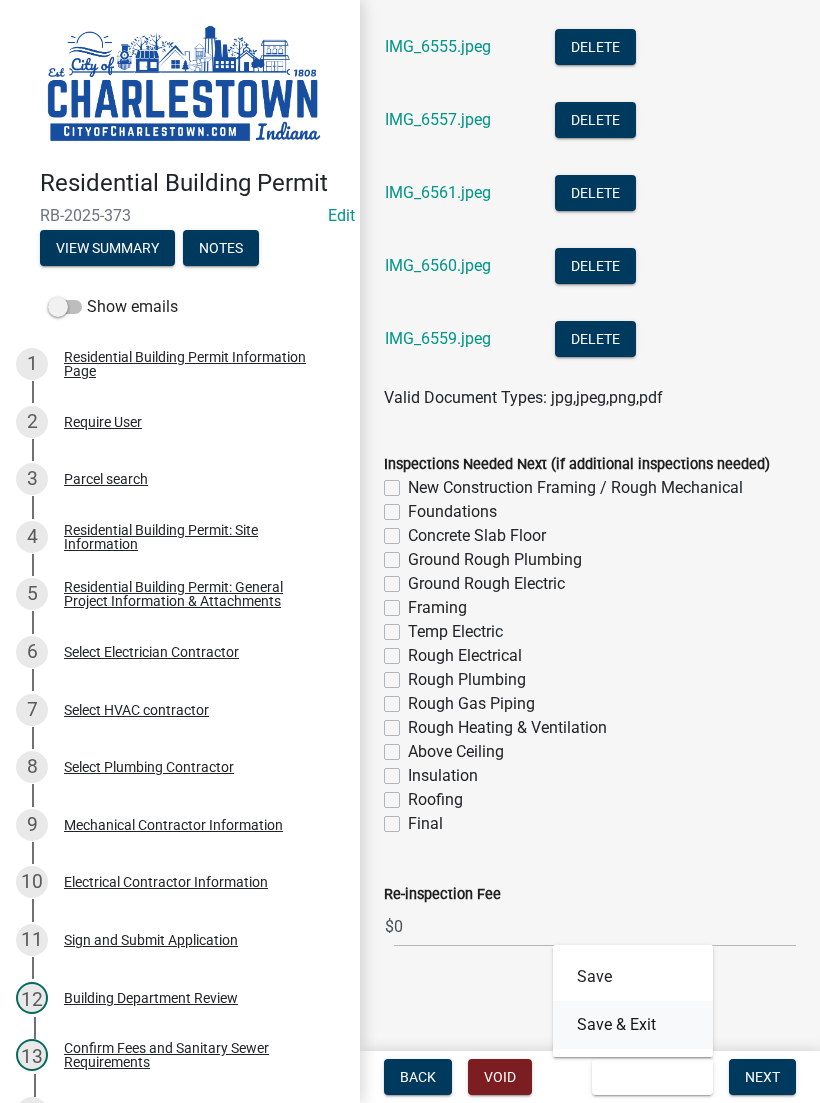 click on "Save & Exit" at bounding box center [633, 1025] 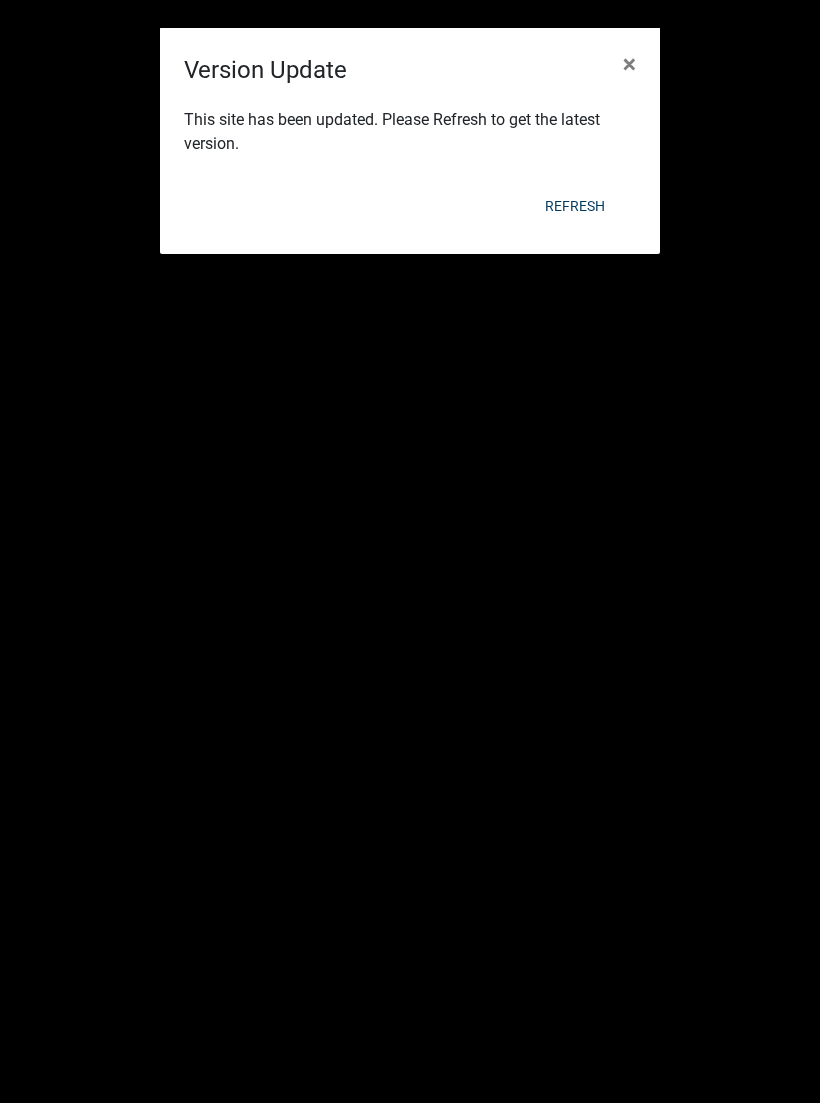 click on "Refresh" 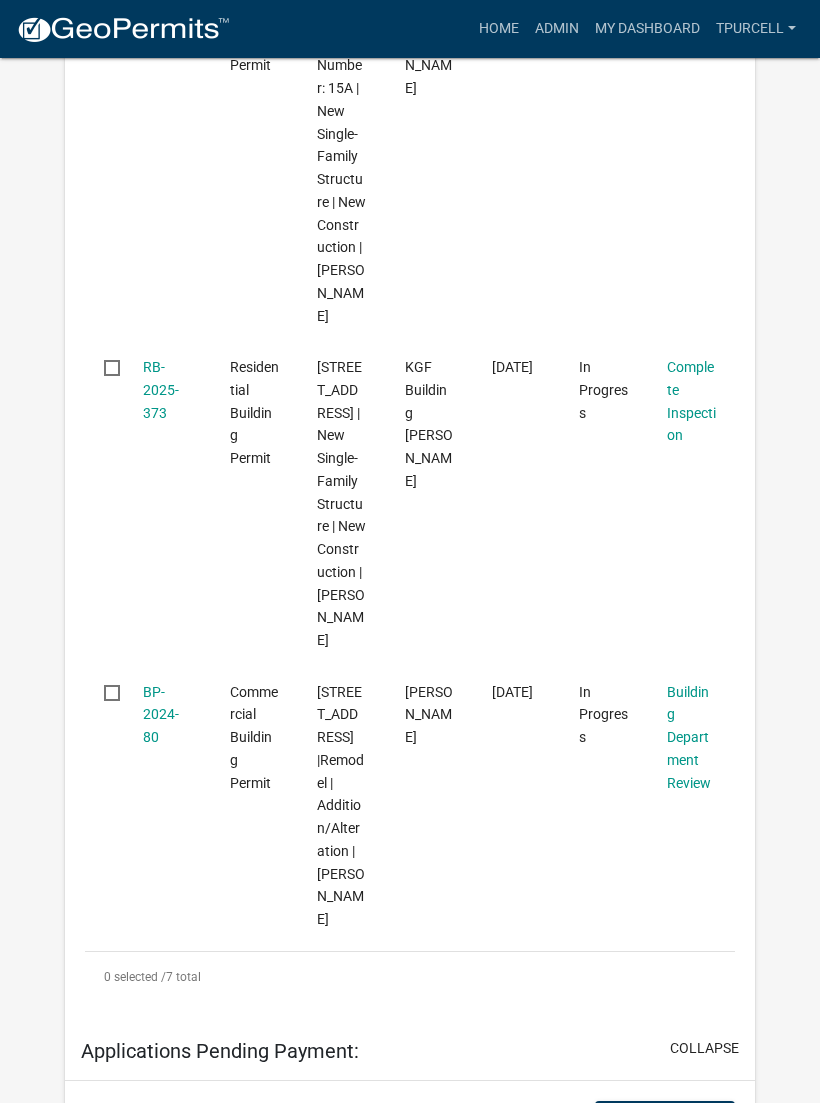 scroll, scrollTop: 2037, scrollLeft: 0, axis: vertical 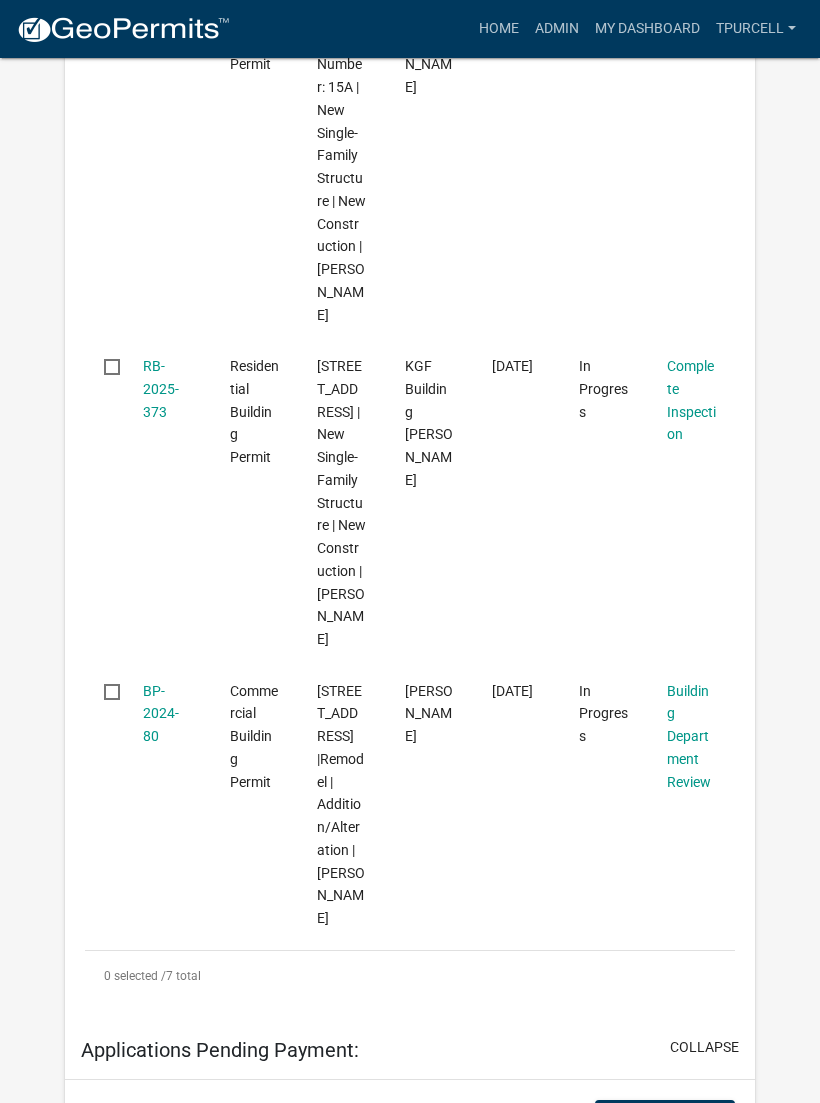 click on "RB-2025-373" 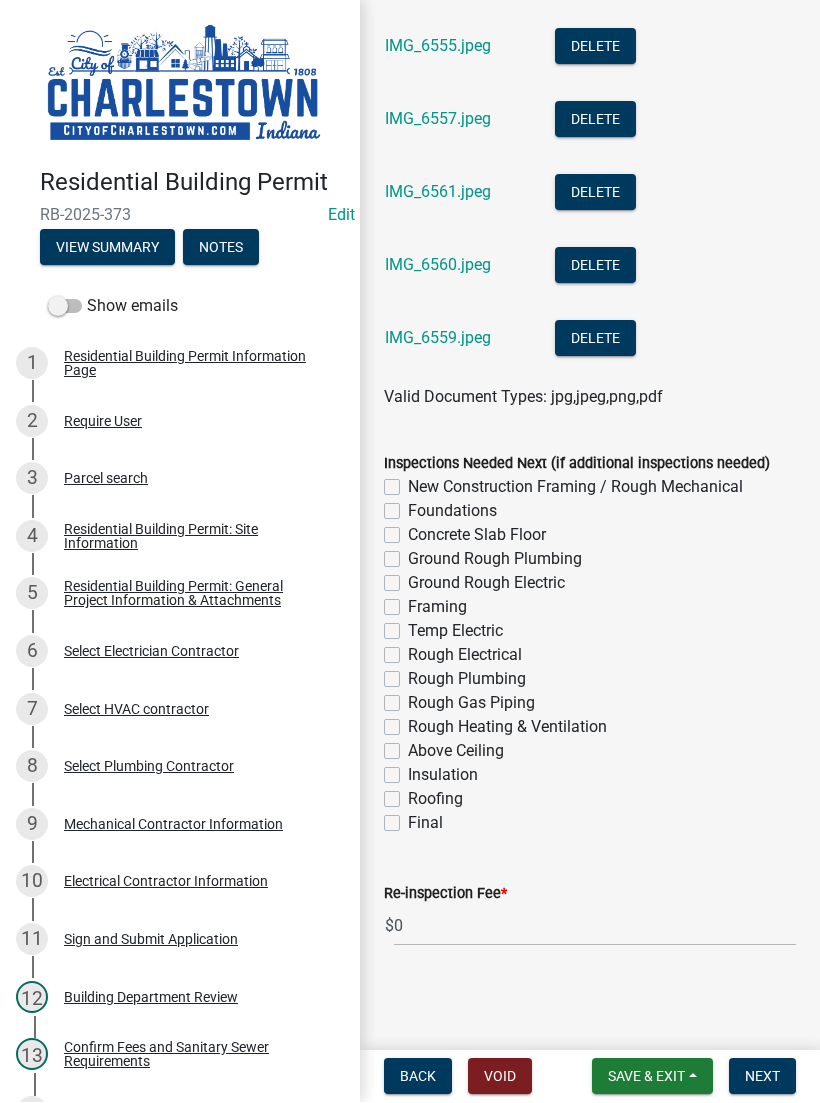 scroll, scrollTop: 1316, scrollLeft: 0, axis: vertical 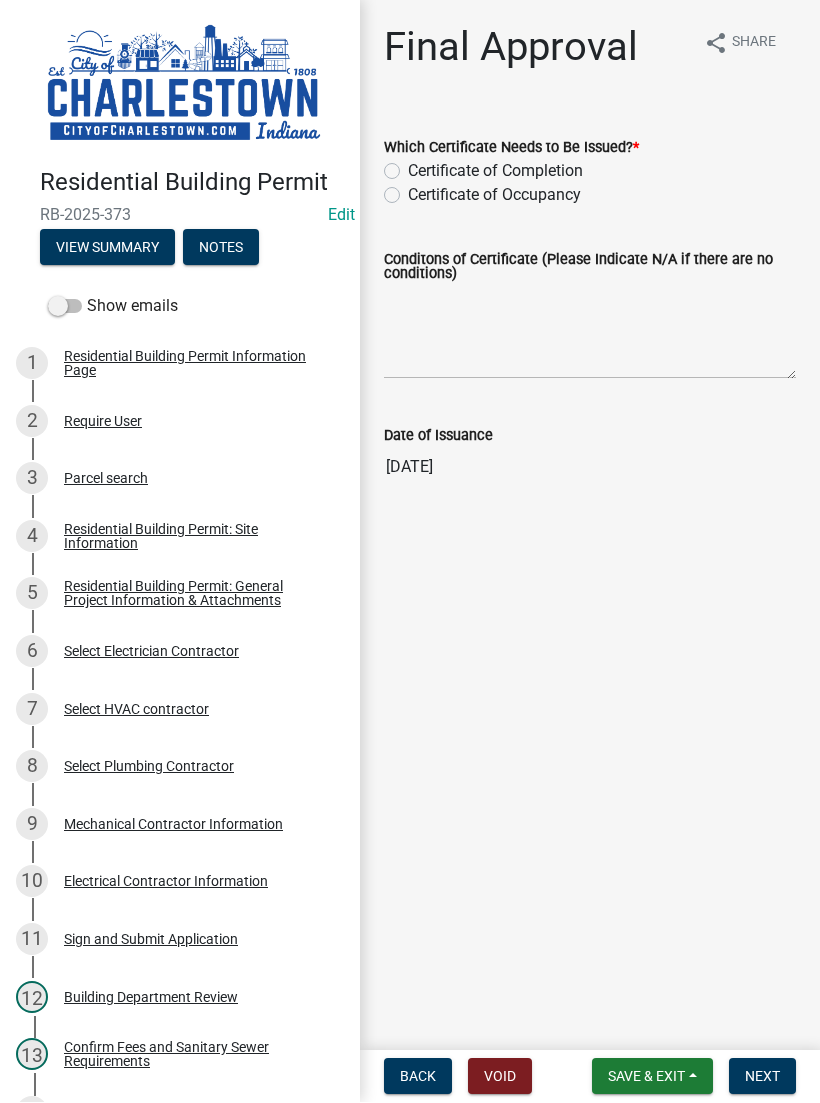 click on "Certificate of Occupancy" 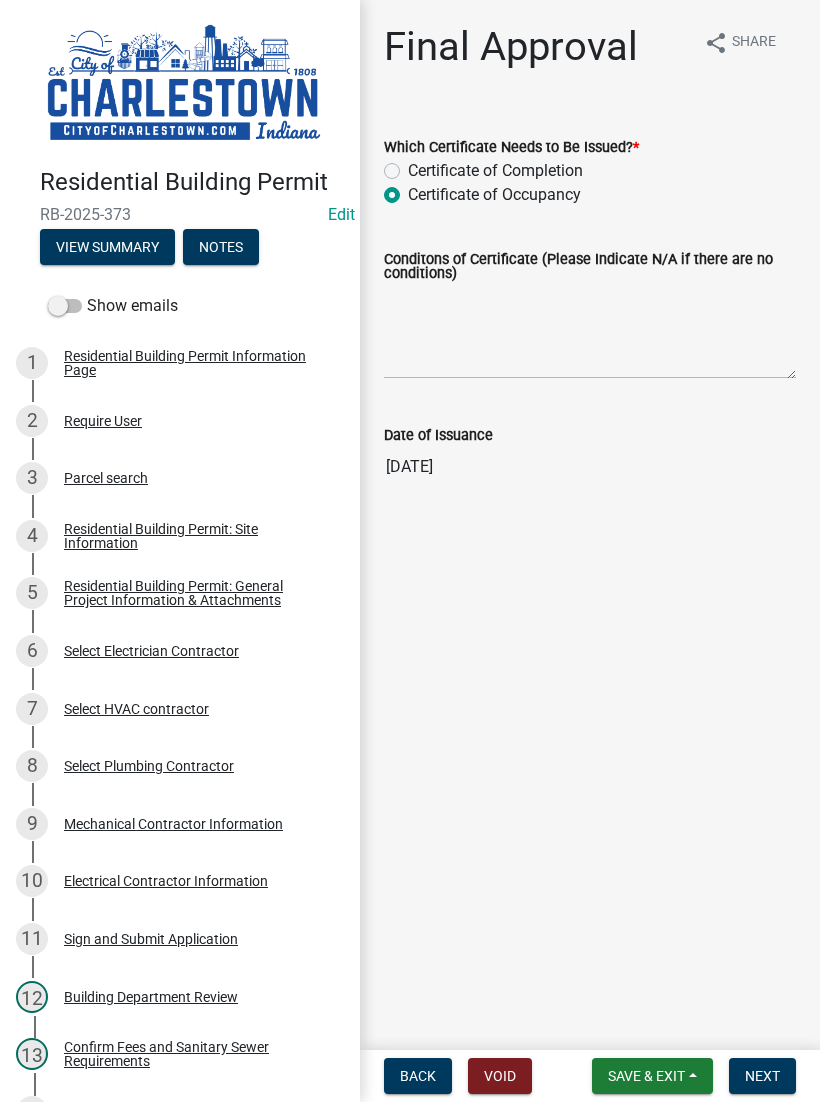 radio on "true" 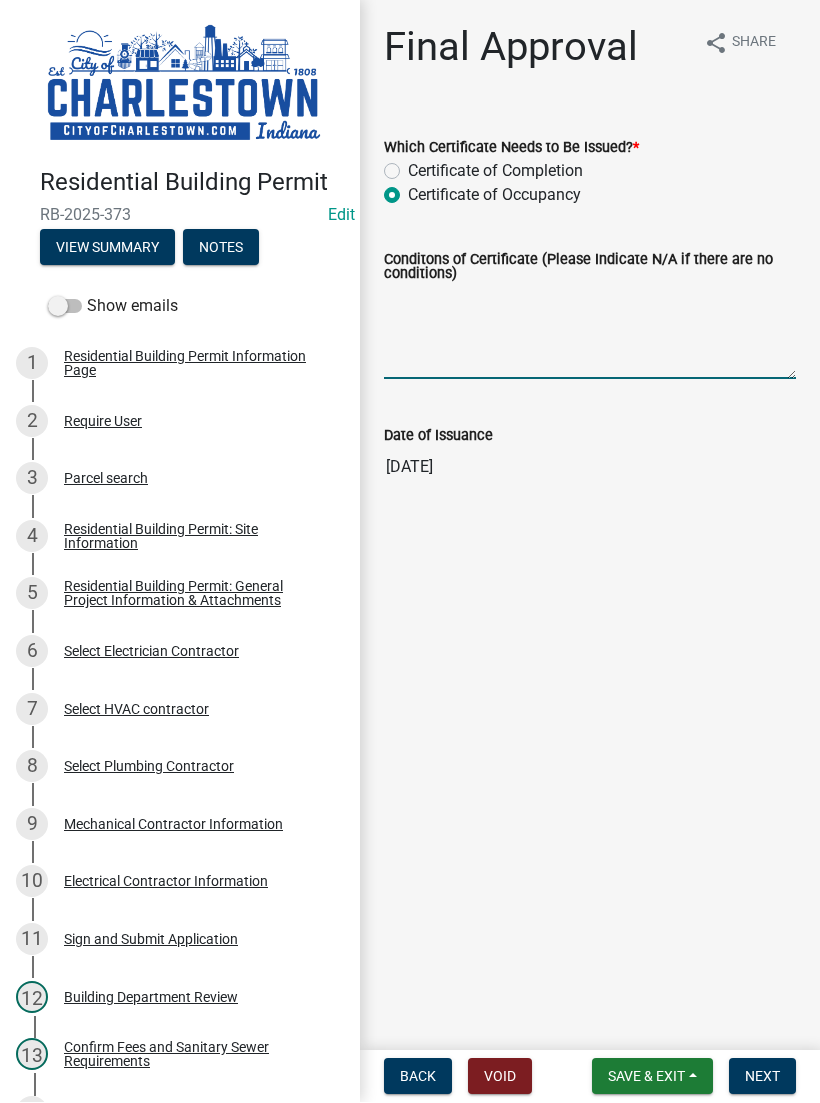click on "Conditons of Certificate (Please Indicate N/A if there are no conditions)" at bounding box center (590, 333) 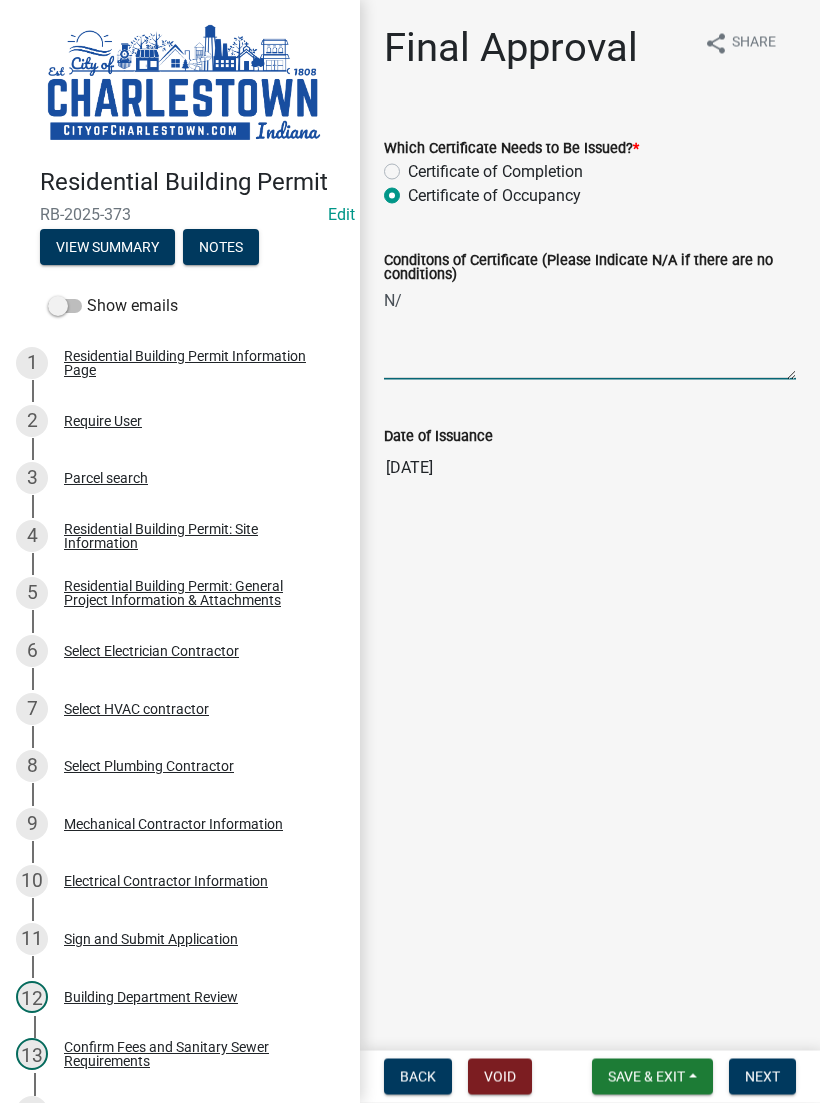 type on "N/A" 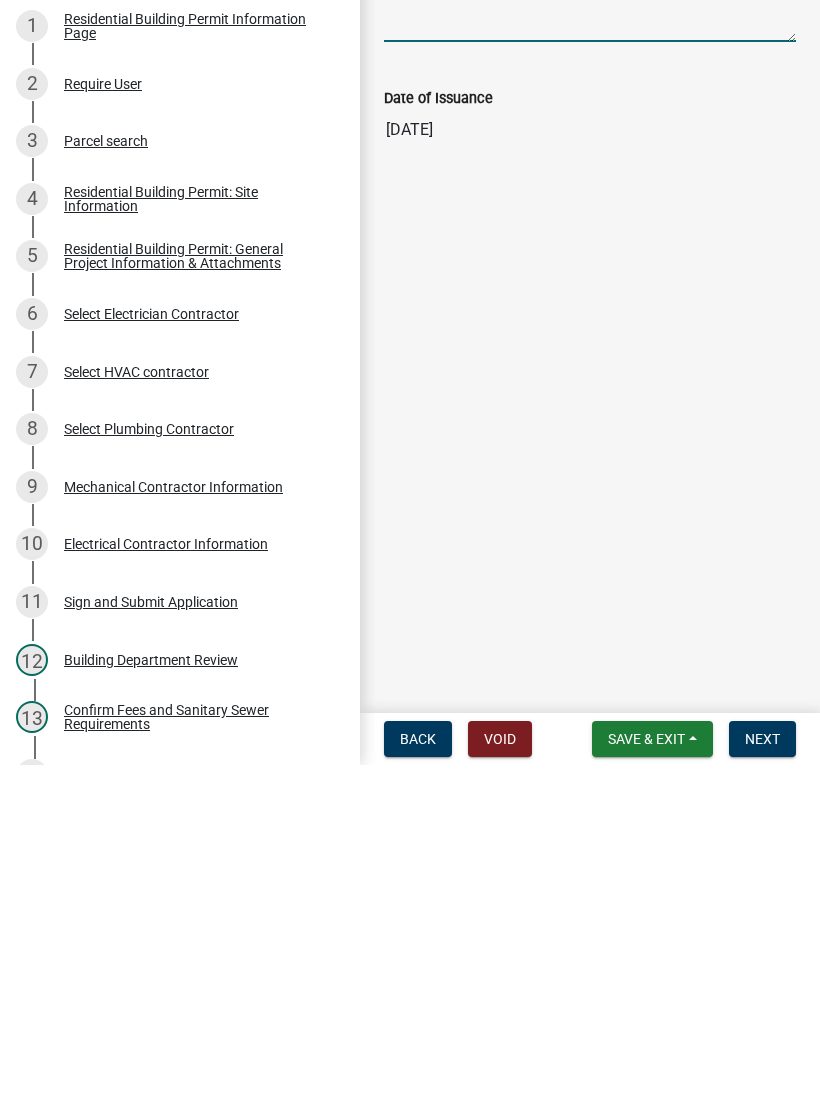 click on "Next" at bounding box center [762, 1077] 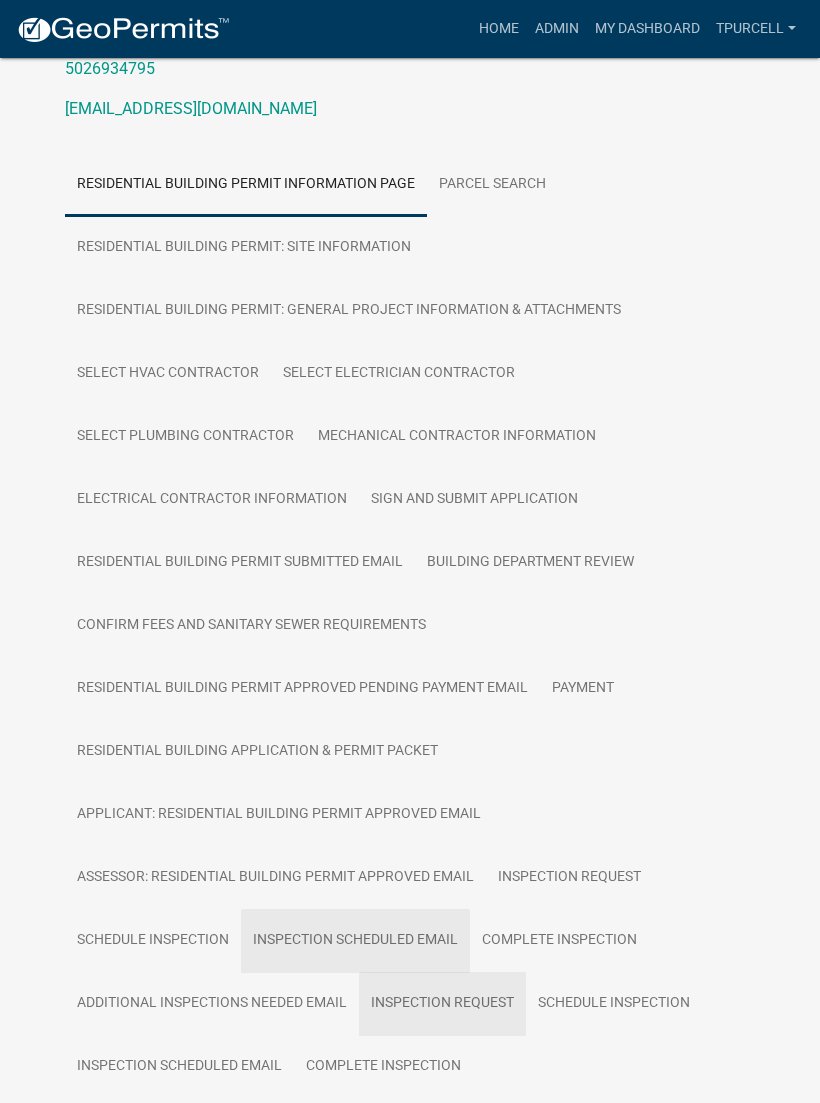 scroll, scrollTop: 338, scrollLeft: 0, axis: vertical 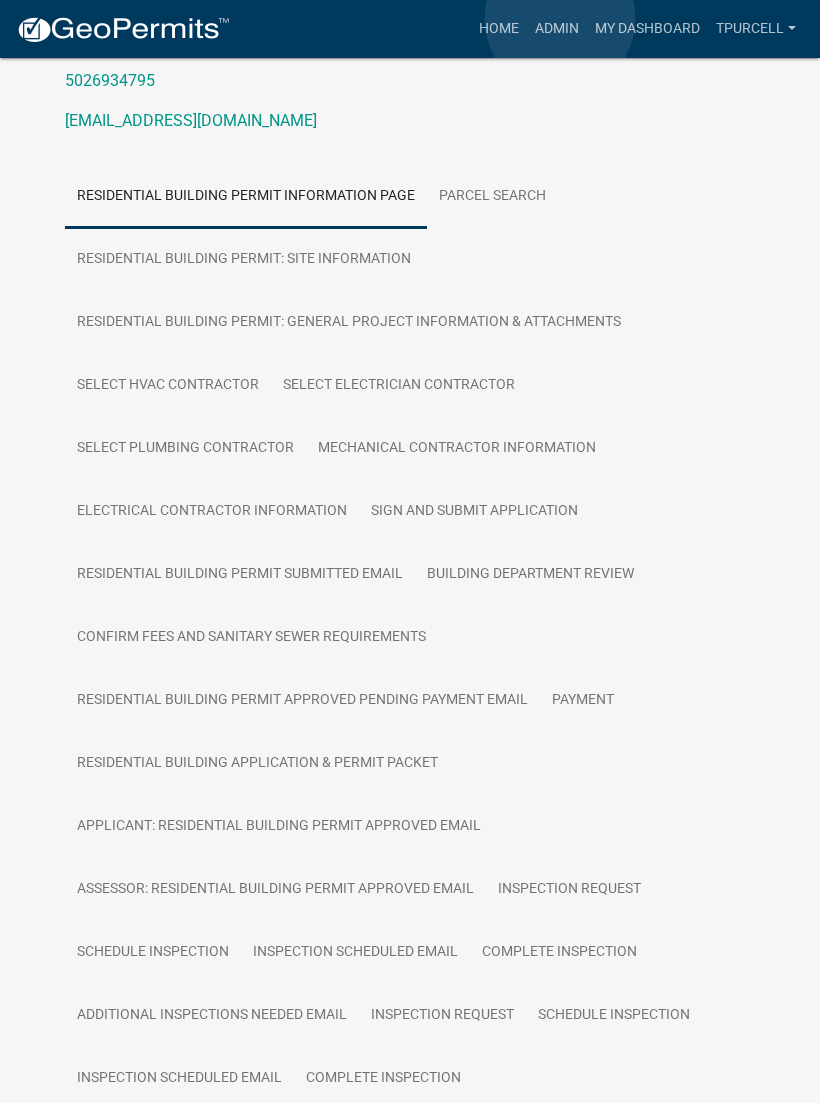 click on "Admin" at bounding box center (557, 29) 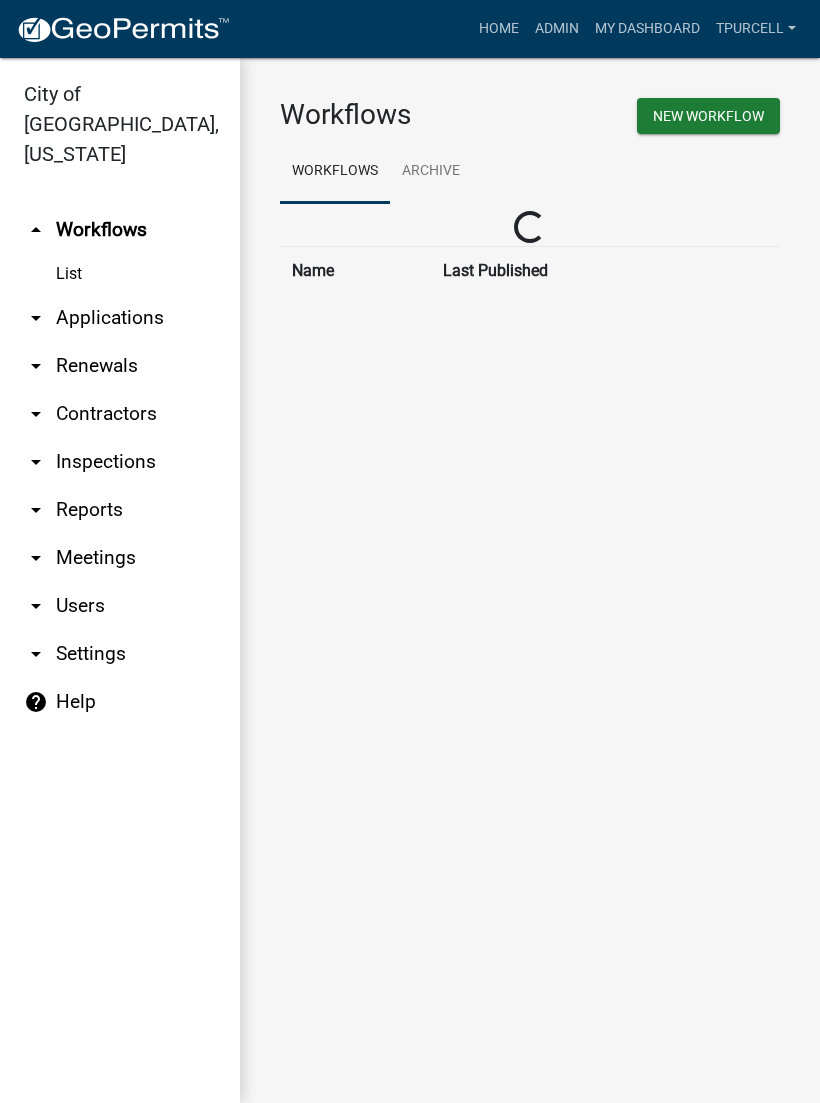 scroll, scrollTop: 0, scrollLeft: 0, axis: both 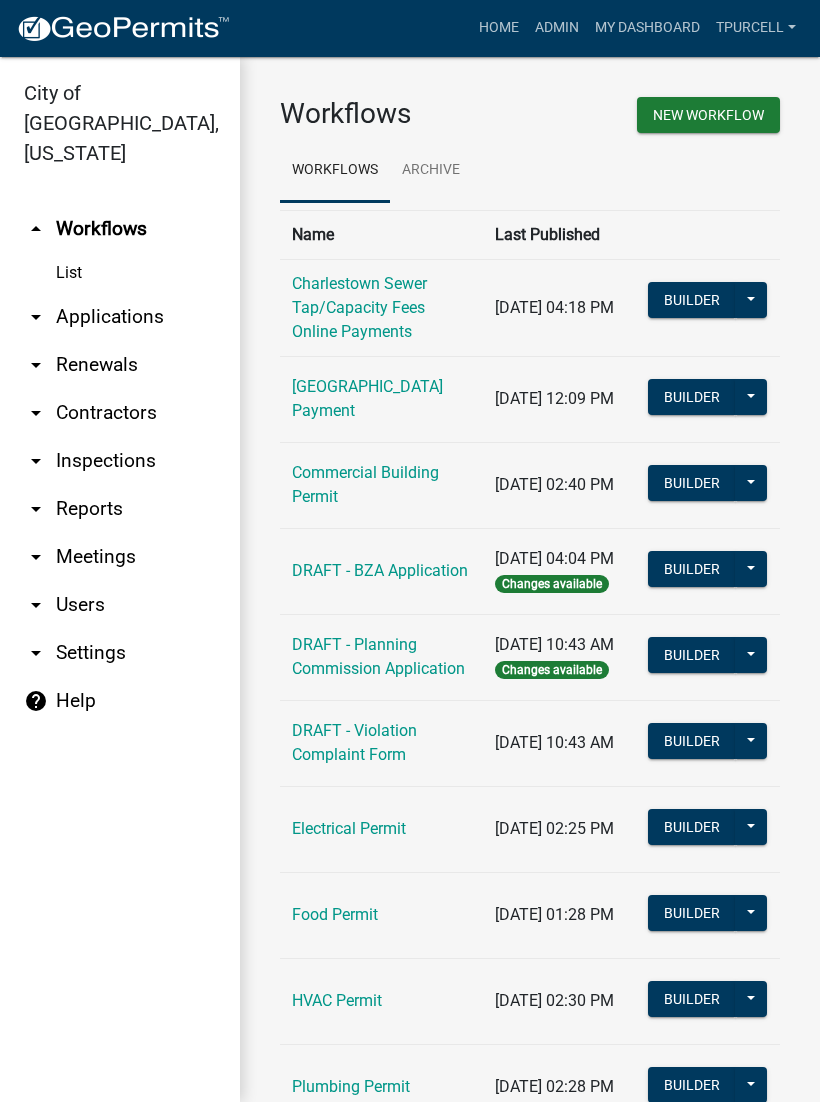 click on "Admin" at bounding box center [557, 29] 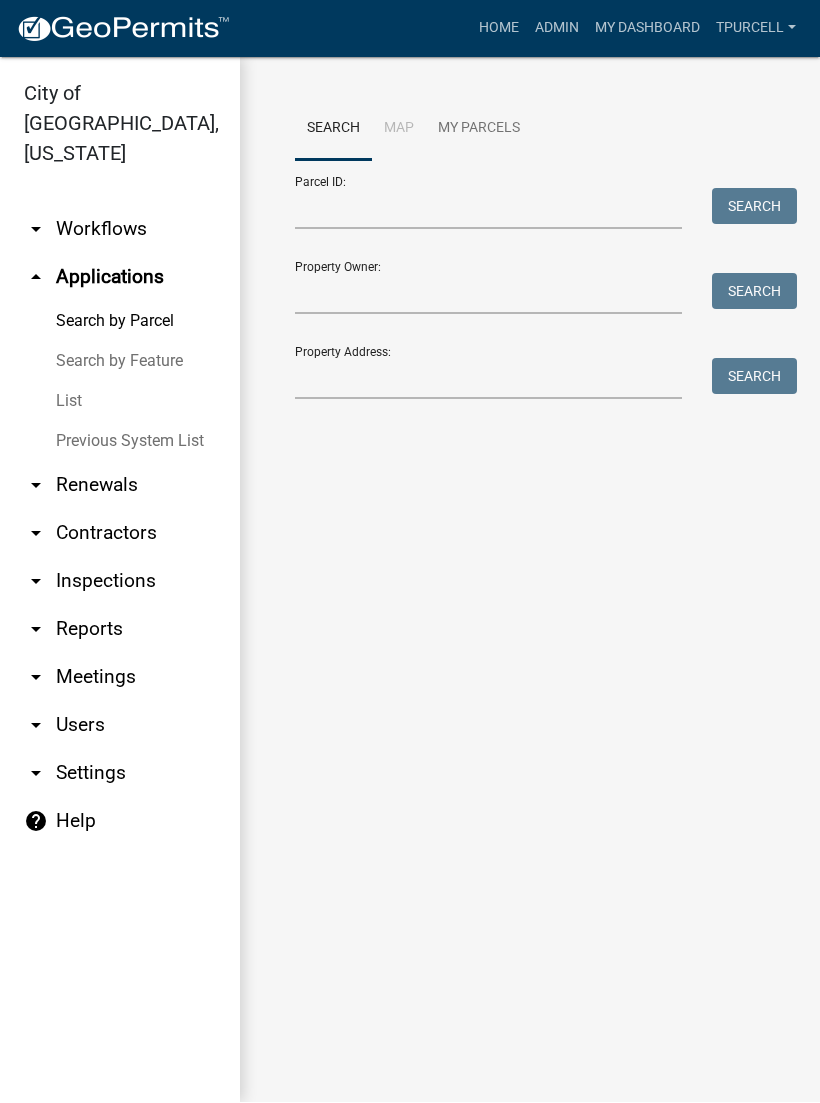 click on "List" at bounding box center (120, 402) 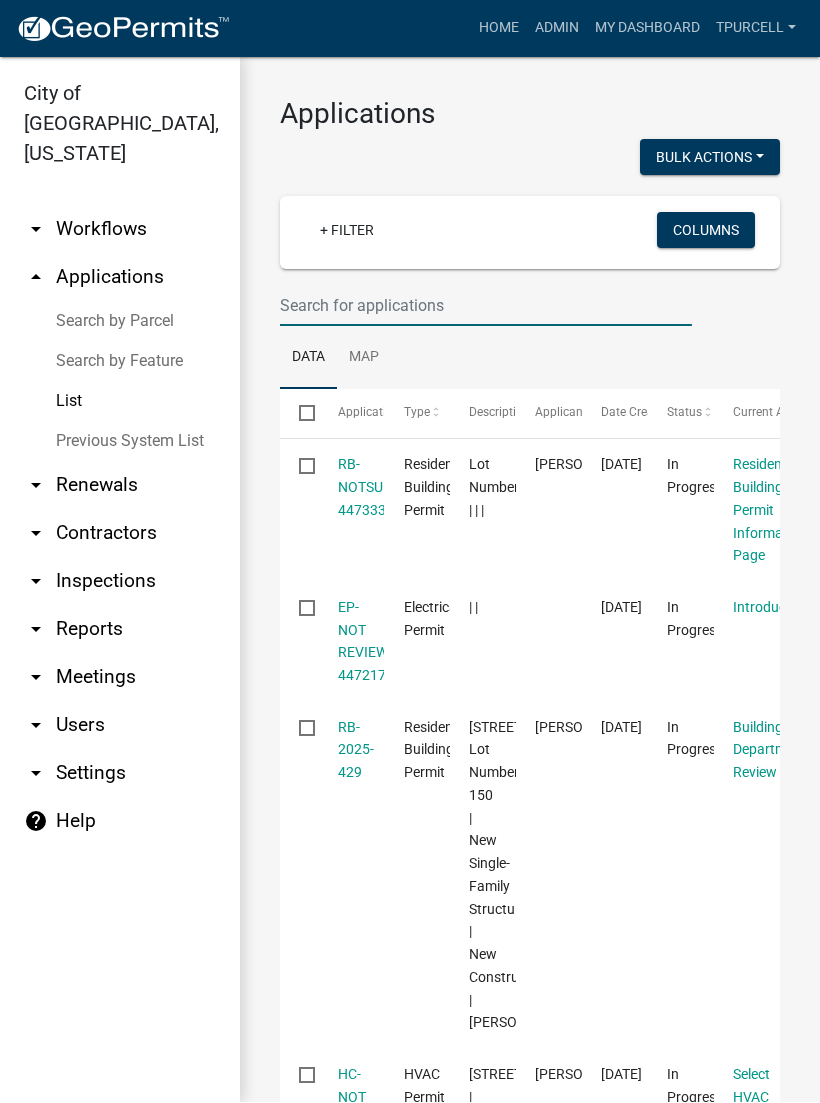 click at bounding box center [486, 306] 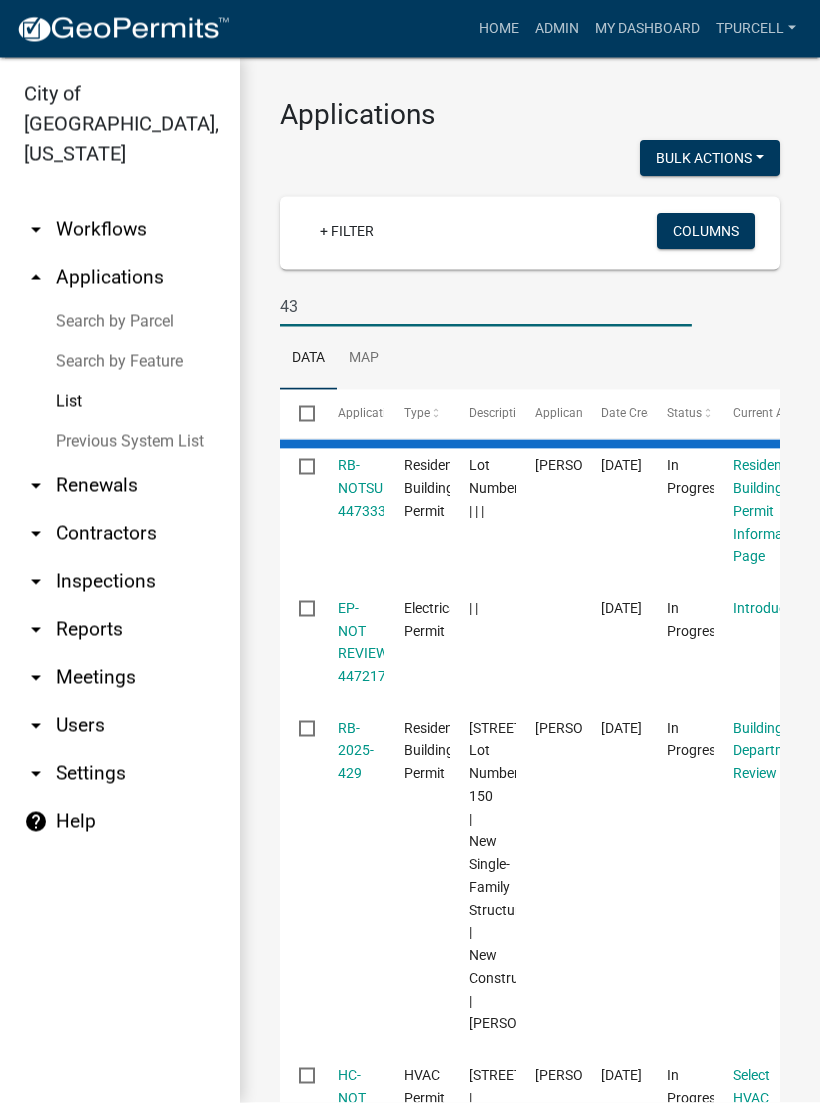 type on "438" 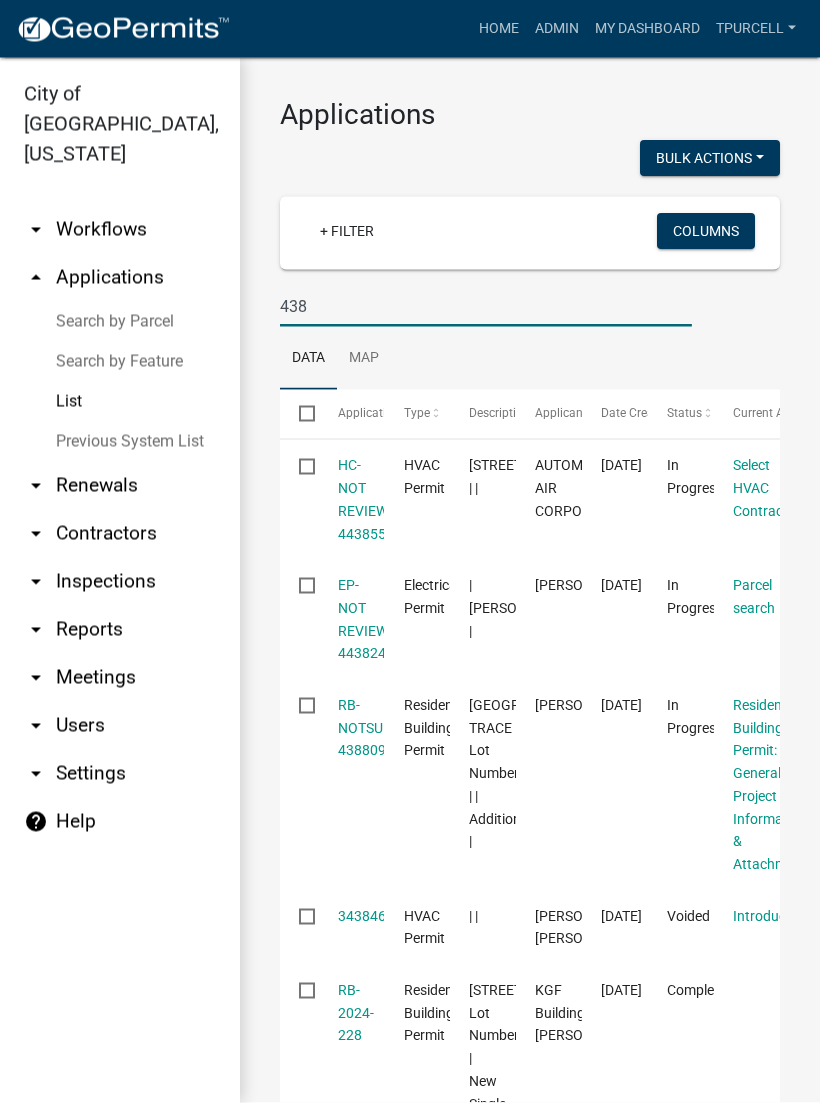 scroll, scrollTop: 0, scrollLeft: 0, axis: both 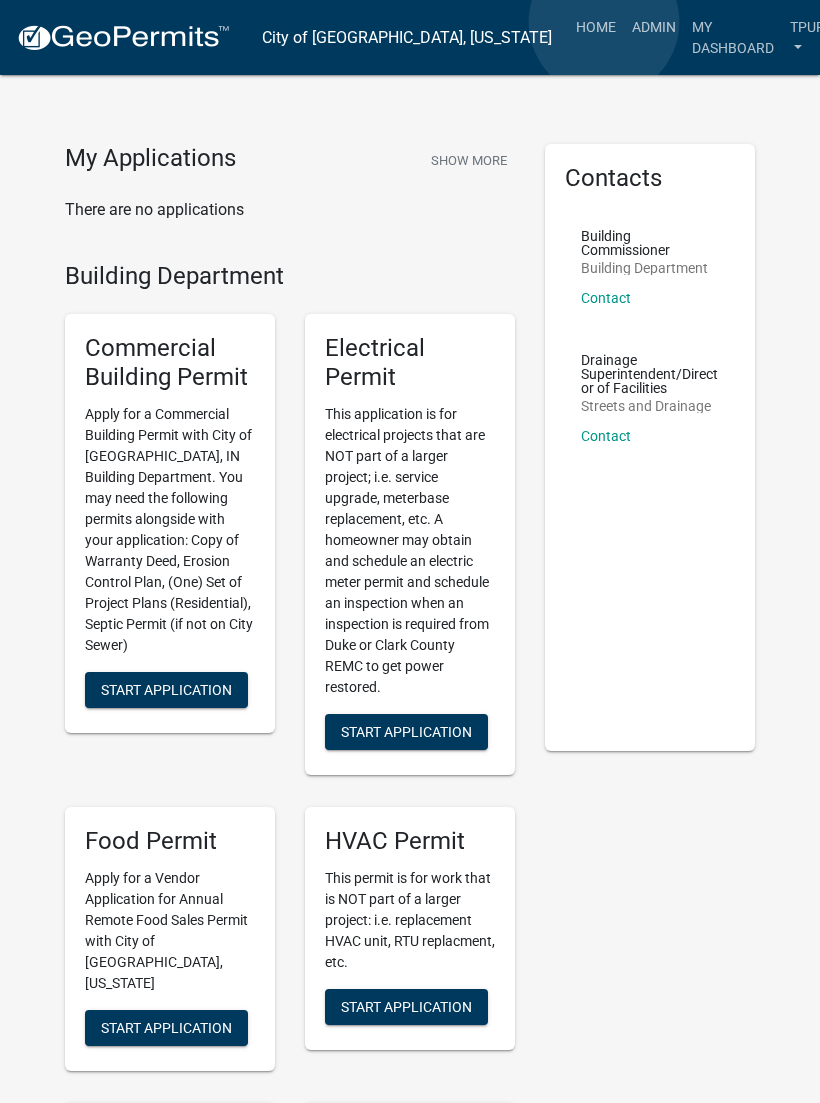 click on "Admin" at bounding box center (654, 27) 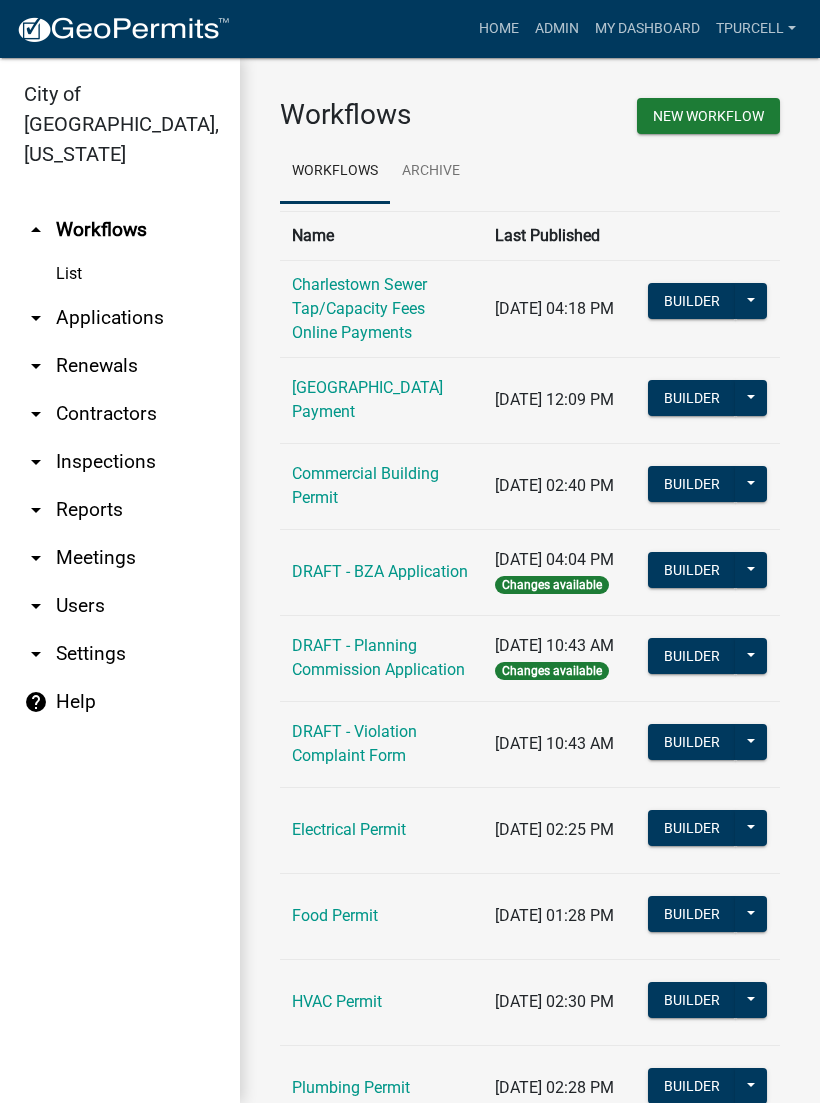 click on "arrow_drop_down   Applications" at bounding box center (120, 318) 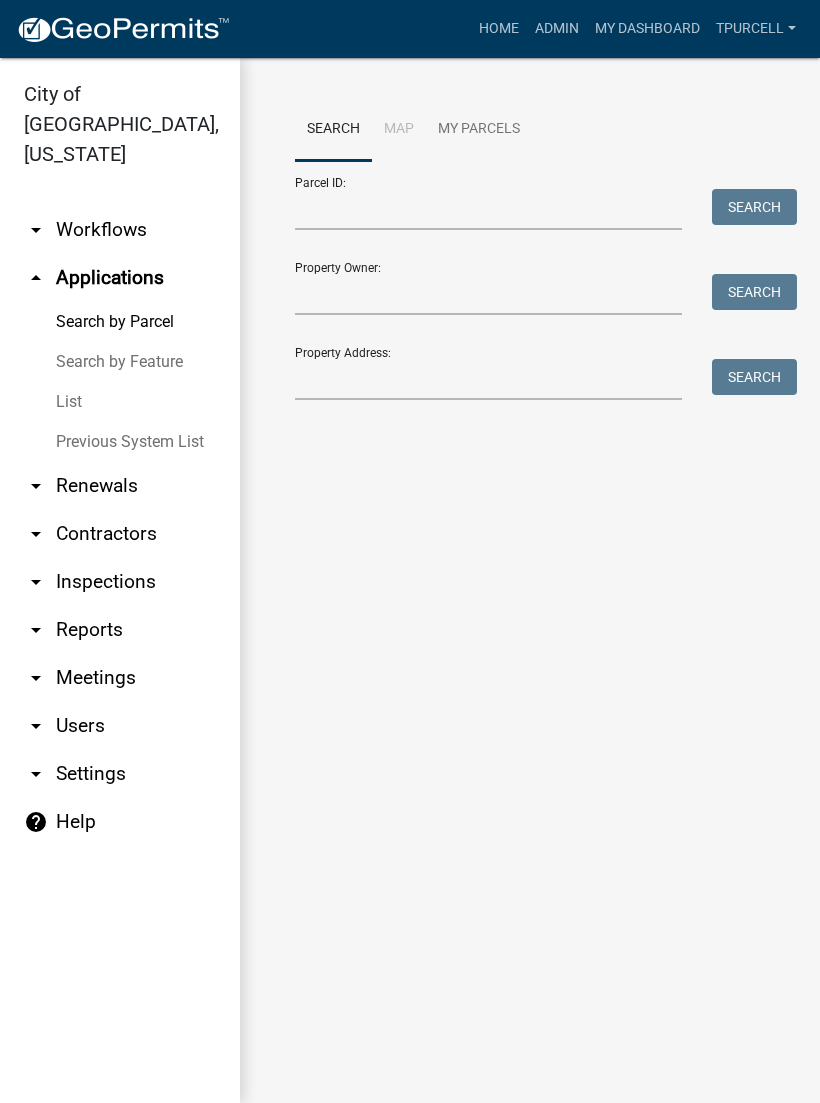 click on "List" at bounding box center (120, 402) 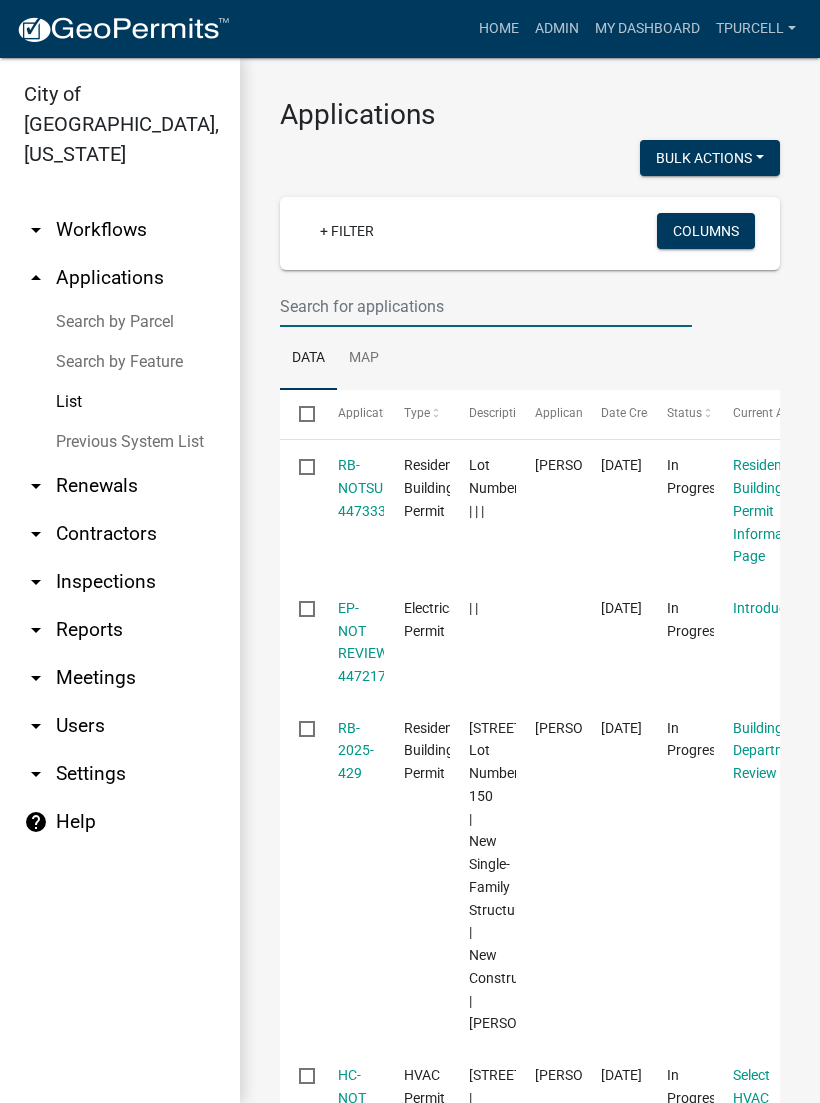 click at bounding box center [486, 306] 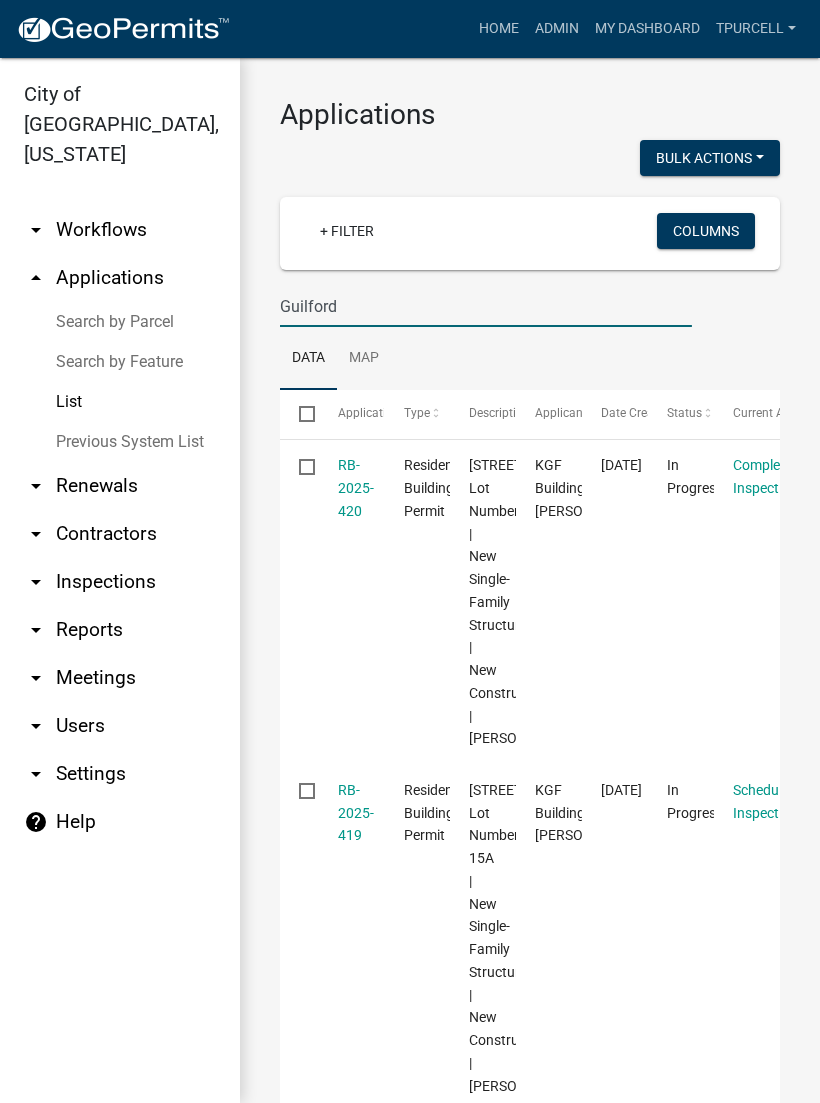 type on "Guilford" 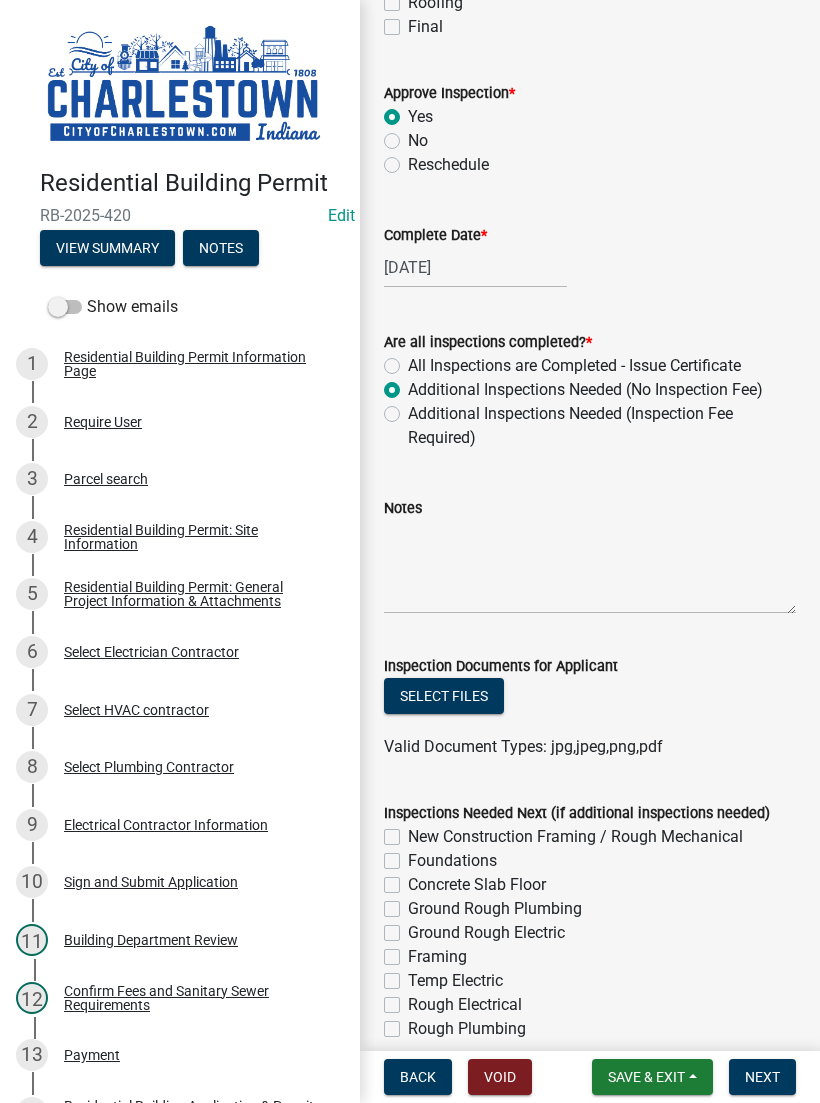 scroll, scrollTop: 547, scrollLeft: 0, axis: vertical 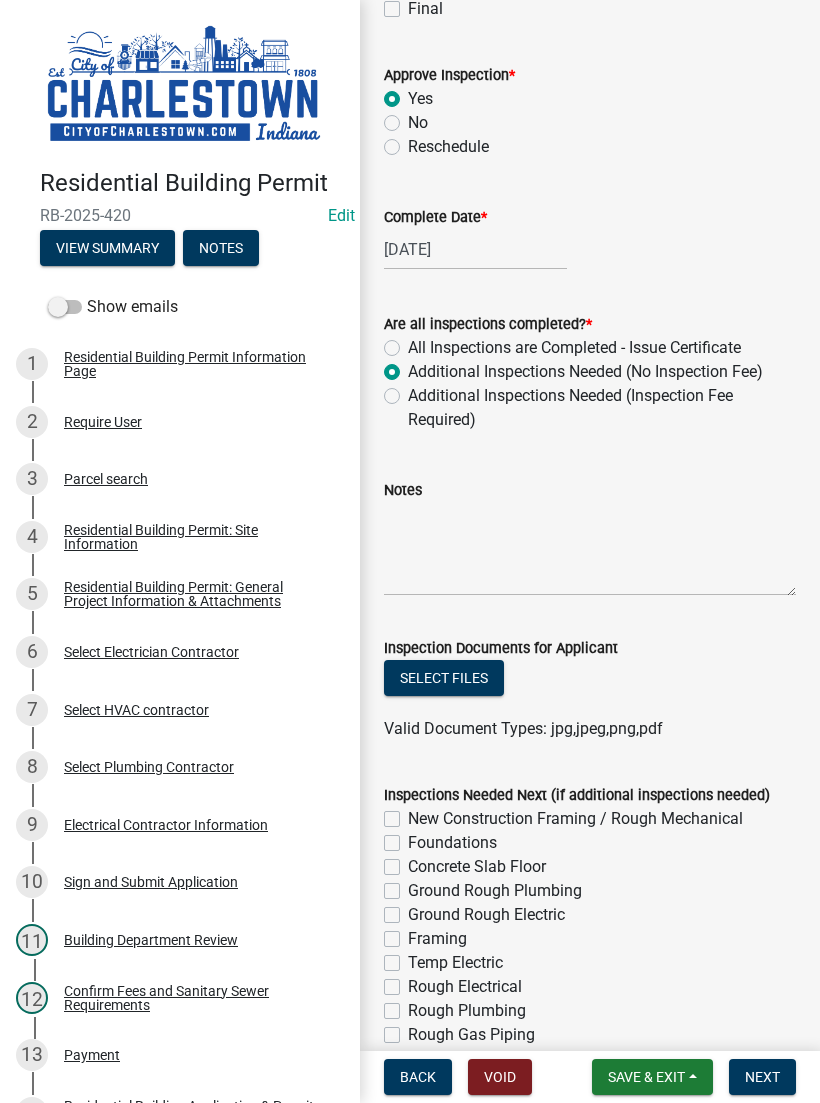 click on "Select files" 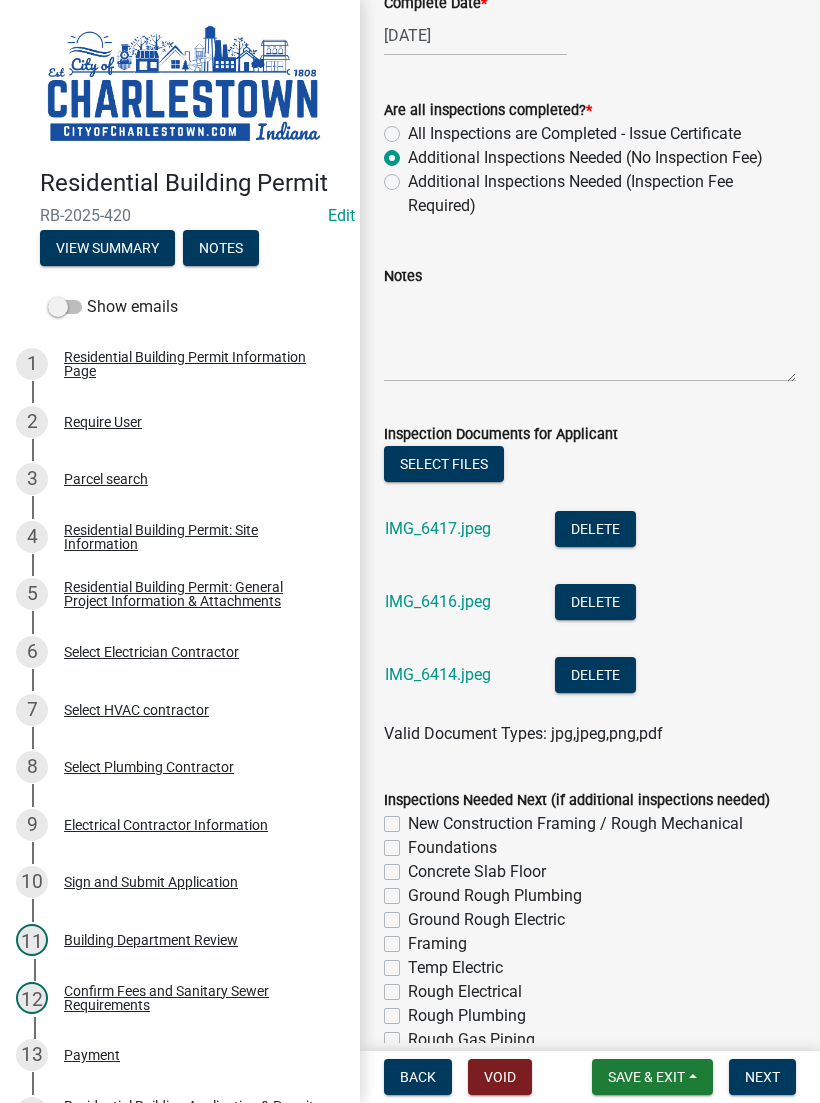 scroll, scrollTop: 768, scrollLeft: 0, axis: vertical 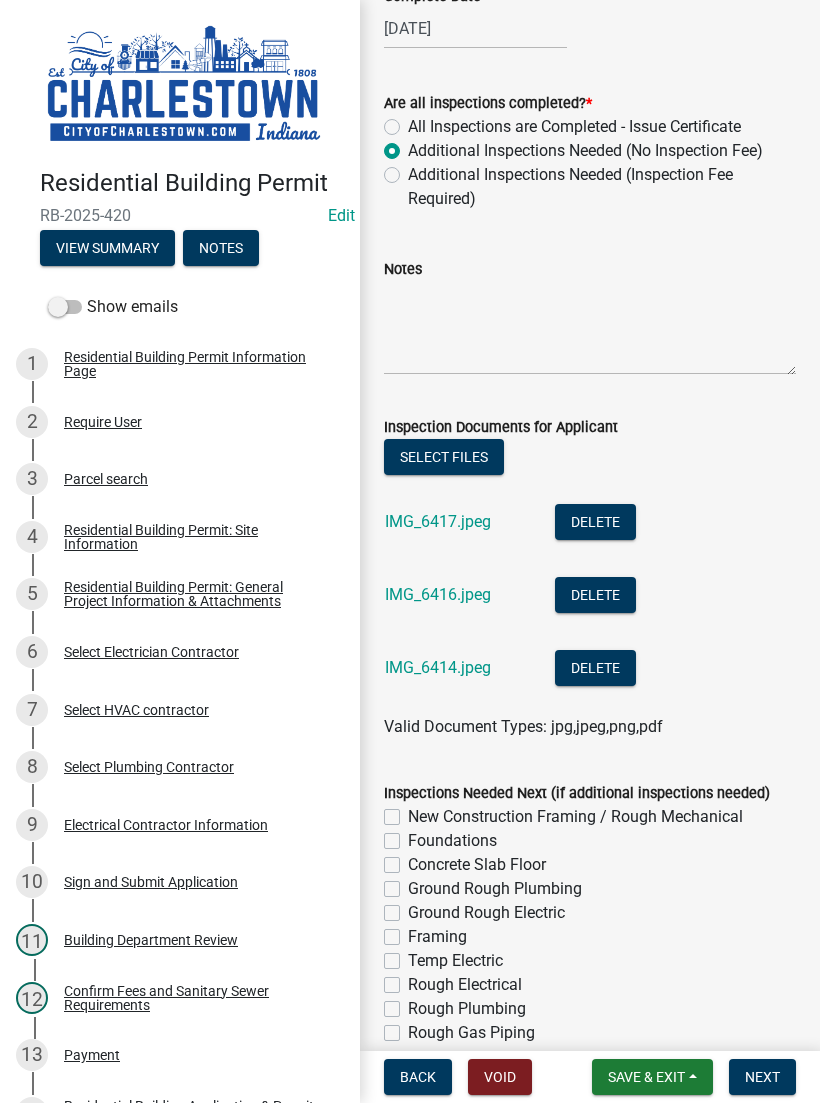 click on "Next" at bounding box center [762, 1077] 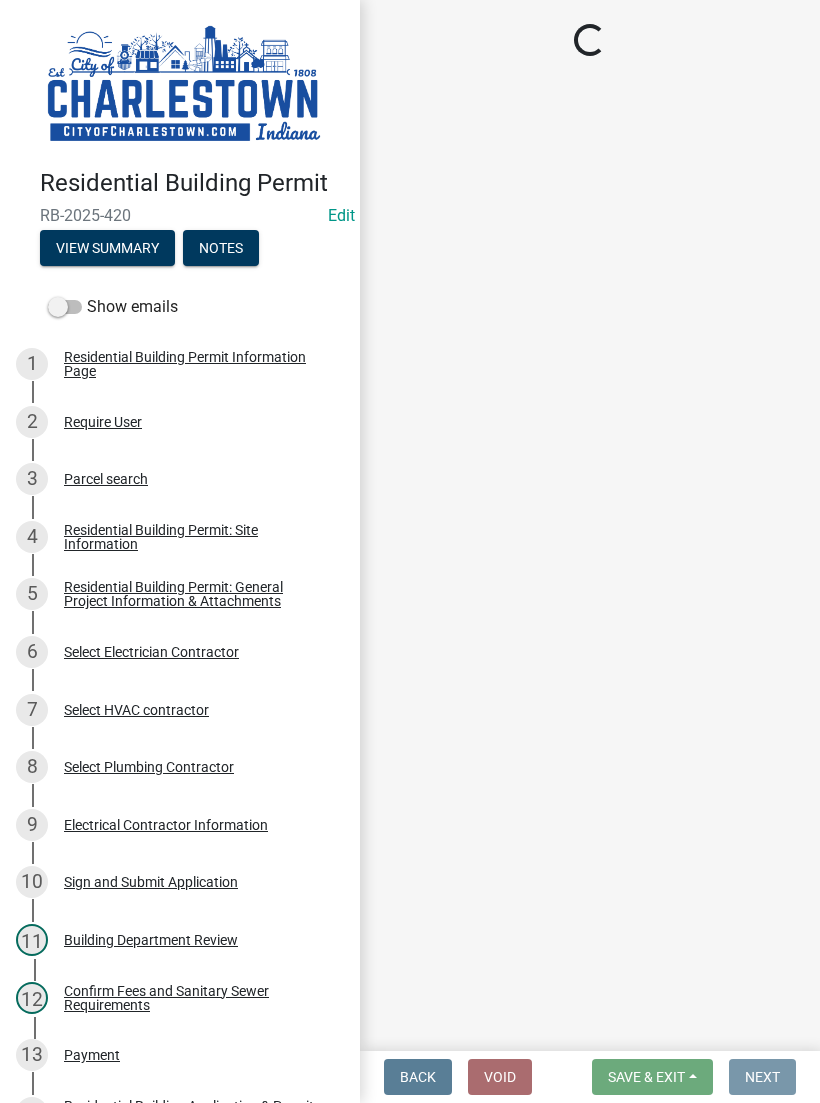 scroll, scrollTop: 0, scrollLeft: 0, axis: both 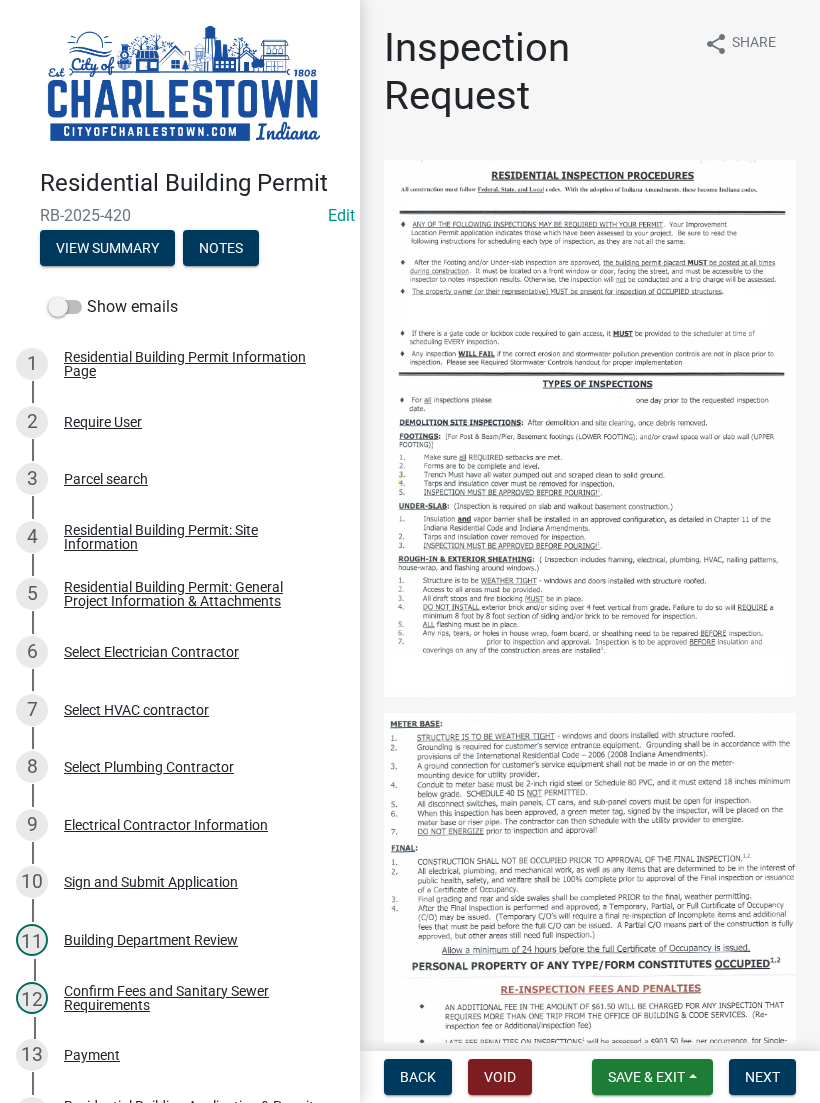 click on "Save & Exit" at bounding box center [646, 1077] 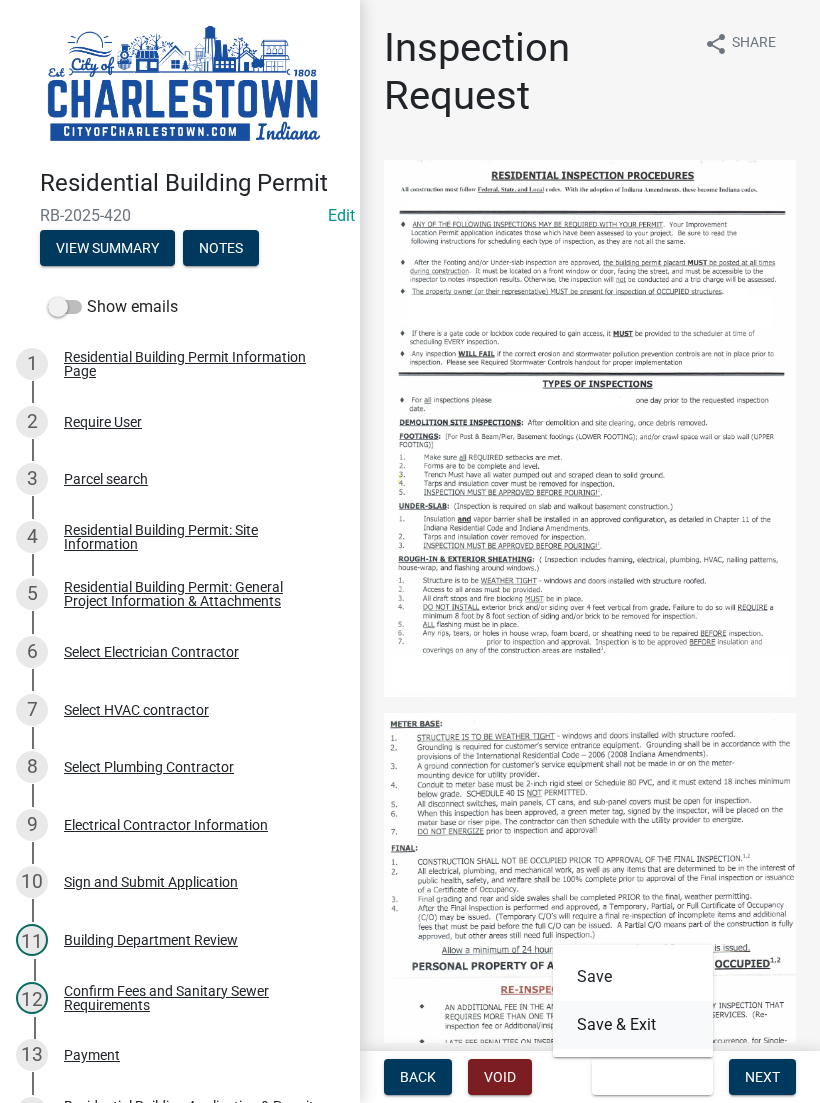 click on "Save & Exit" at bounding box center [633, 1025] 